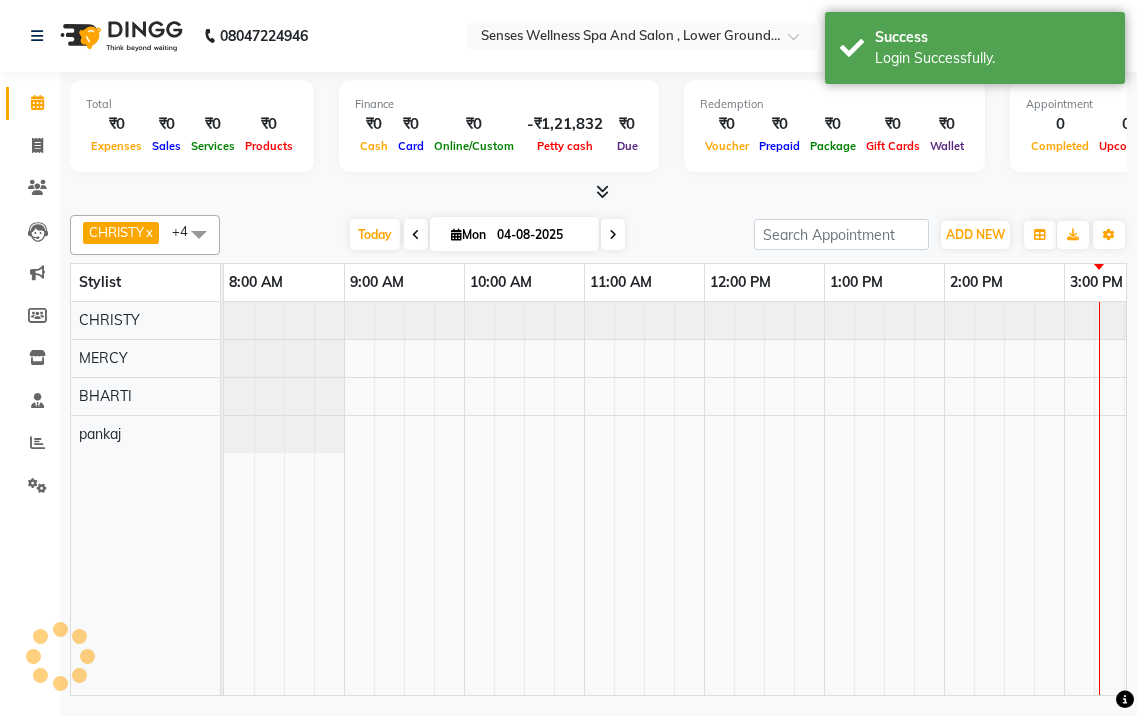 scroll, scrollTop: 0, scrollLeft: 0, axis: both 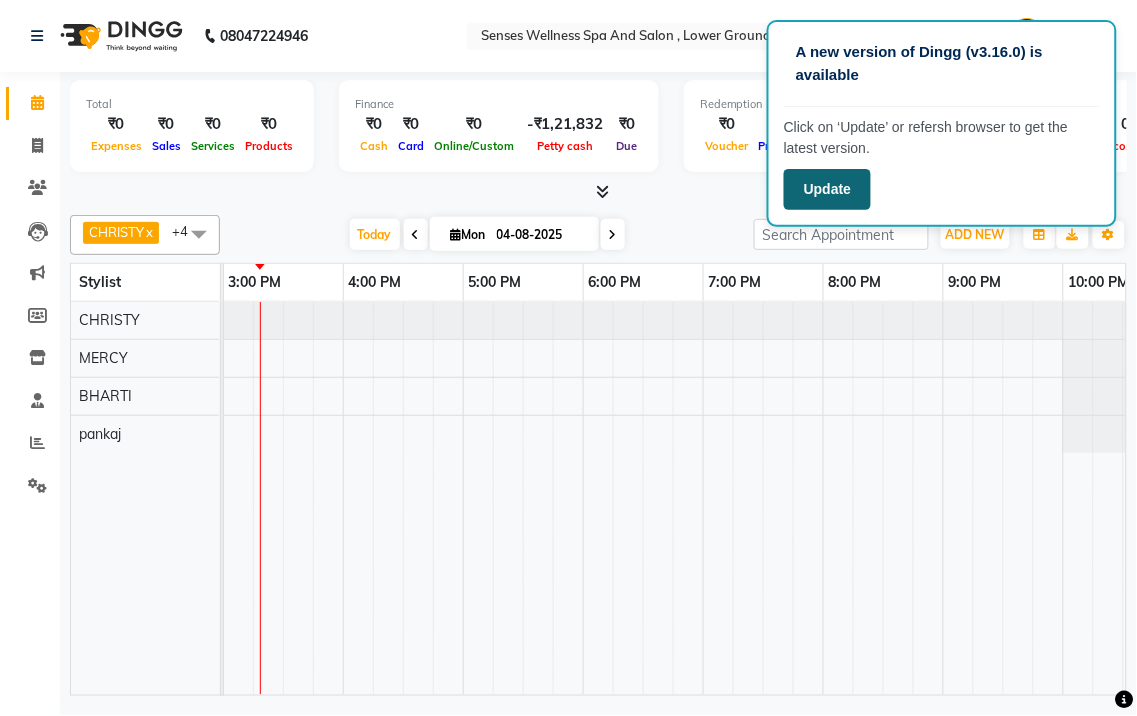 click on "Update" 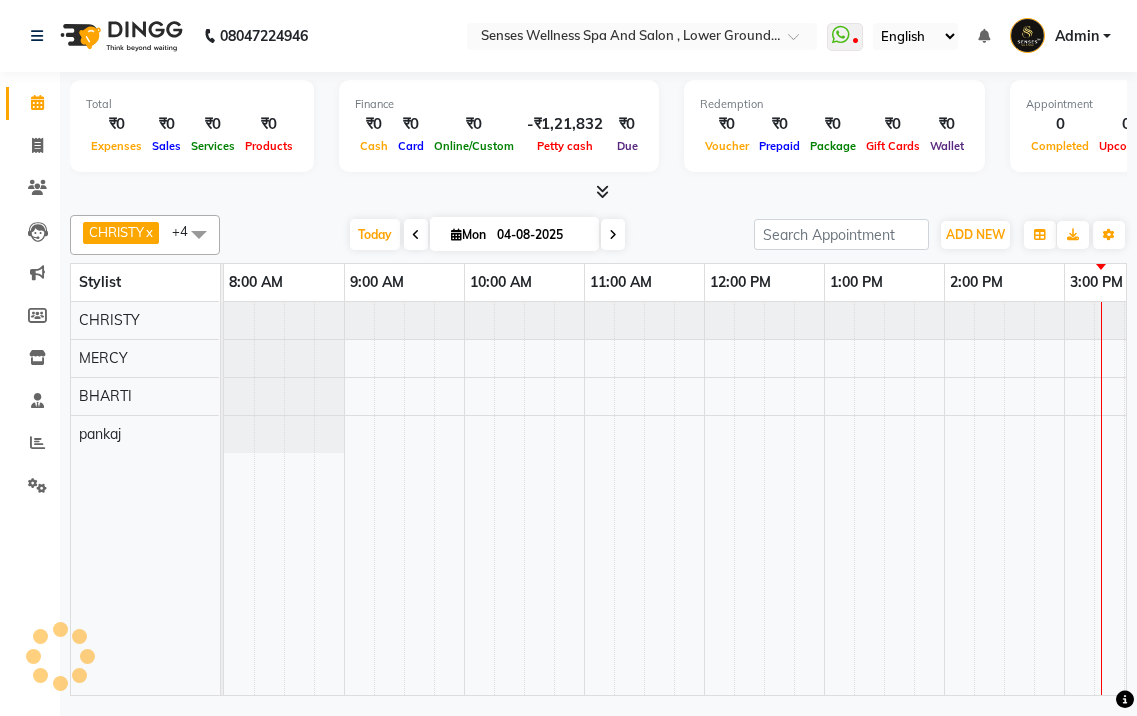 scroll, scrollTop: 0, scrollLeft: 0, axis: both 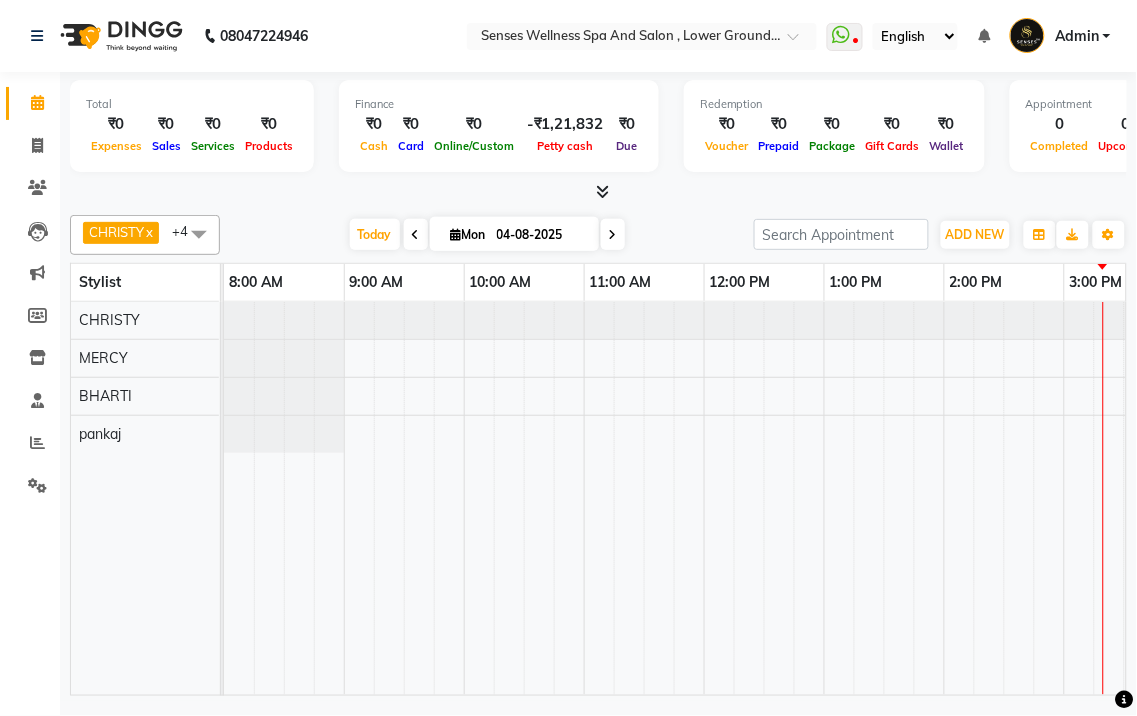 click at bounding box center (598, 192) 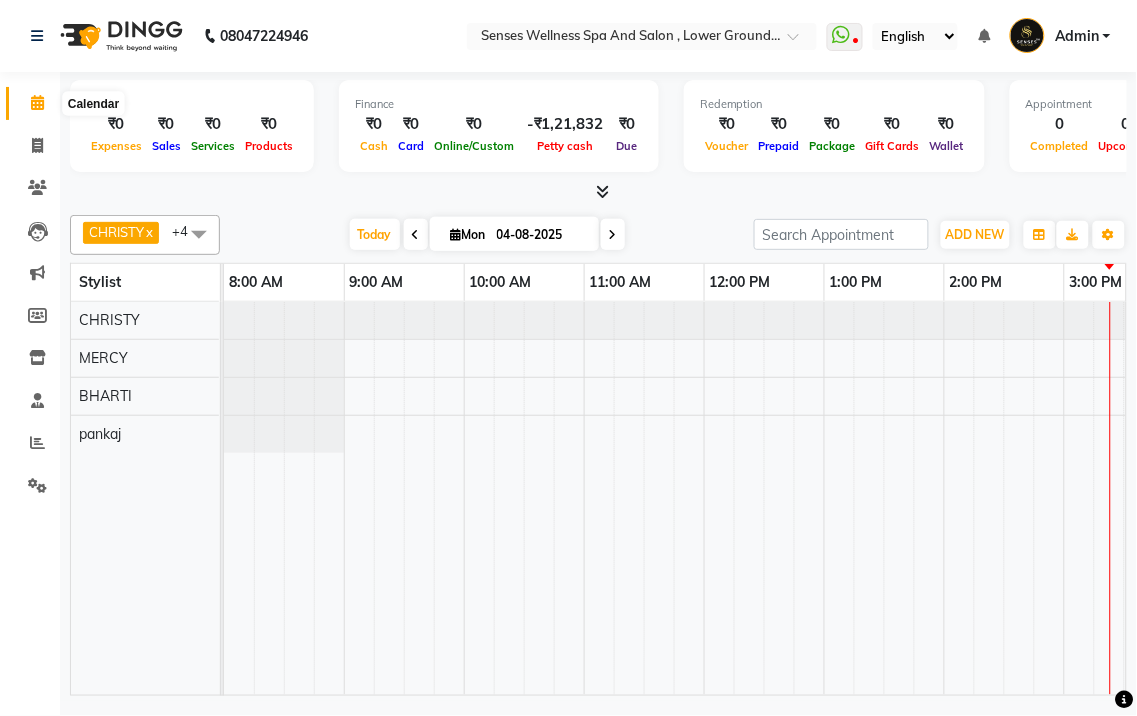 click 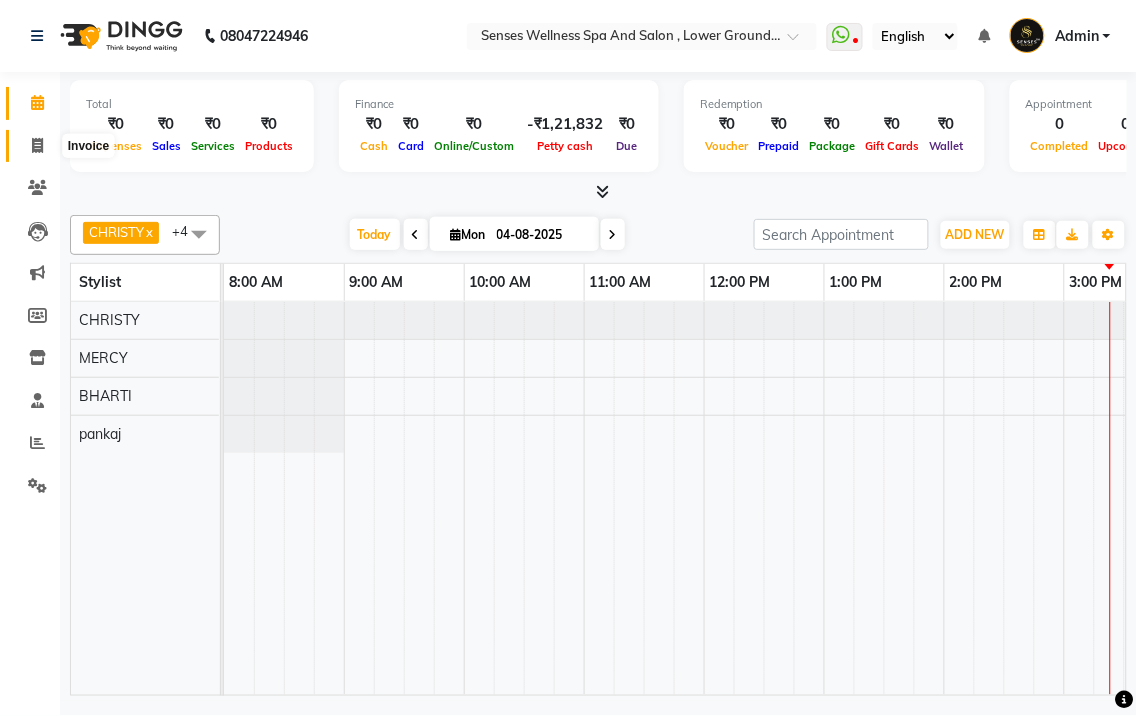 click 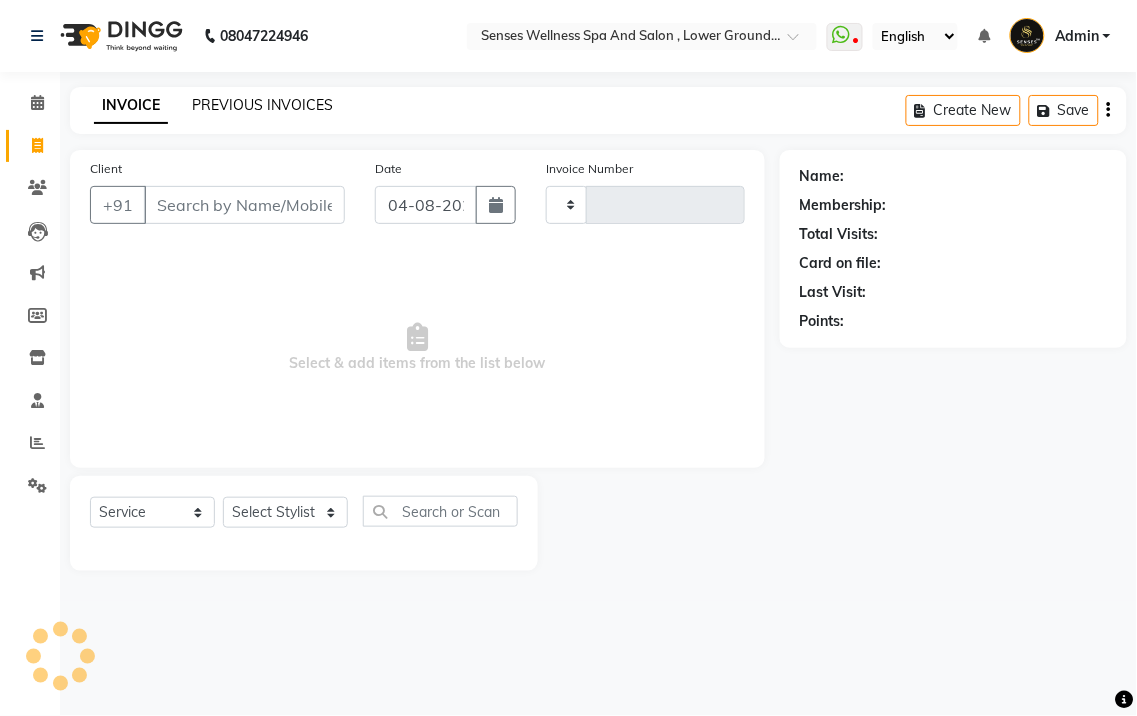 click on "PREVIOUS INVOICES" 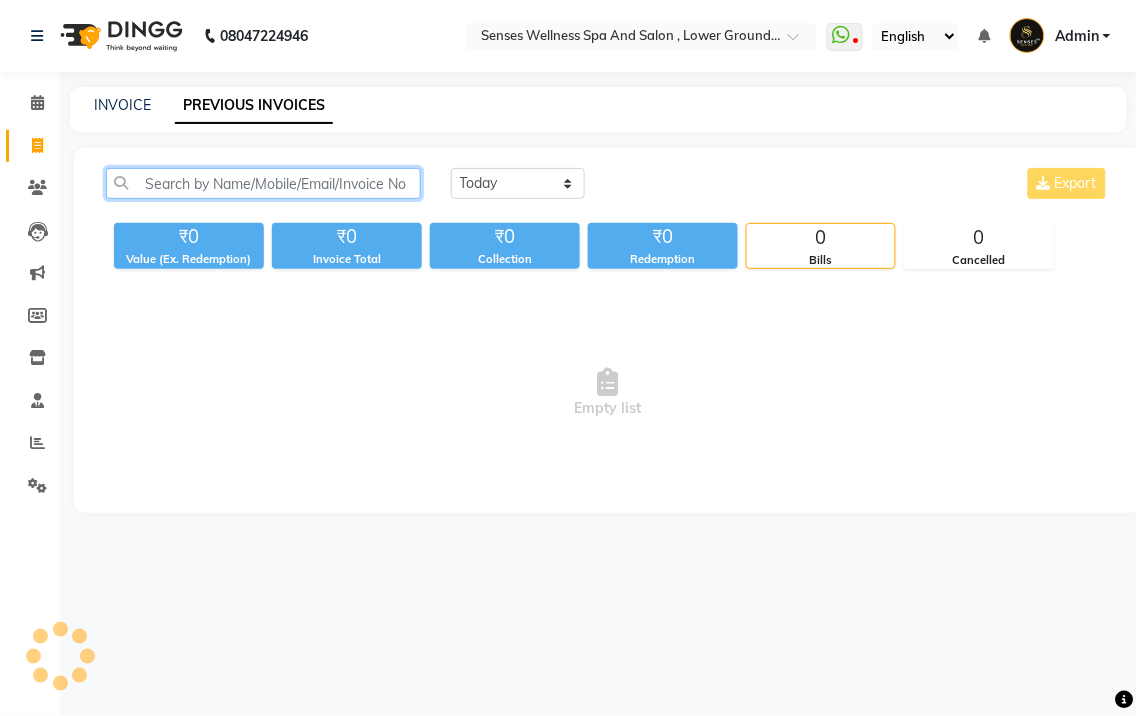 click 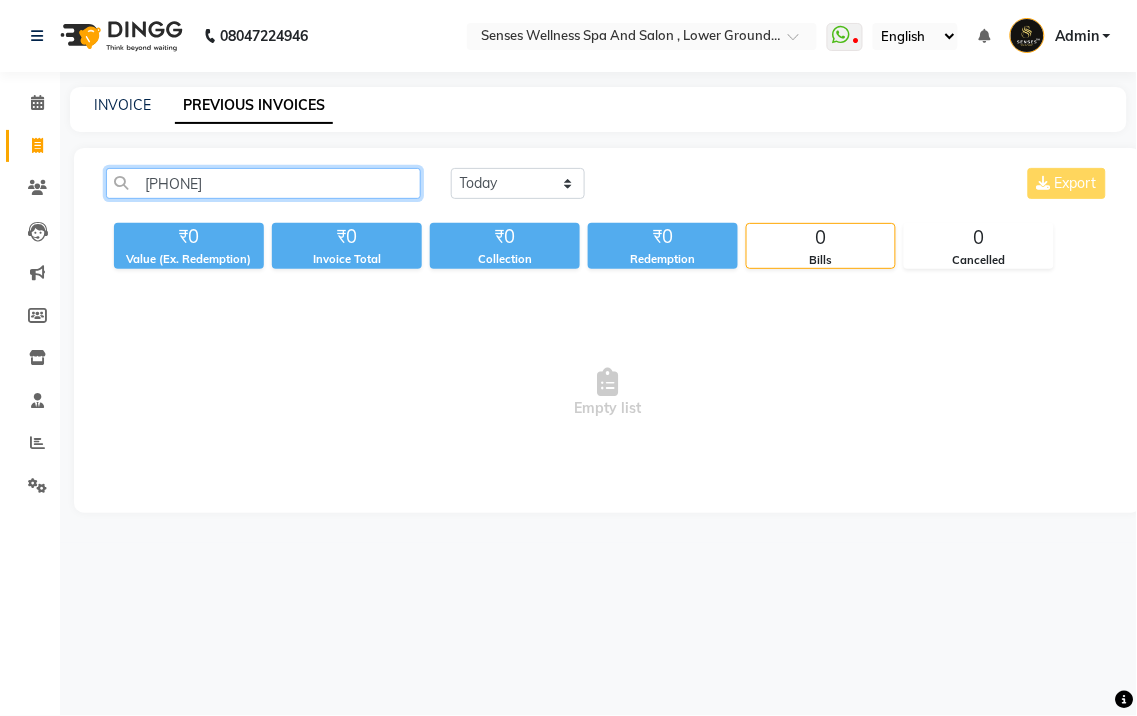 type on "[PHONE]" 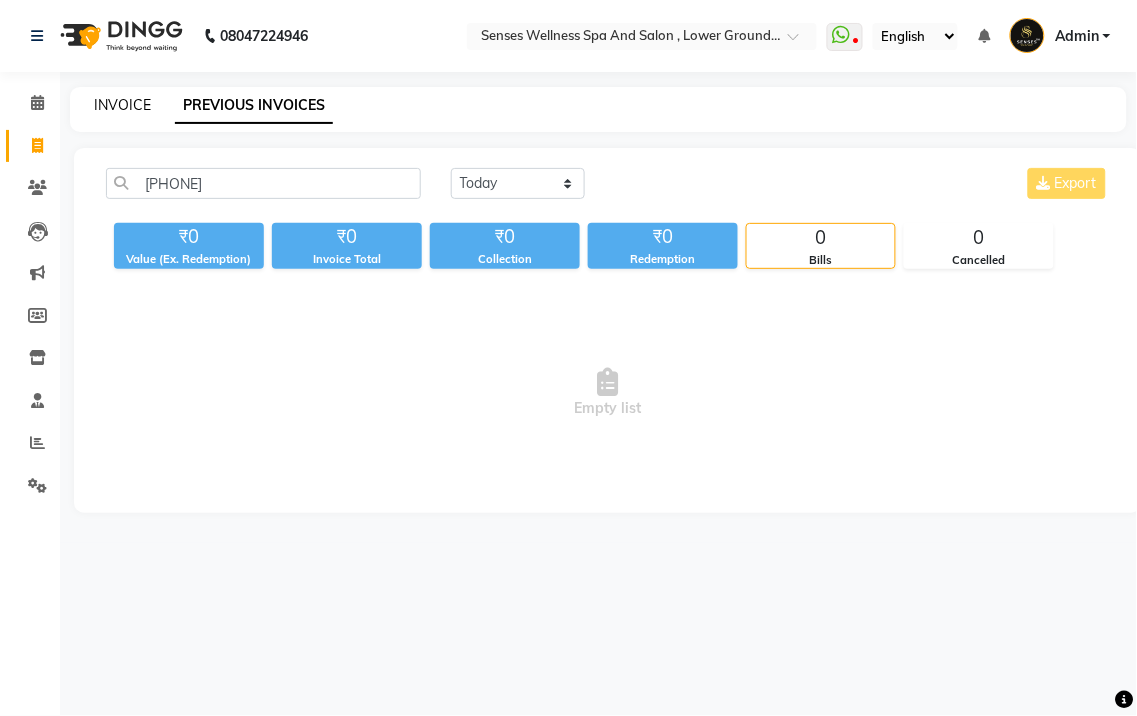 click on "INVOICE" 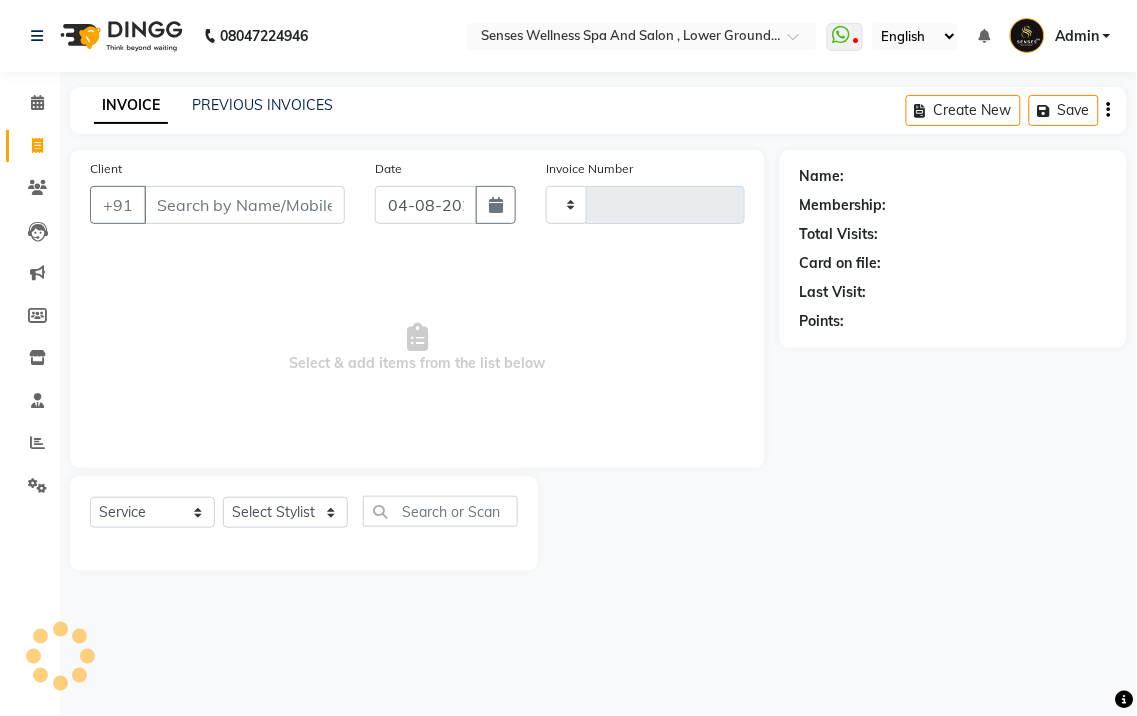 click on "Client" at bounding box center [244, 205] 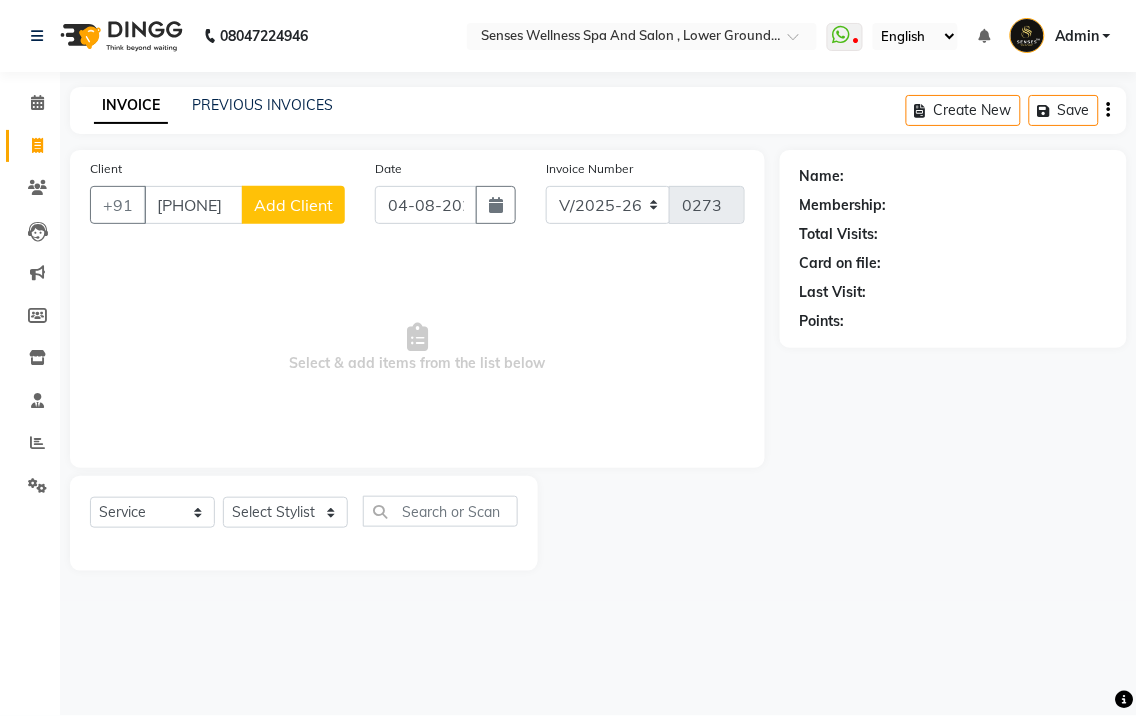 type on "[PHONE]" 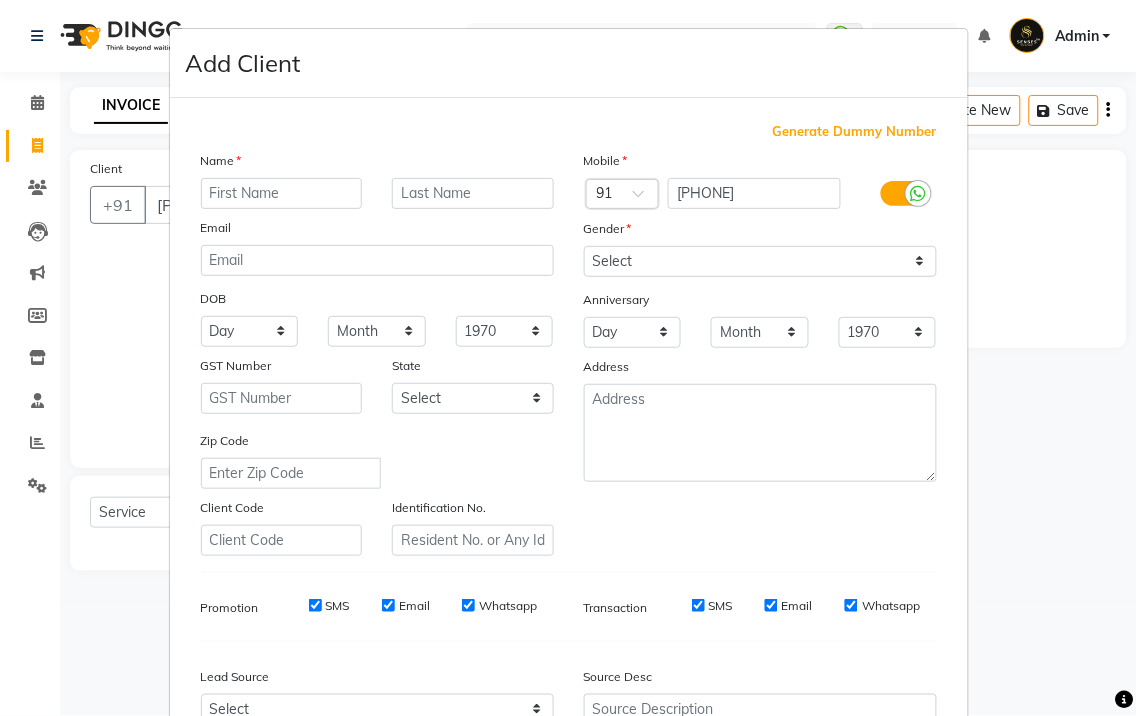 click at bounding box center [282, 193] 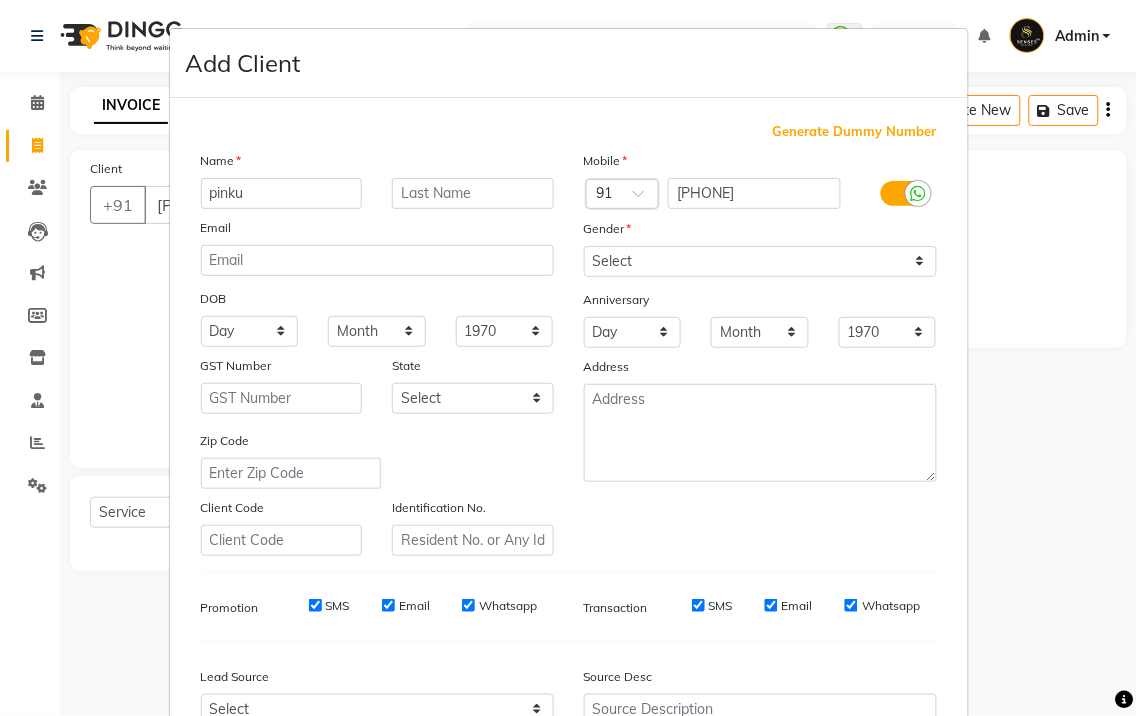 type on "pinku" 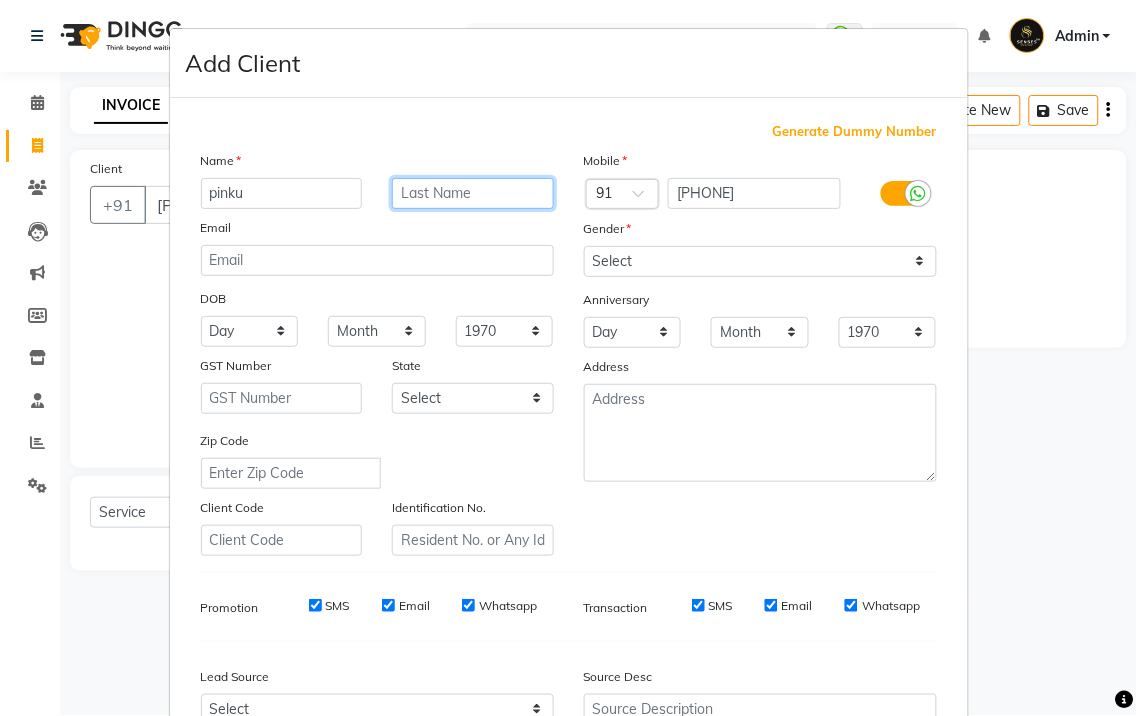 click at bounding box center (473, 193) 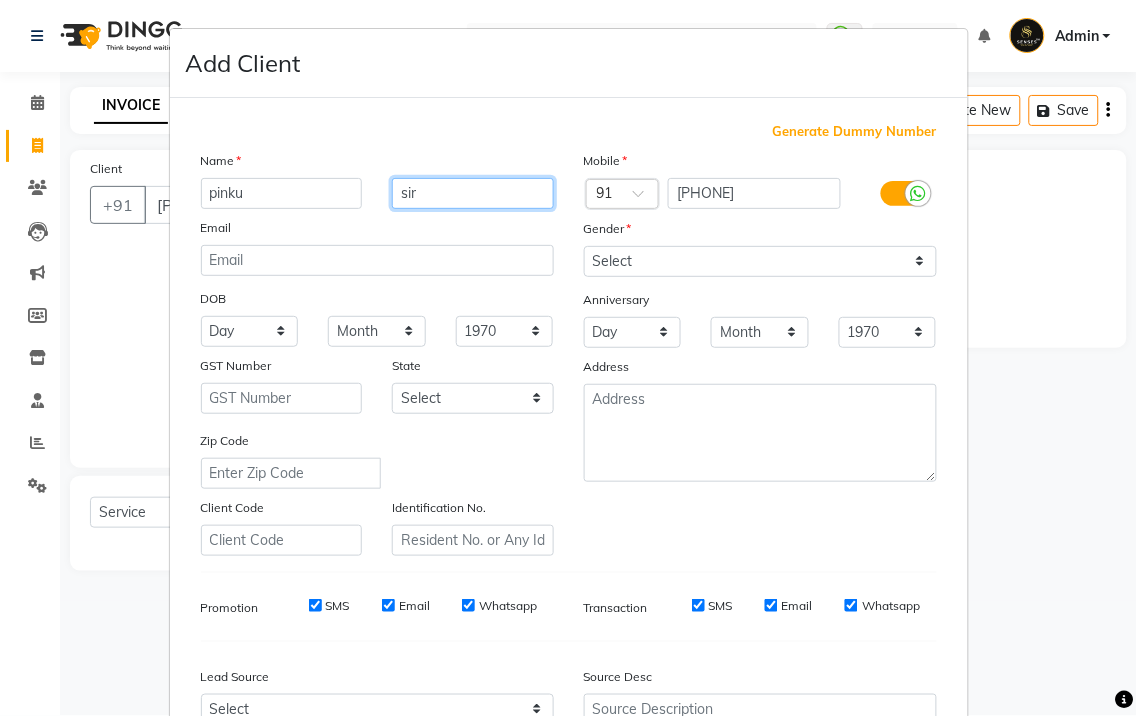 type on "sir" 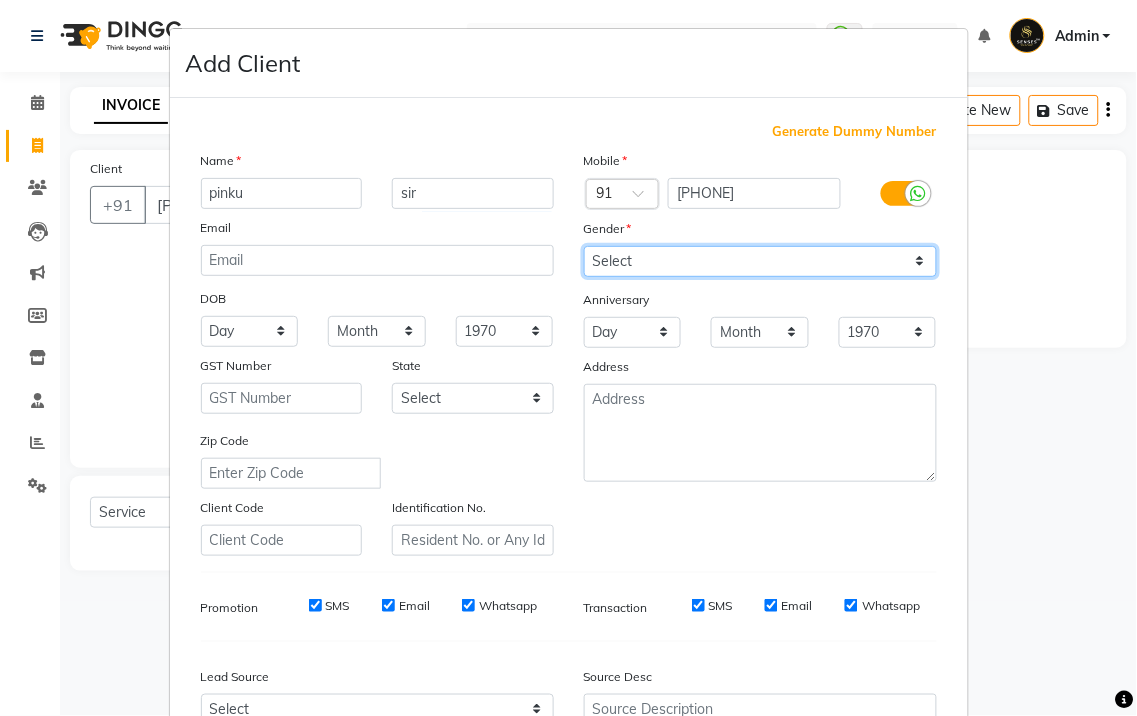 drag, startPoint x: 667, startPoint y: 265, endPoint x: 664, endPoint y: 275, distance: 10.440307 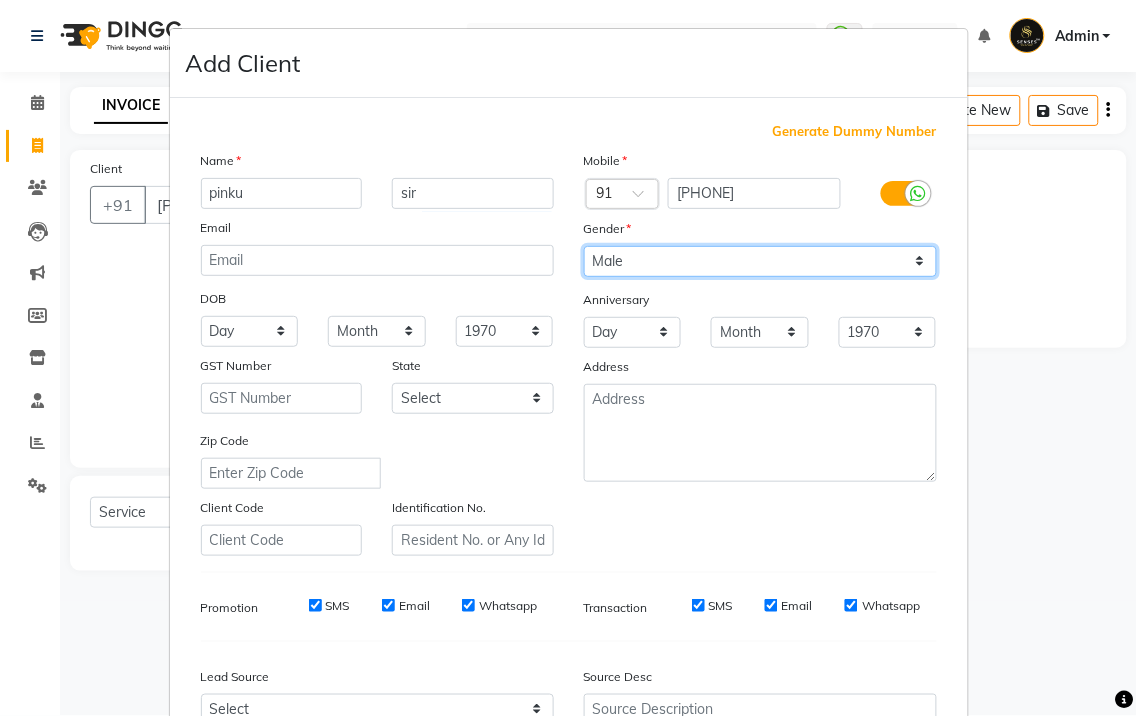 click on "Select Male Female Other Prefer Not To Say" at bounding box center [760, 261] 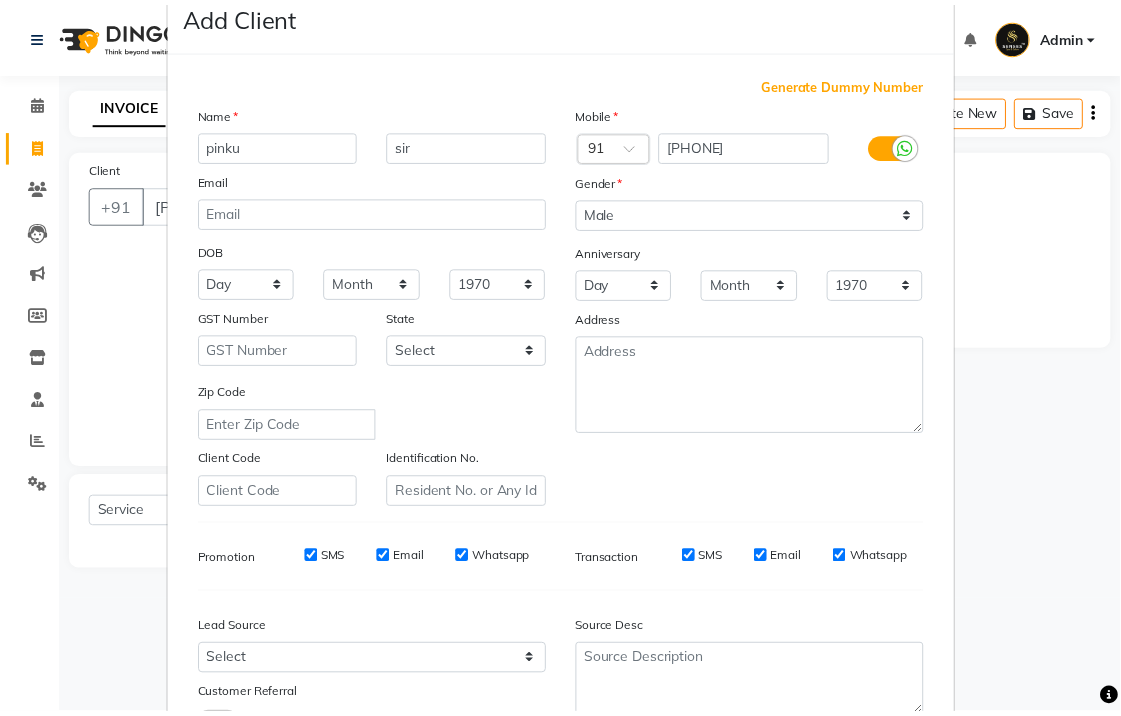 scroll, scrollTop: 207, scrollLeft: 0, axis: vertical 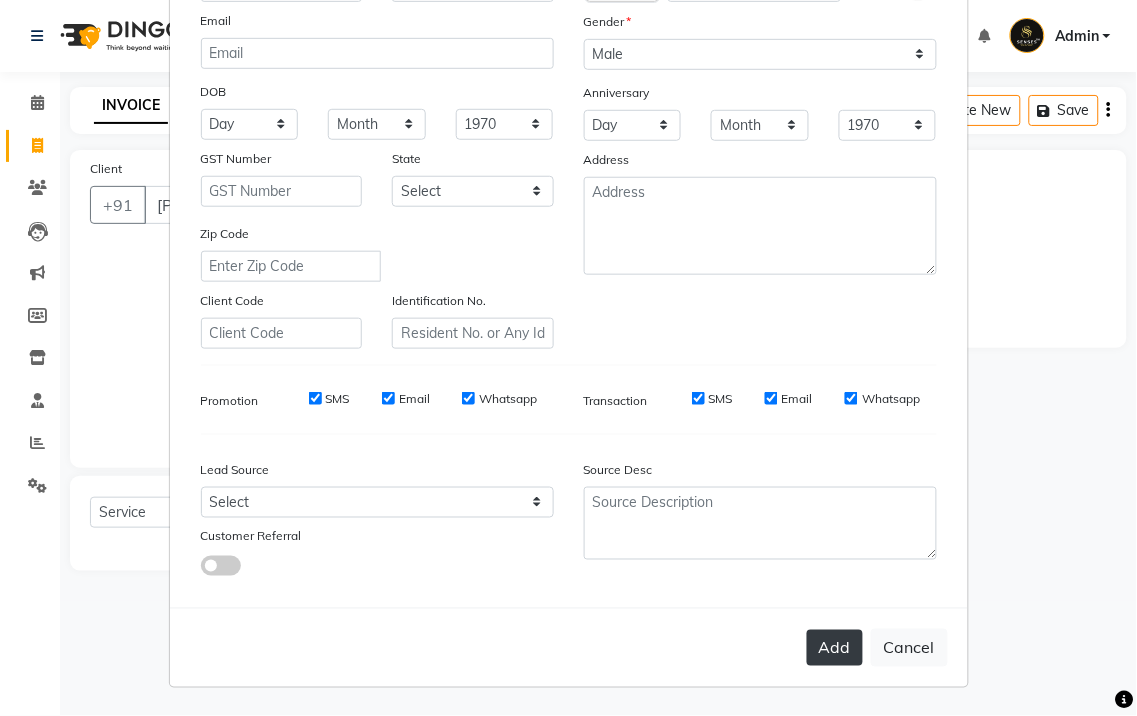 click on "Add" at bounding box center [835, 648] 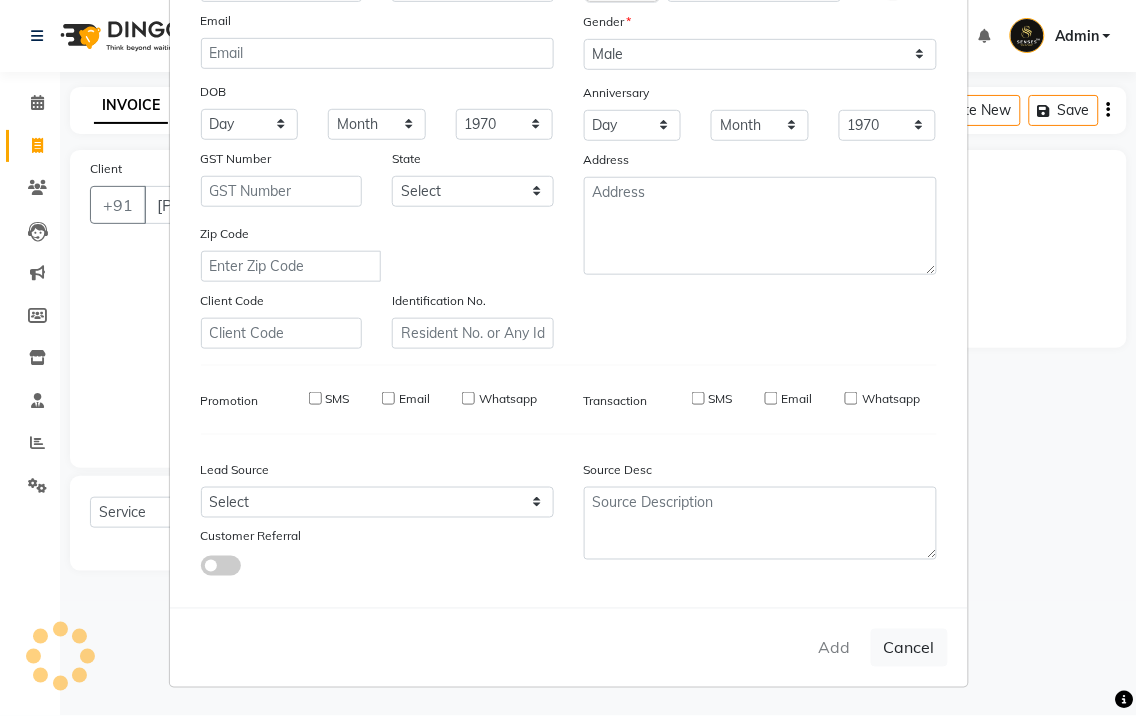 type 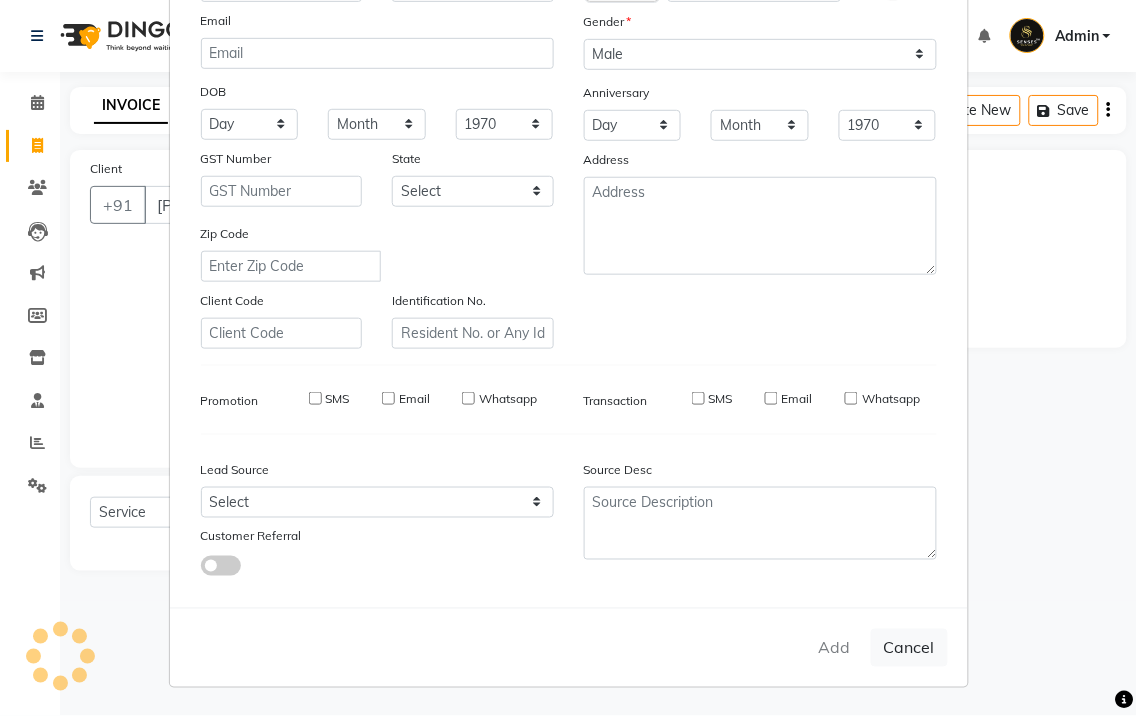 select 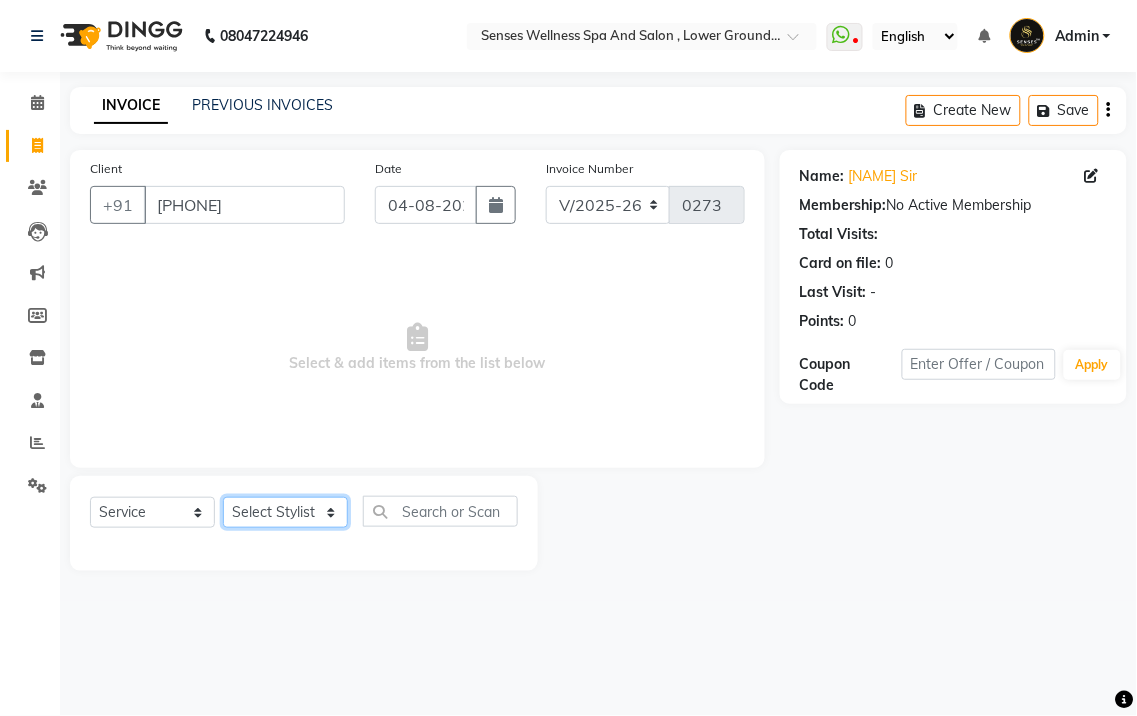 click on "Select Stylist BHARTI CHRISTY MERCY pankaj" 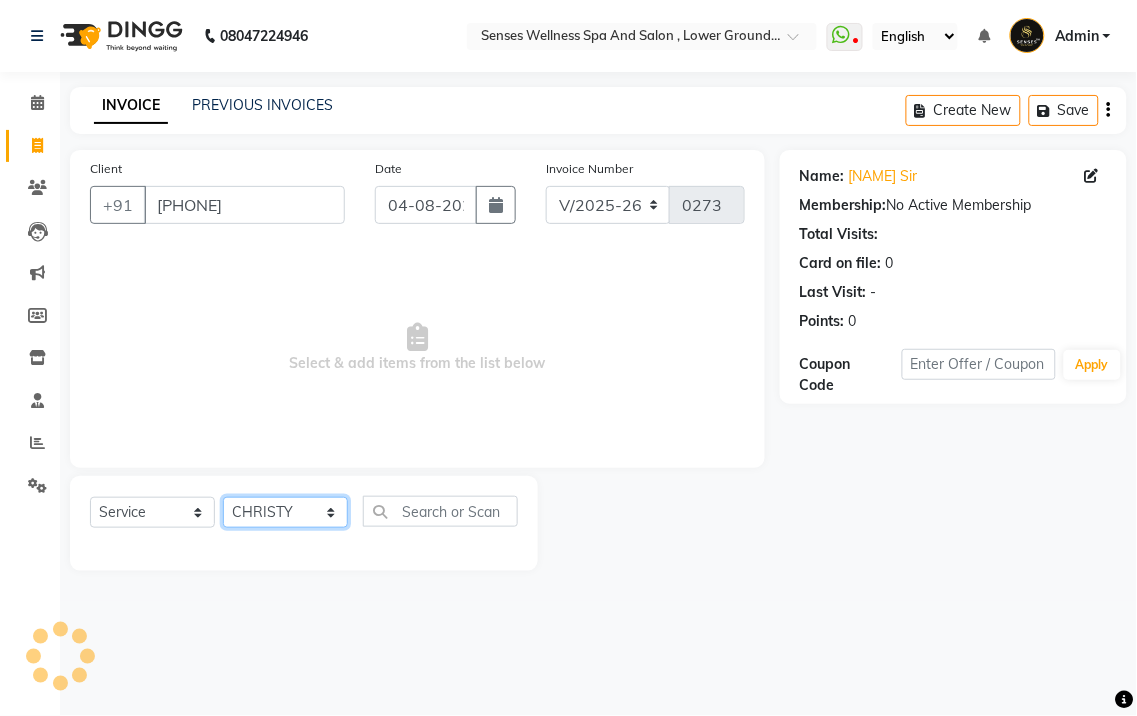 click on "Select Stylist BHARTI CHRISTY MERCY pankaj" 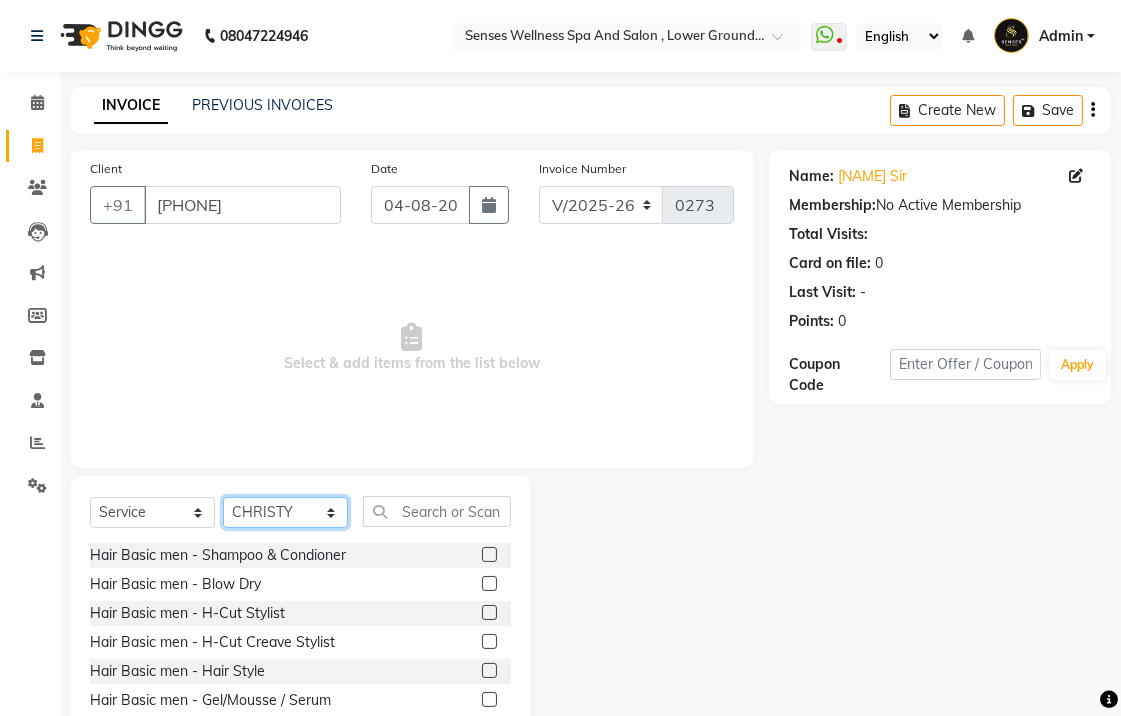 click on "Select Stylist BHARTI CHRISTY MERCY pankaj" 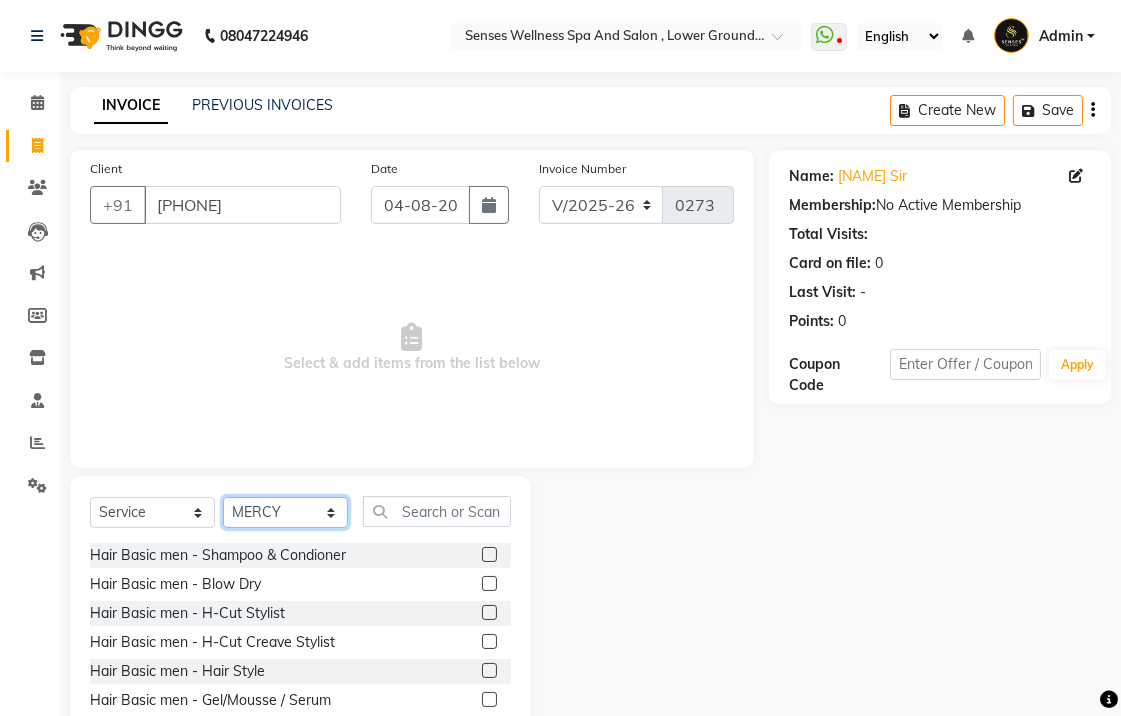 click on "Select Stylist BHARTI CHRISTY MERCY pankaj" 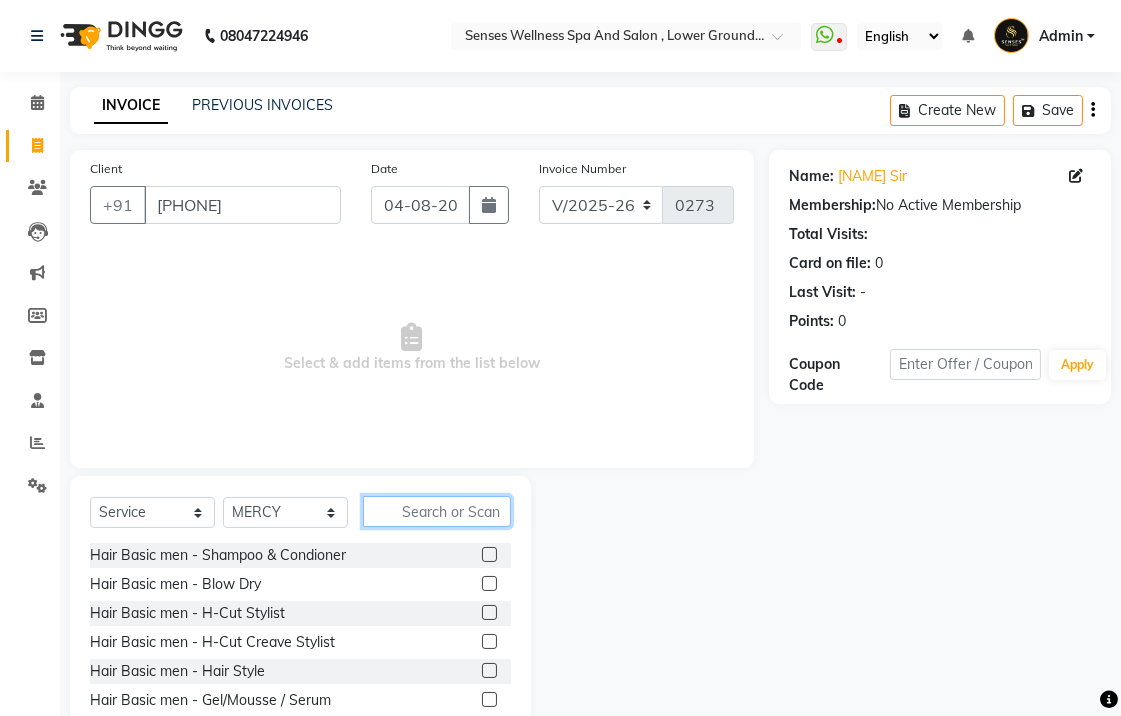 click 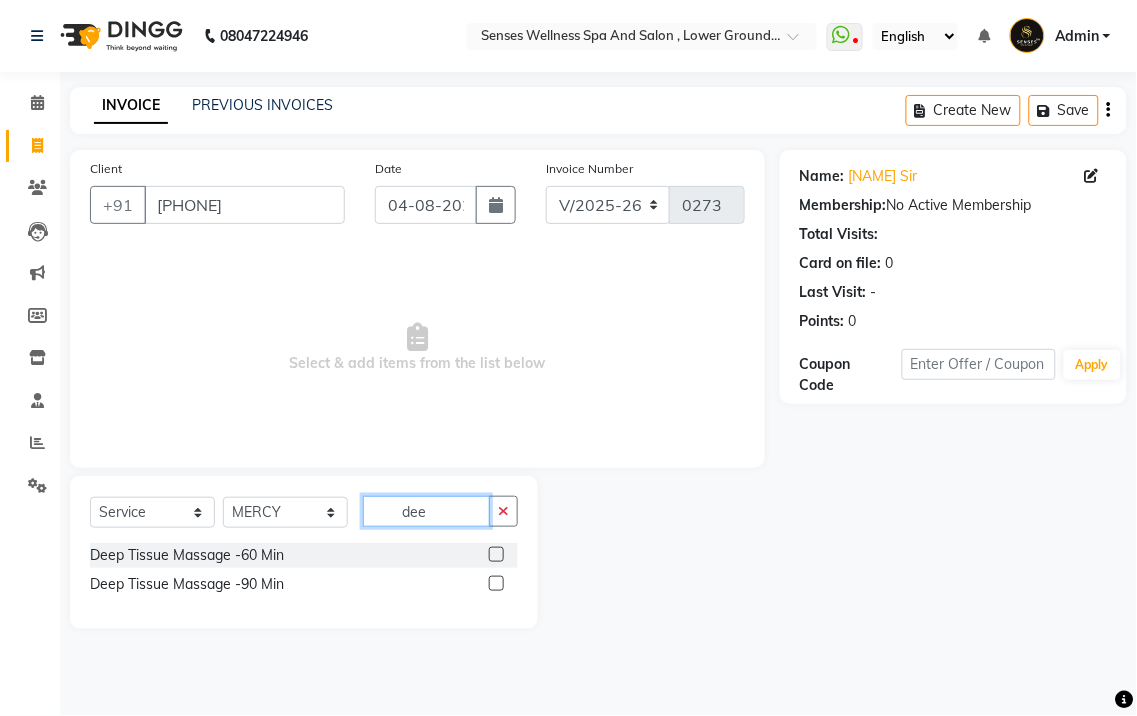 type on "dee" 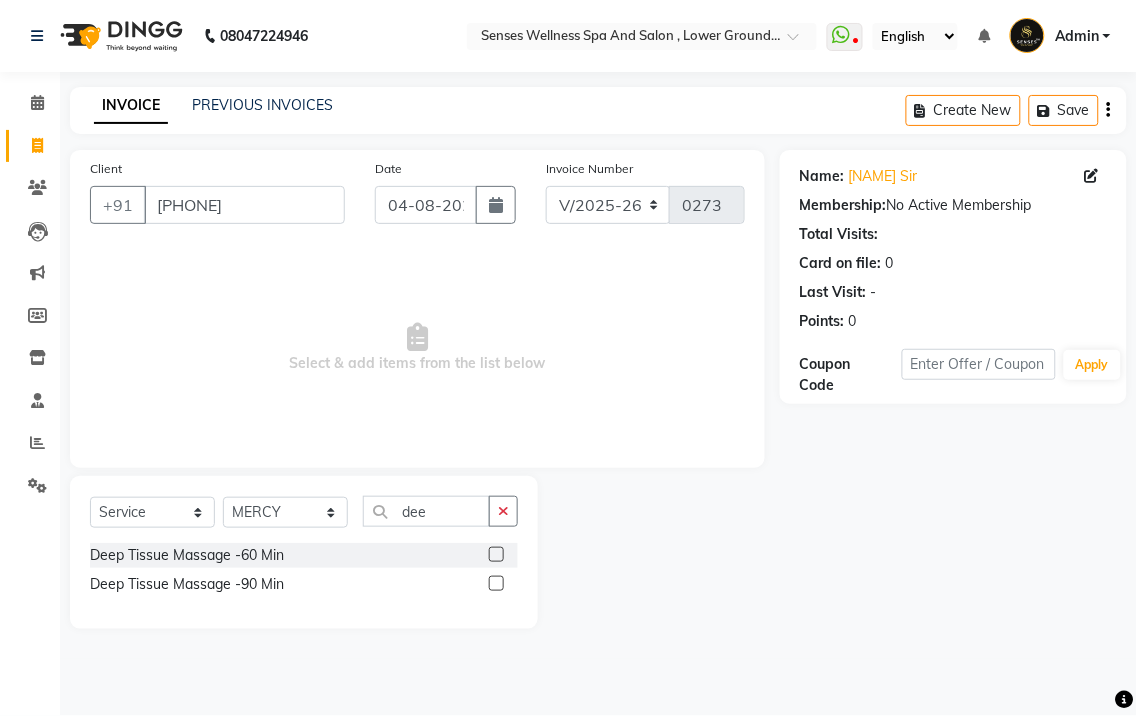 click 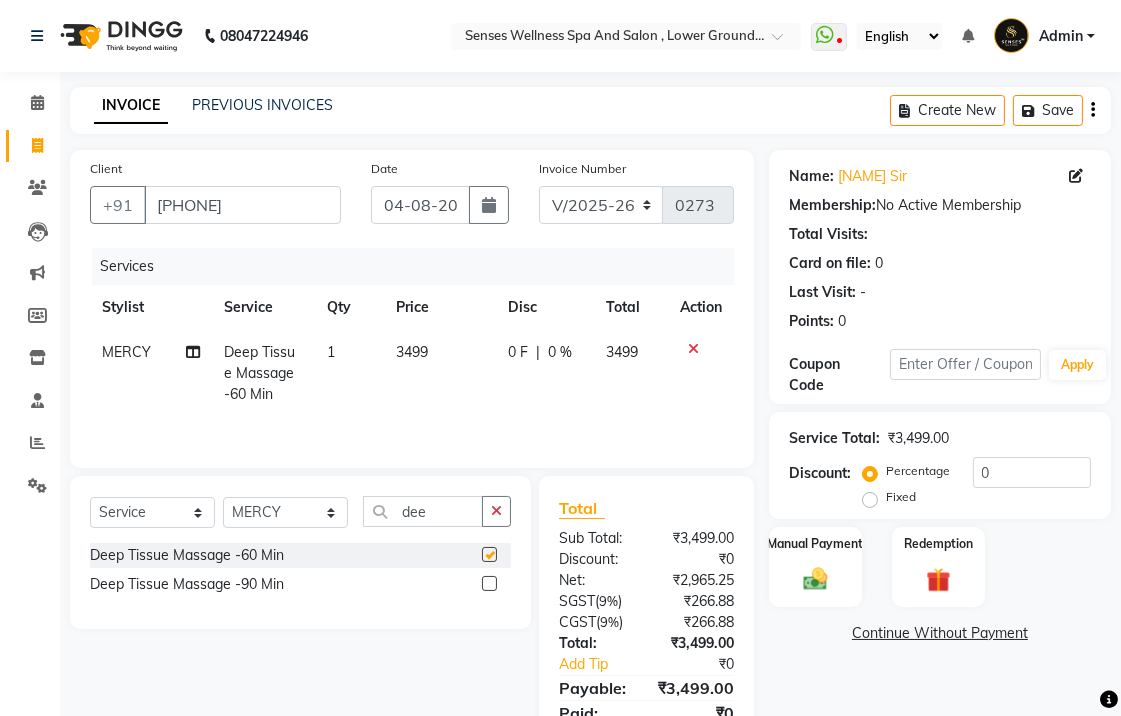 checkbox on "false" 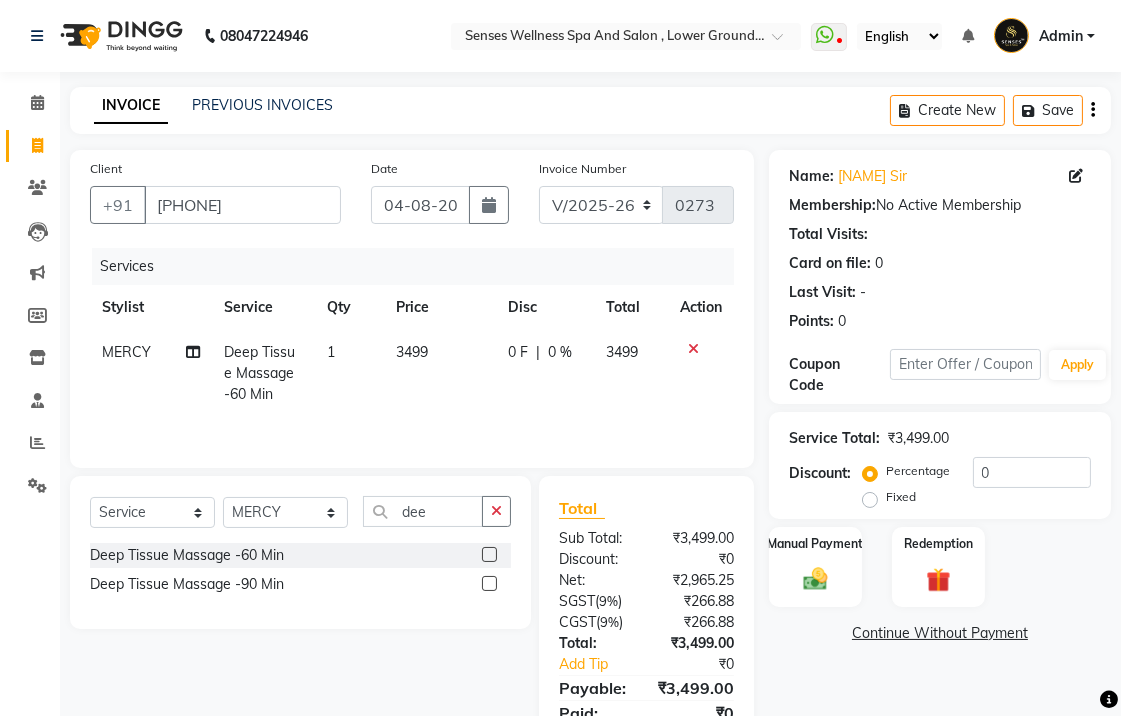 scroll, scrollTop: 5, scrollLeft: 0, axis: vertical 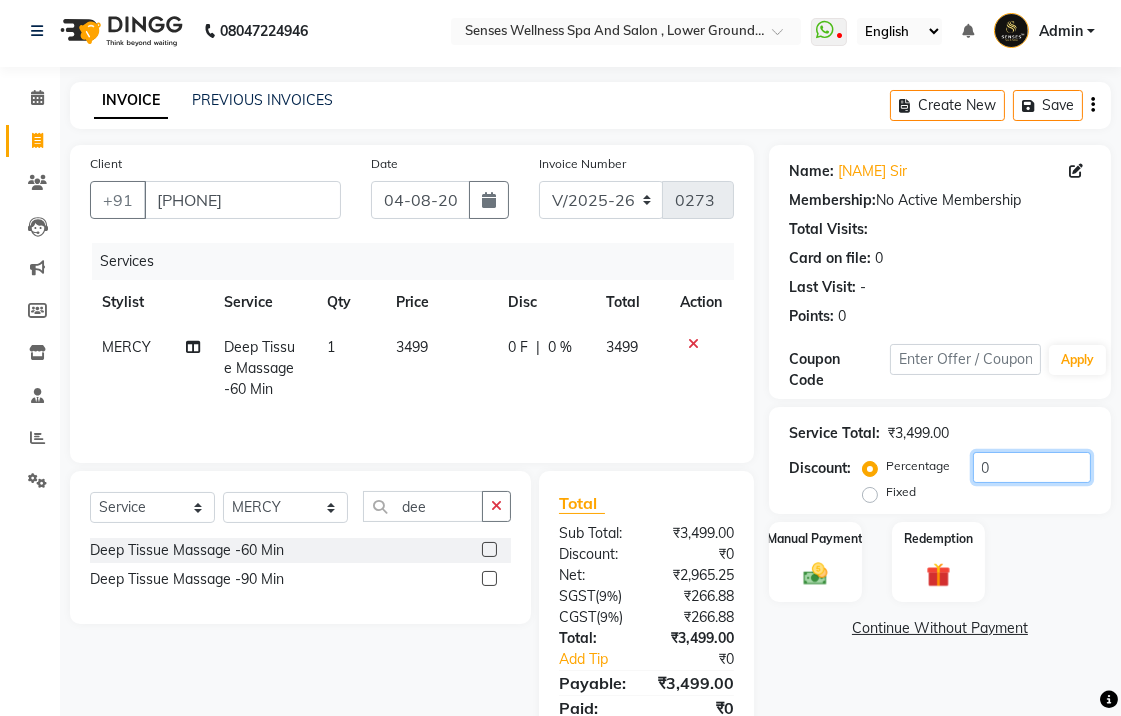 click on "0" 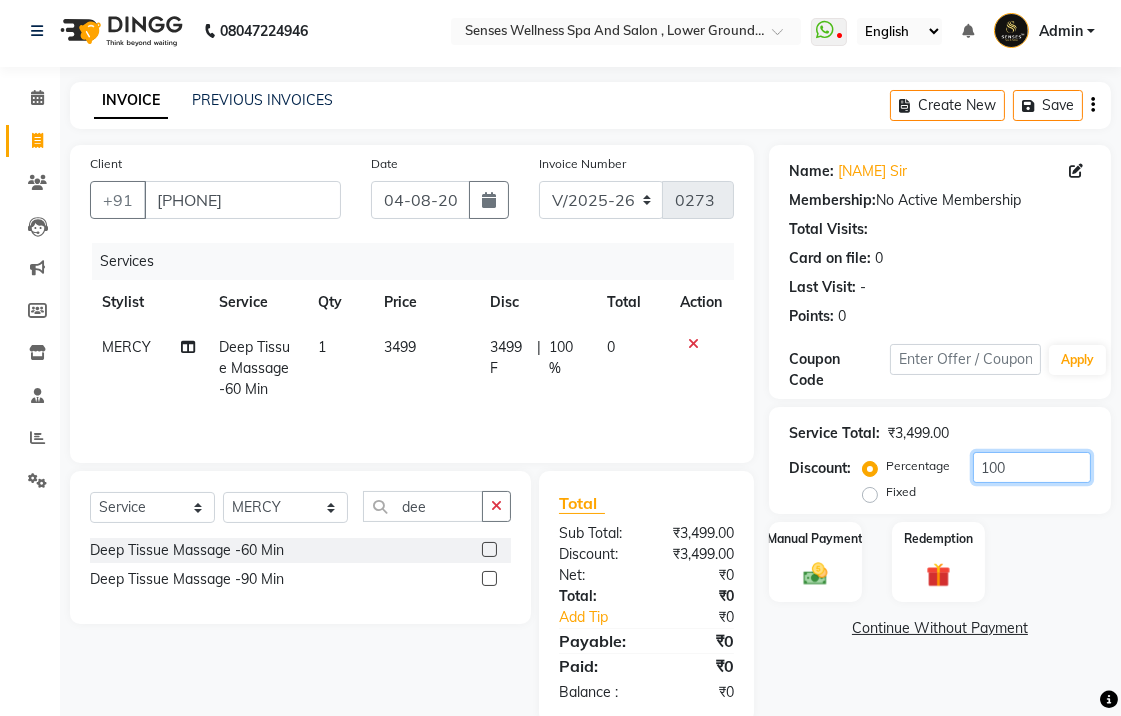 type on "100" 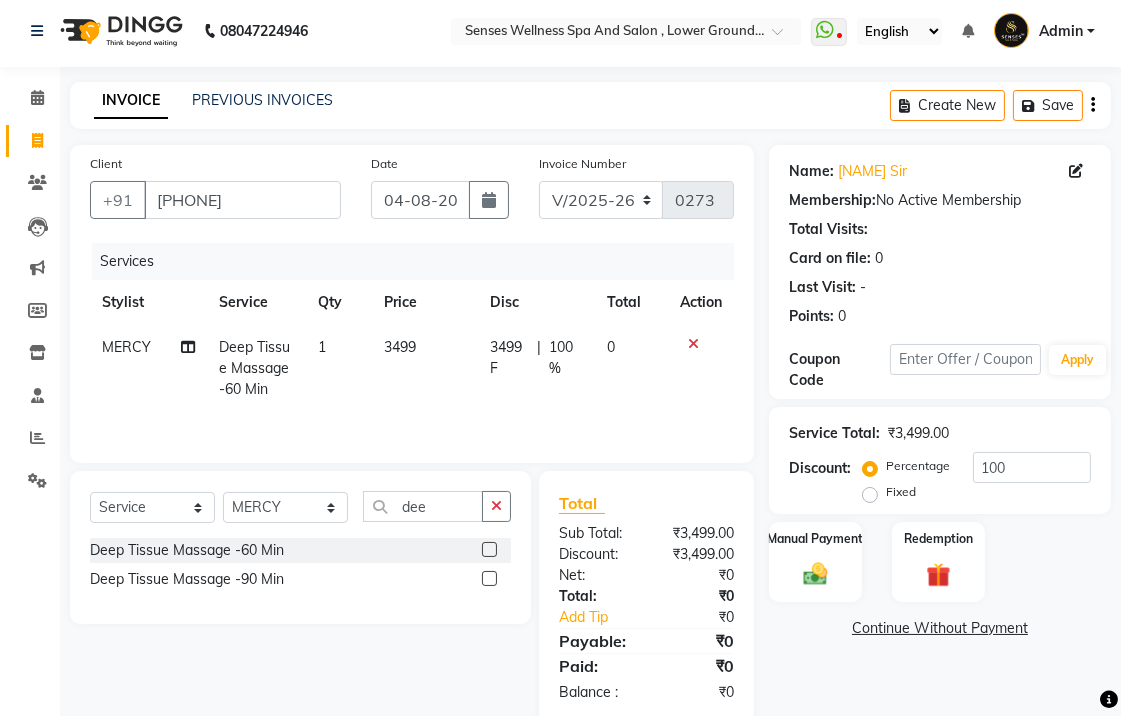 drag, startPoint x: 872, startPoint y: 495, endPoint x: 942, endPoint y: 481, distance: 71.38628 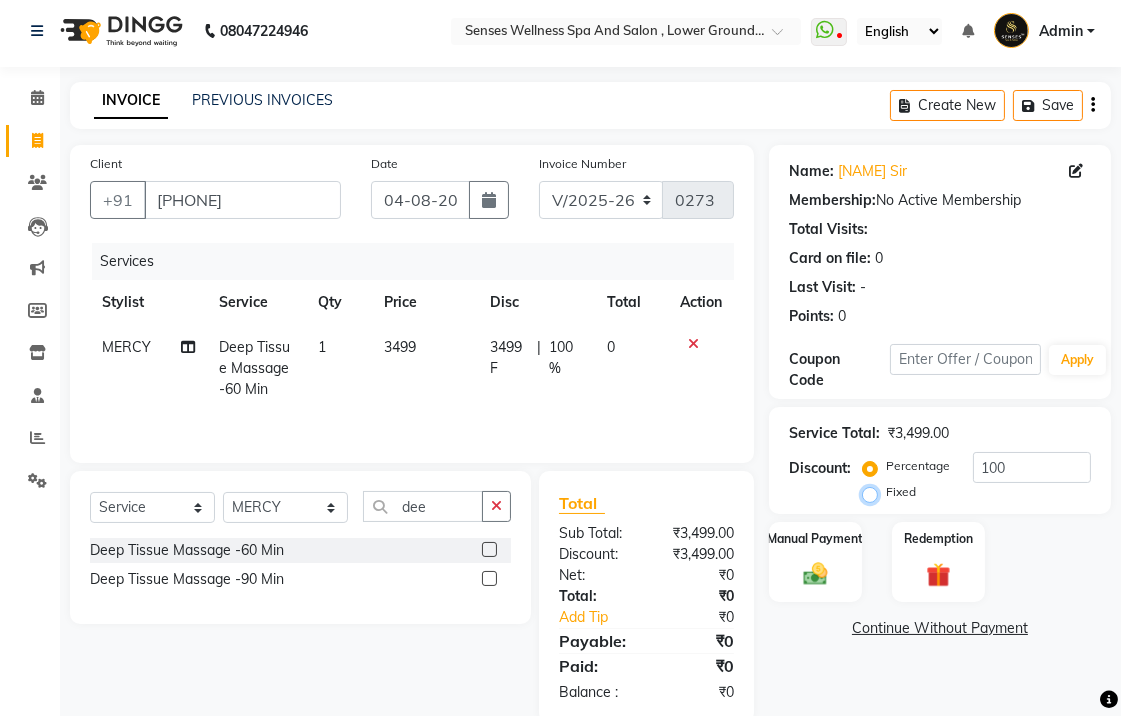click on "Fixed" at bounding box center (874, 492) 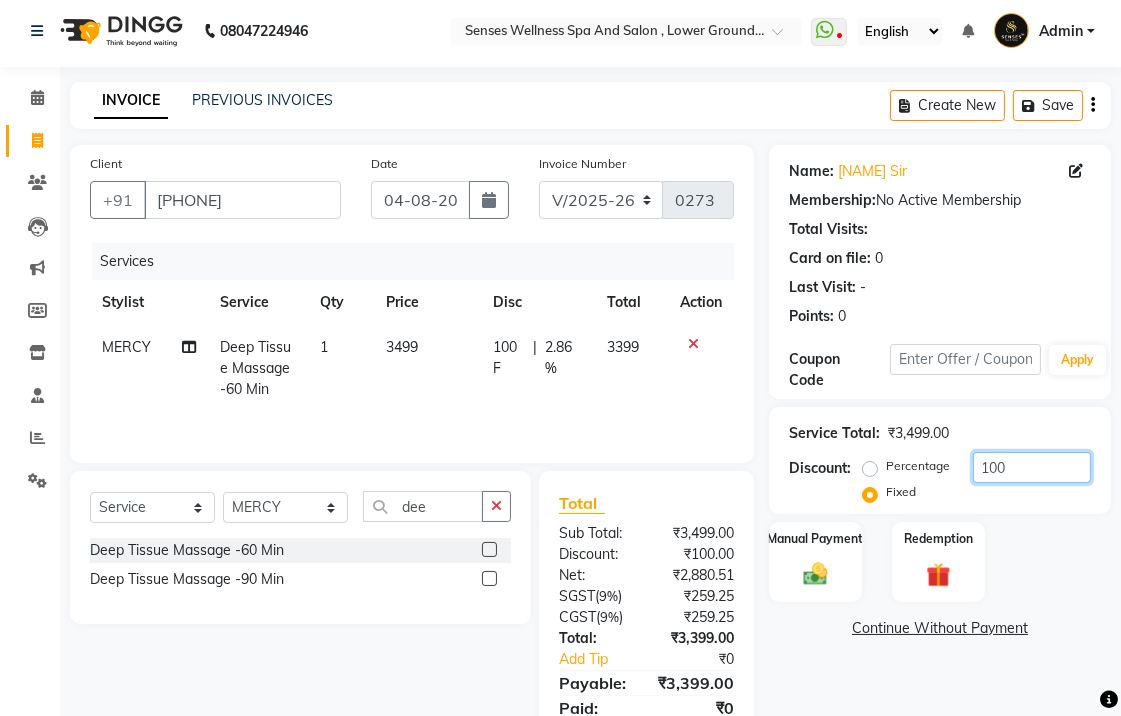 click on "100" 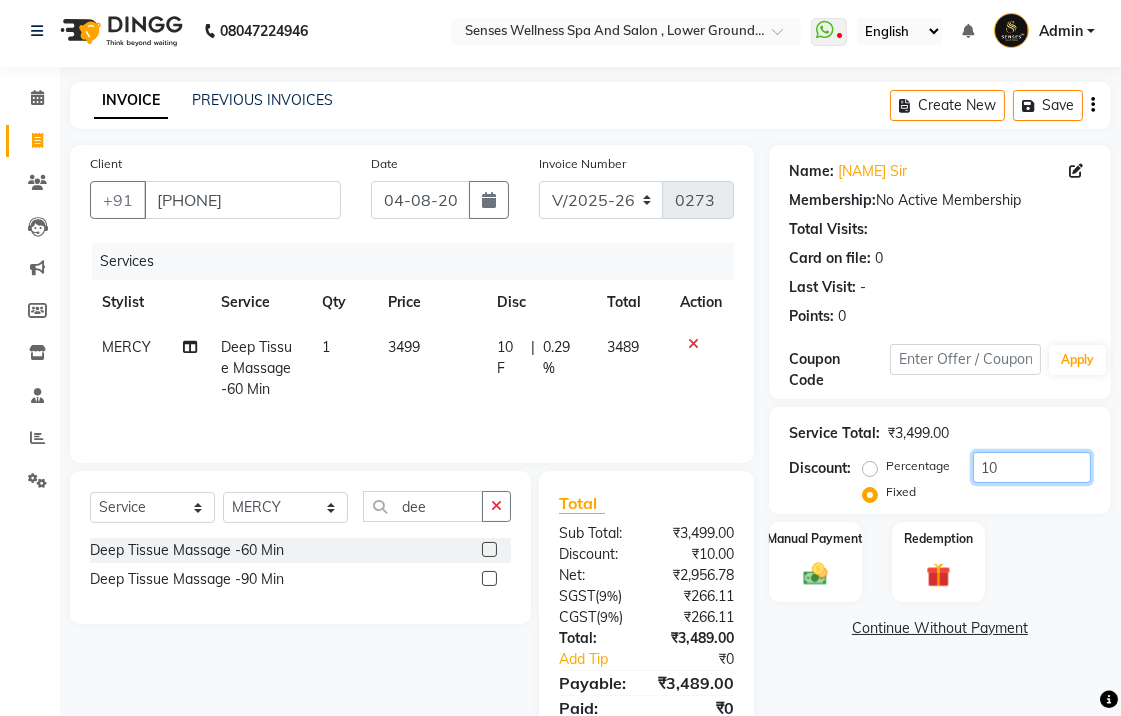 type on "1" 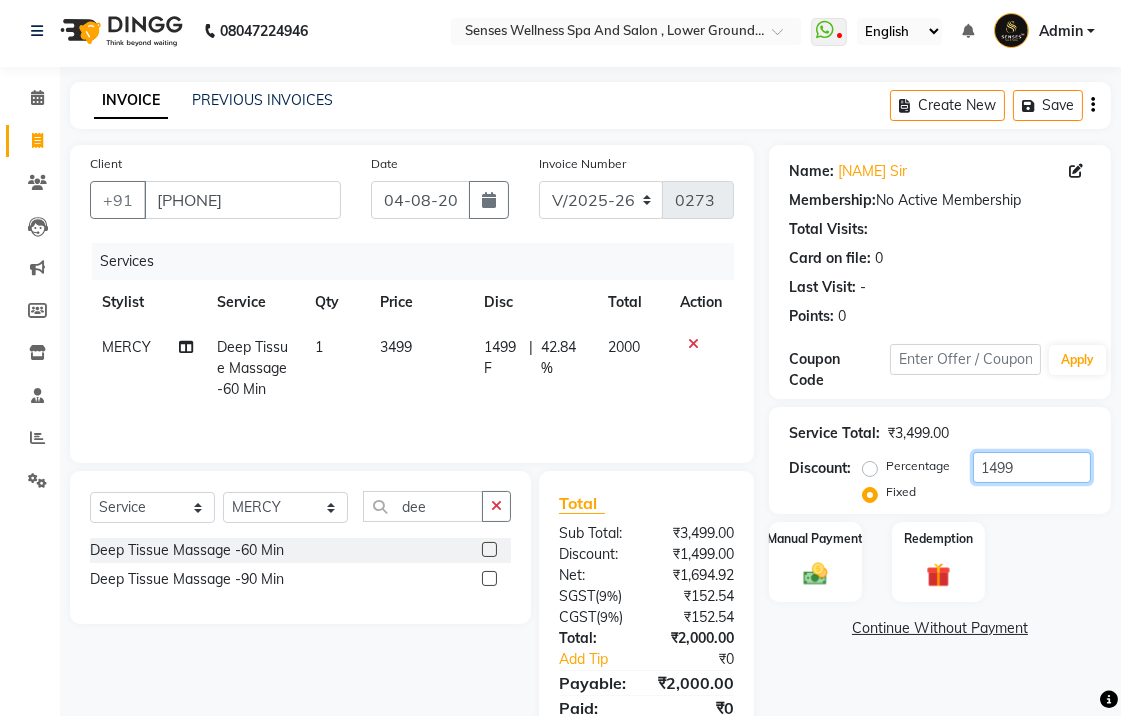 type on "1499" 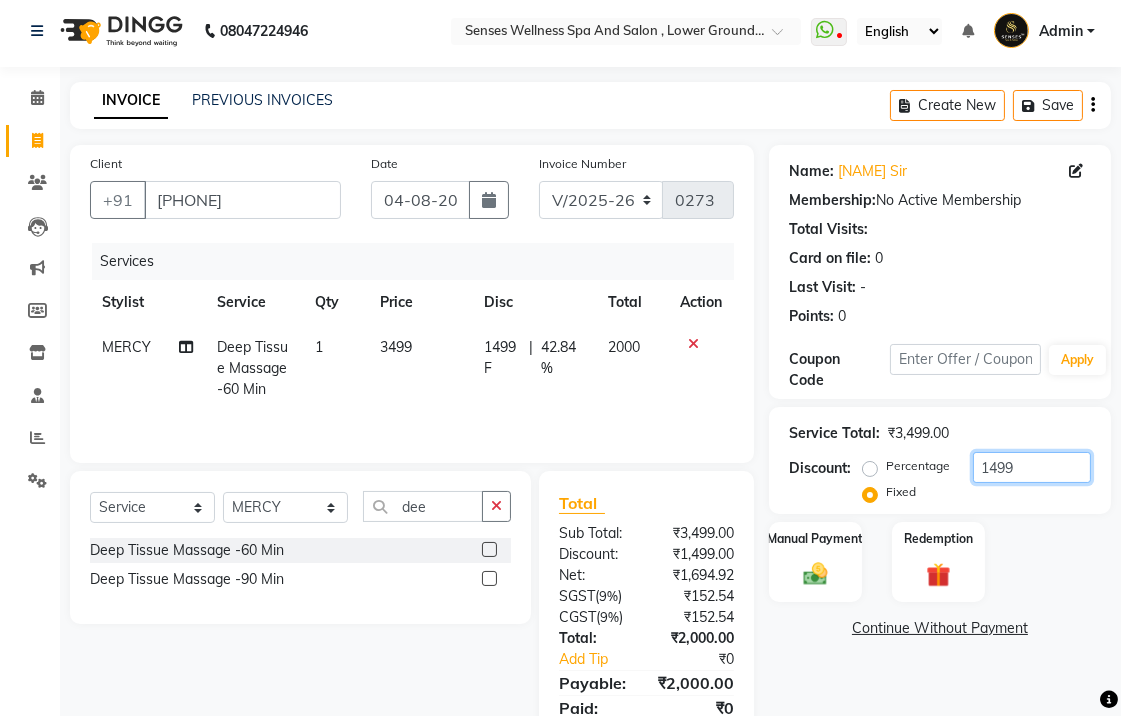 scroll, scrollTop: 85, scrollLeft: 0, axis: vertical 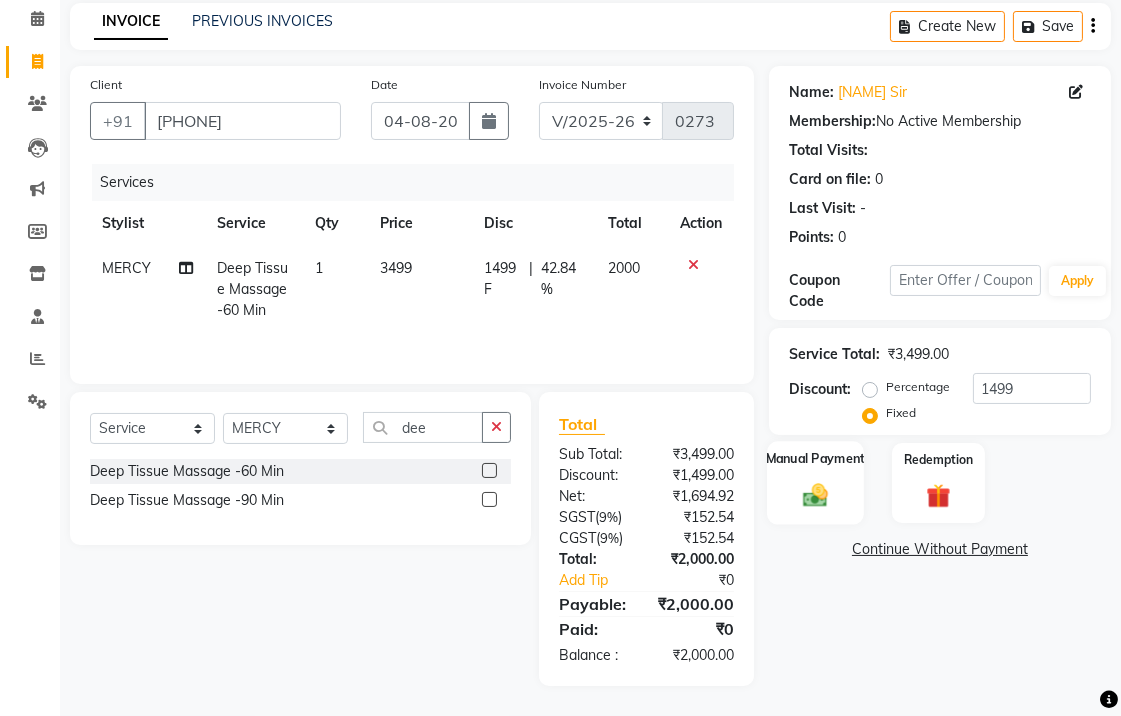 click on "Manual Payment" 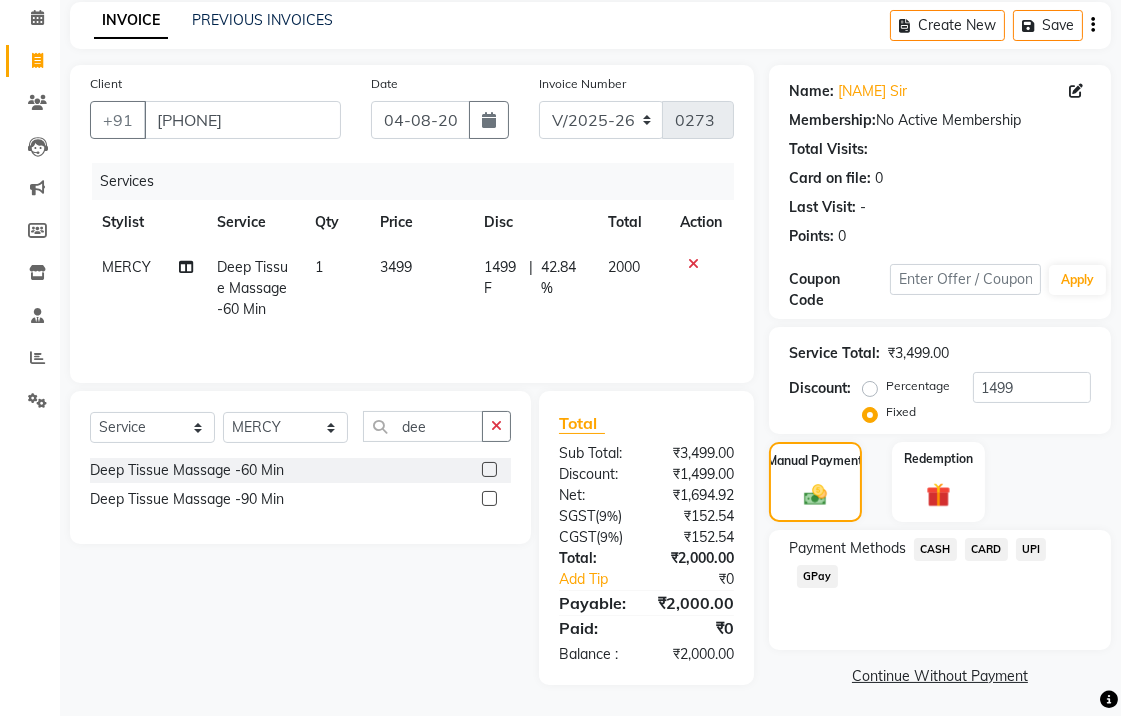 click on "CASH" 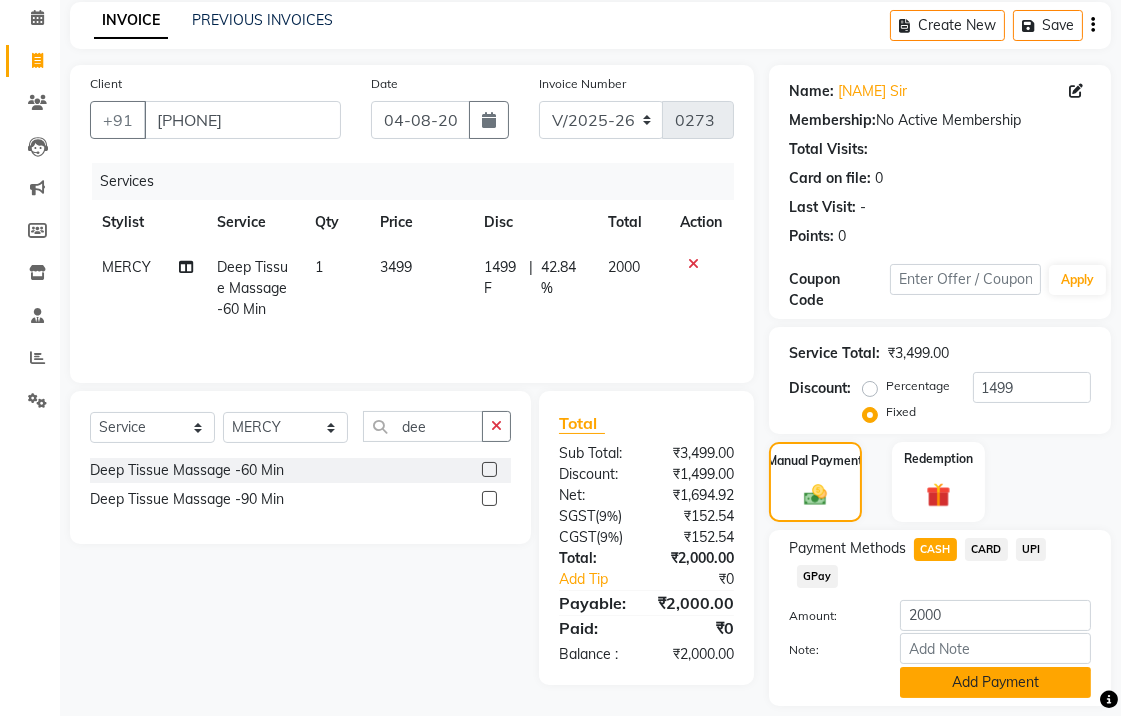 click on "Add Payment" 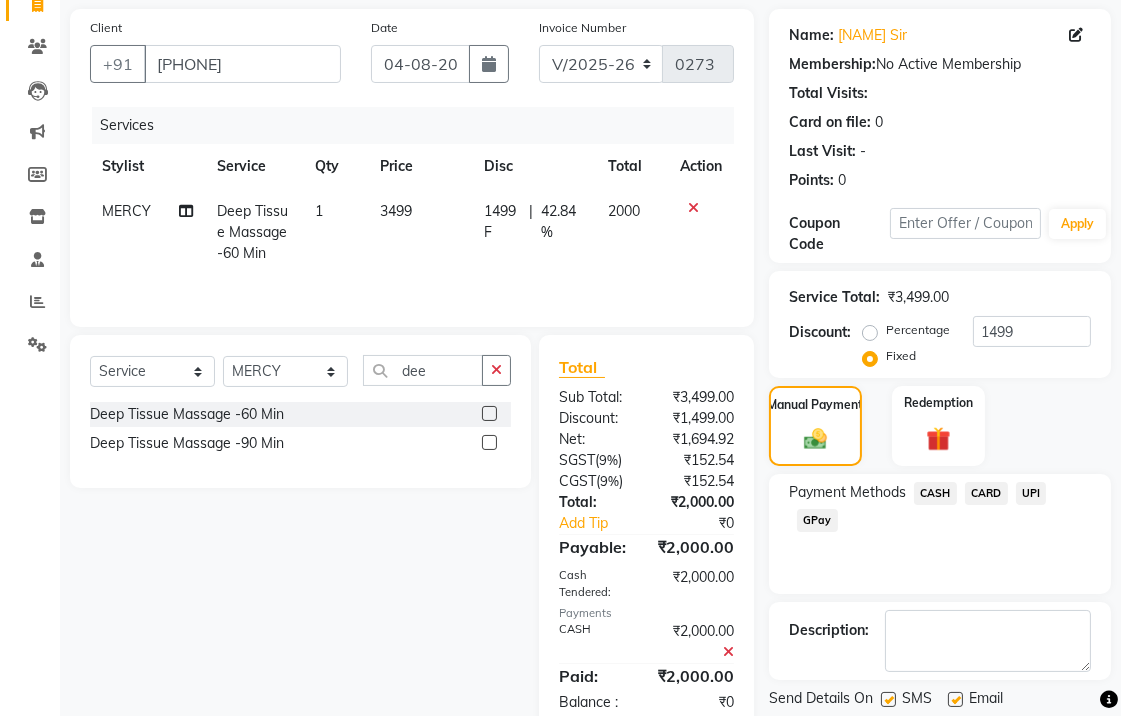 scroll, scrollTop: 153, scrollLeft: 0, axis: vertical 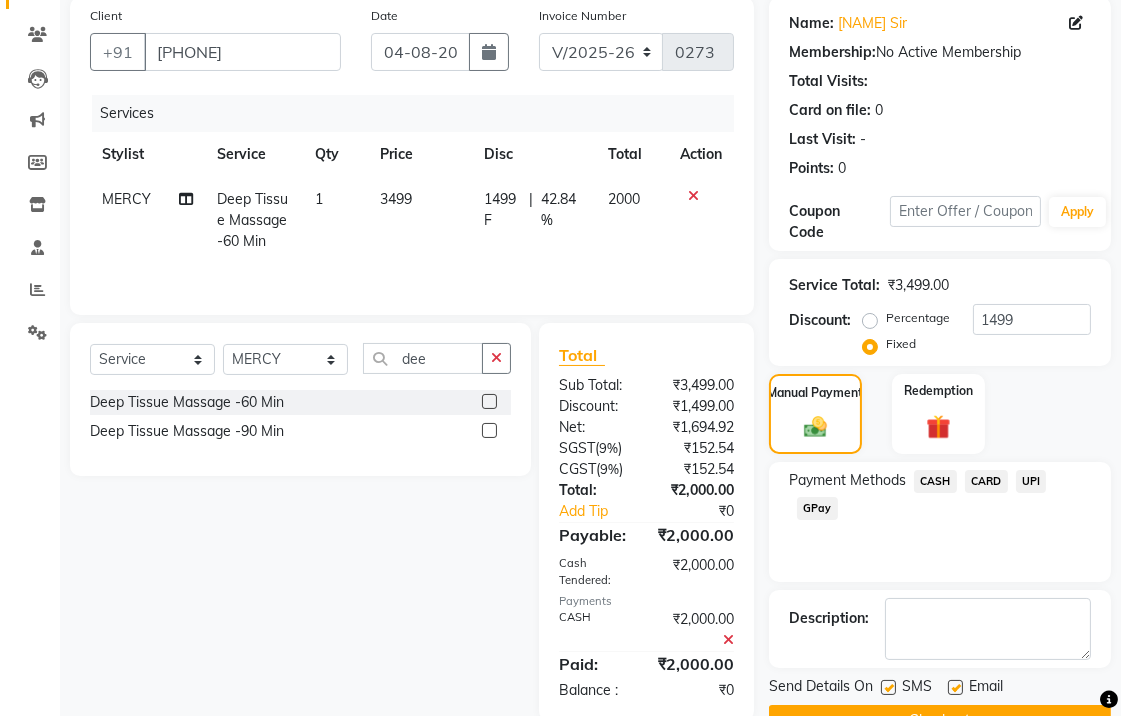 click 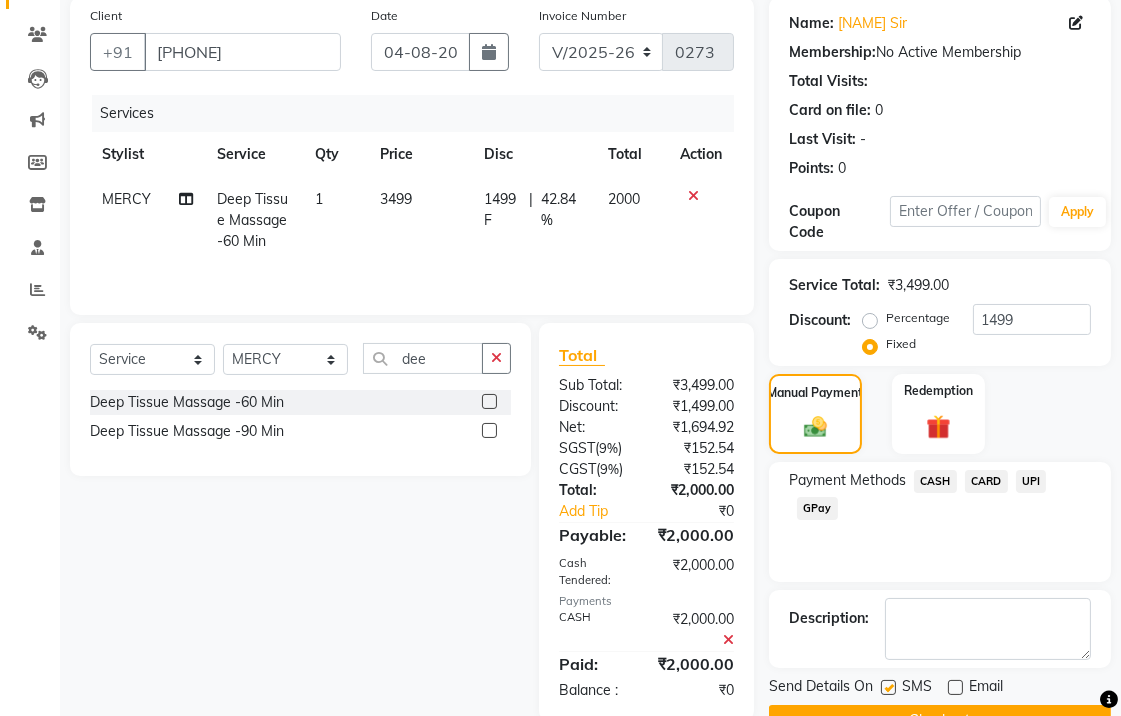 click 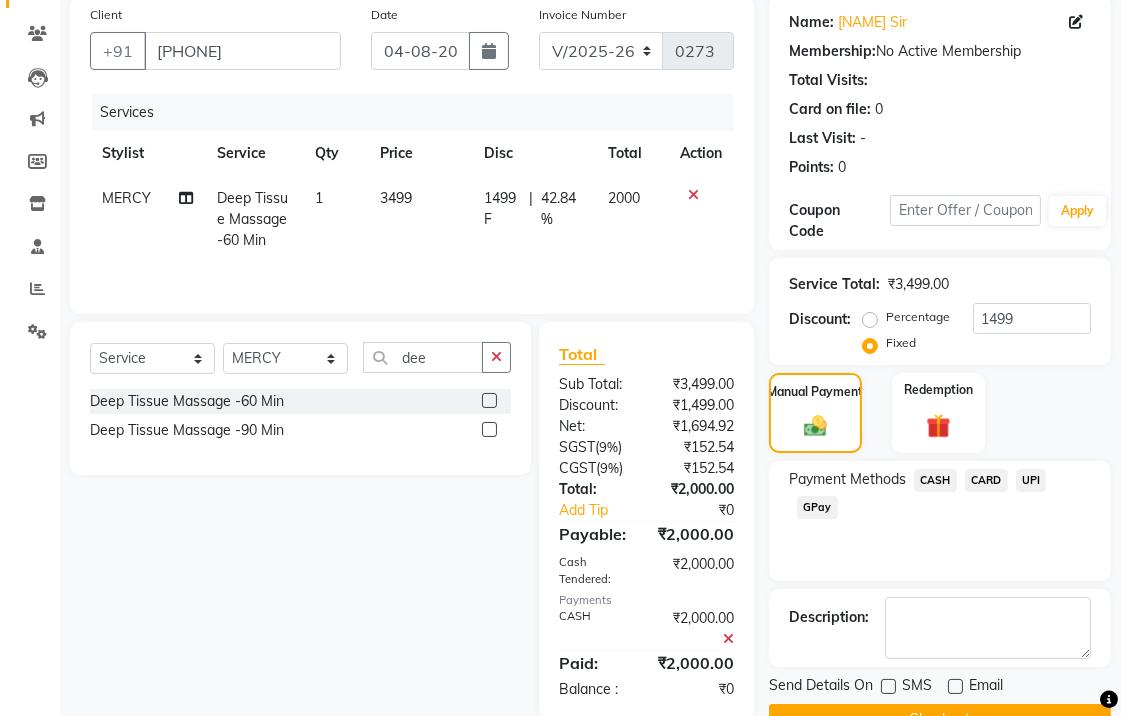 scroll, scrollTop: 202, scrollLeft: 0, axis: vertical 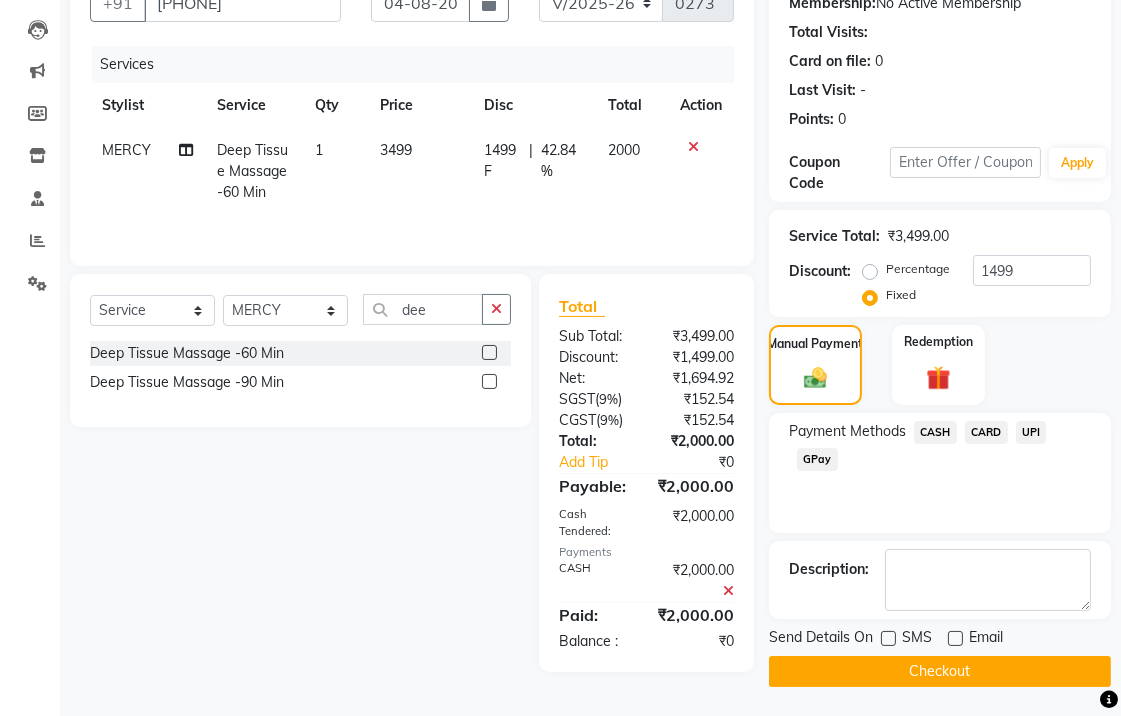 click on "Checkout" 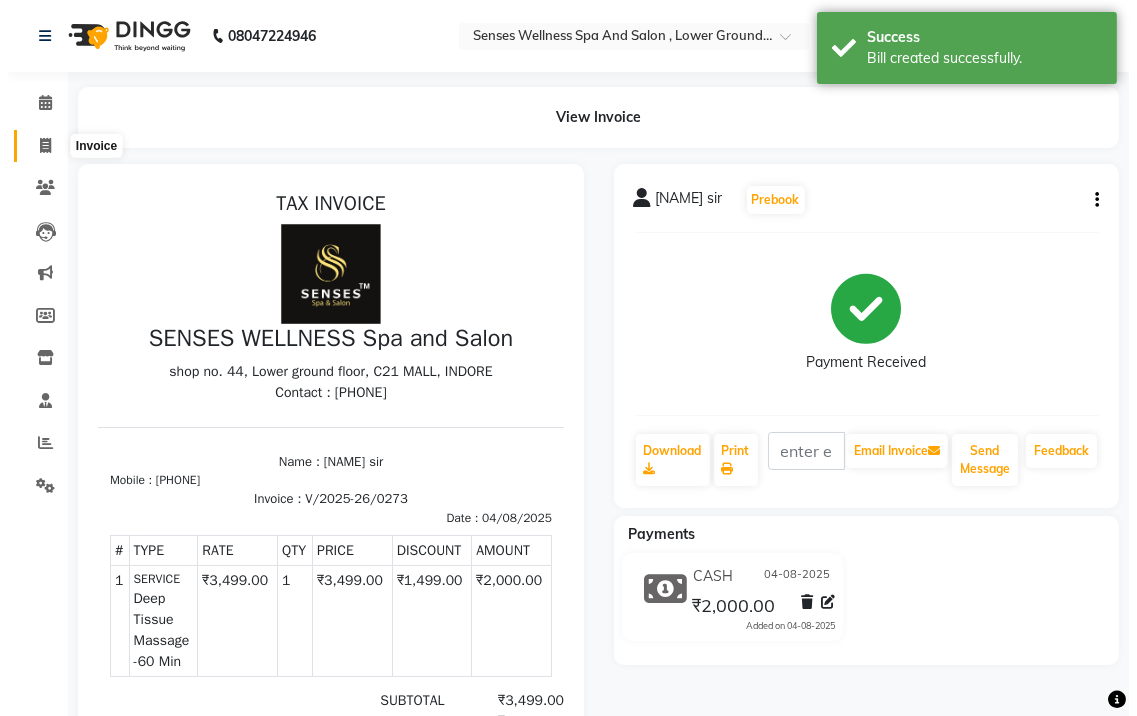 scroll, scrollTop: 0, scrollLeft: 0, axis: both 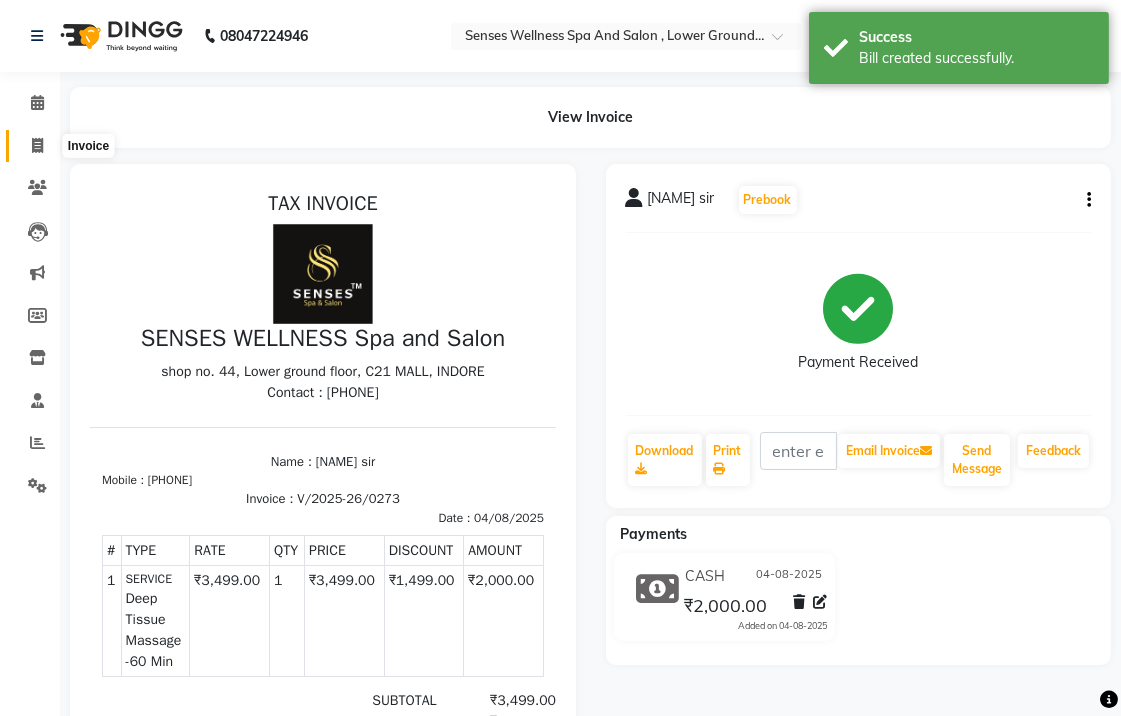 click 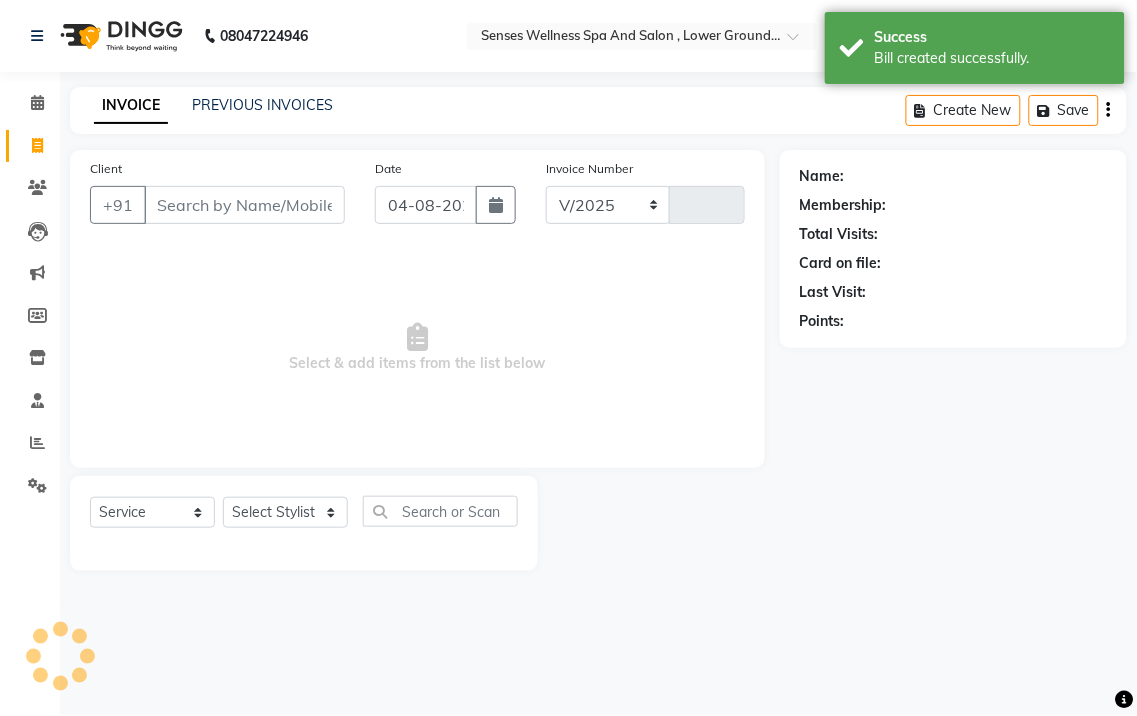 select on "6485" 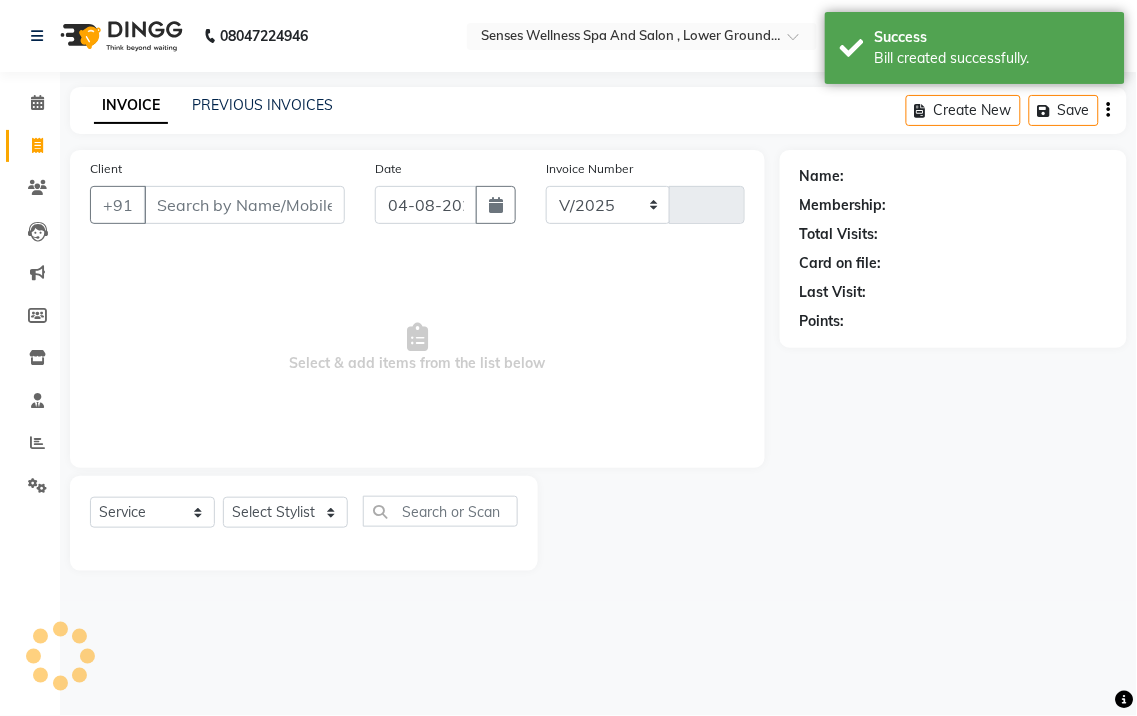 type on "0274" 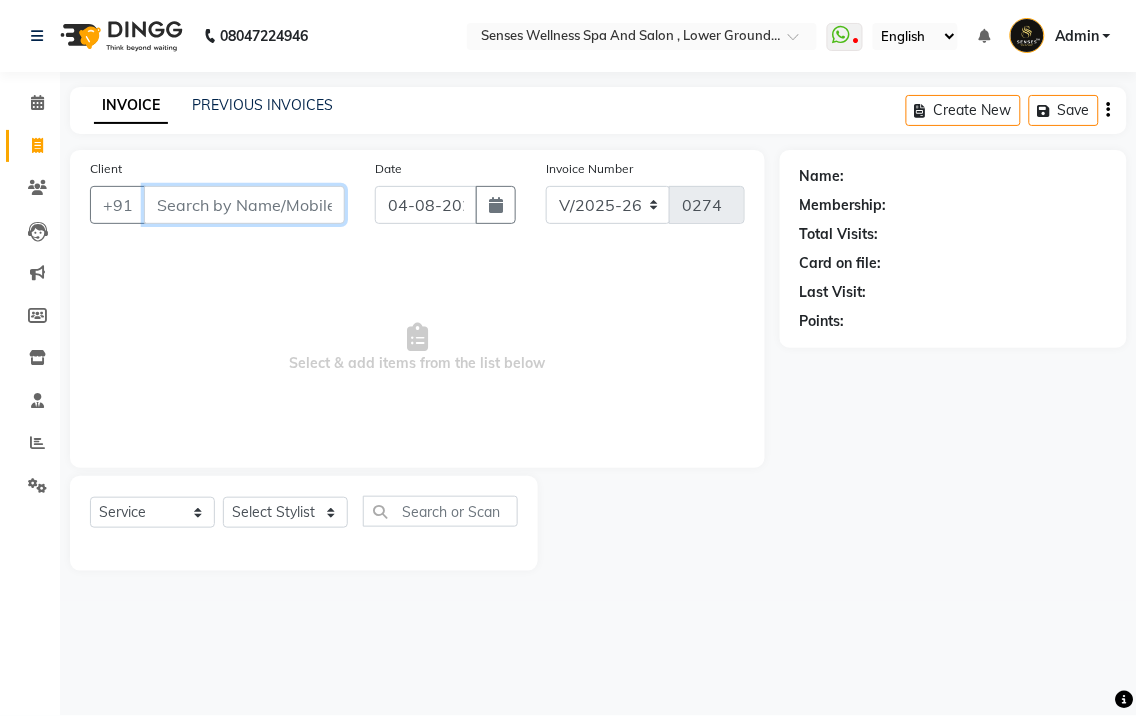 click on "Client" at bounding box center (244, 205) 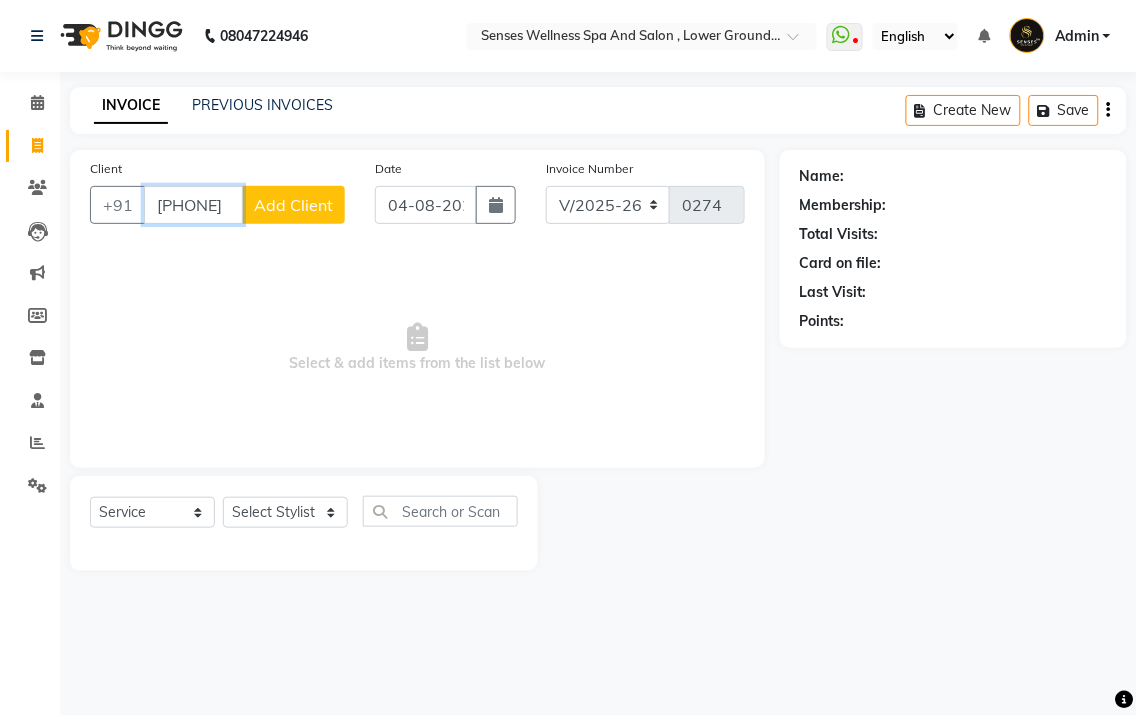 type on "[PHONE]" 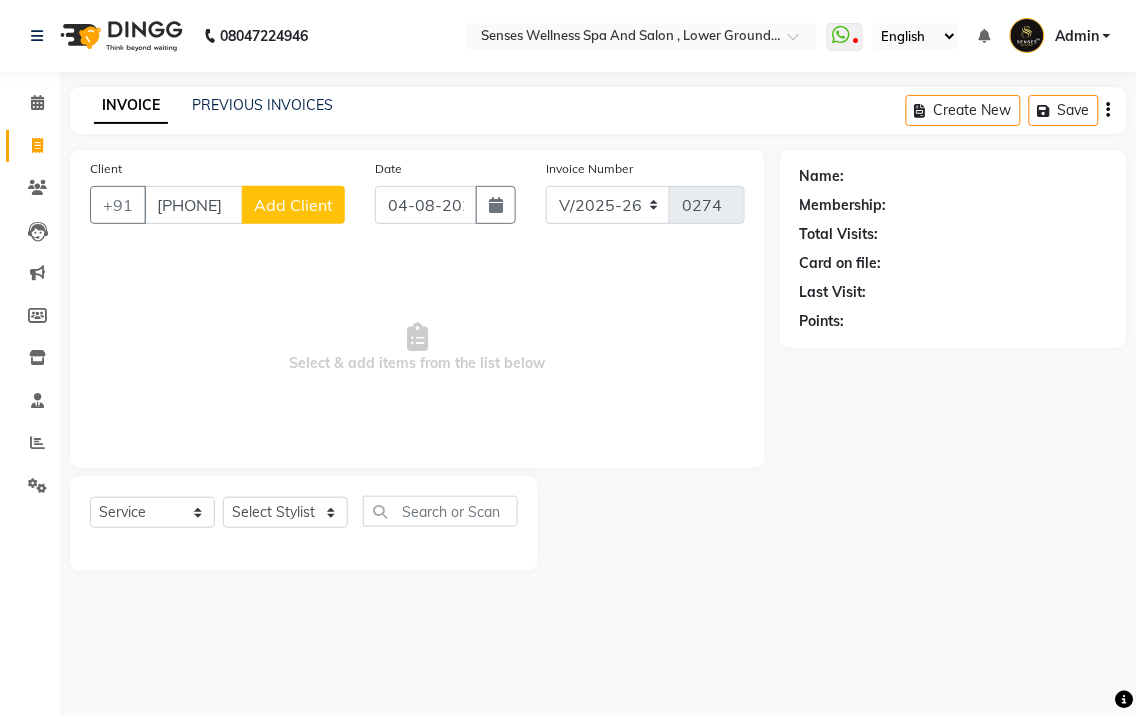 click on "Add Client" 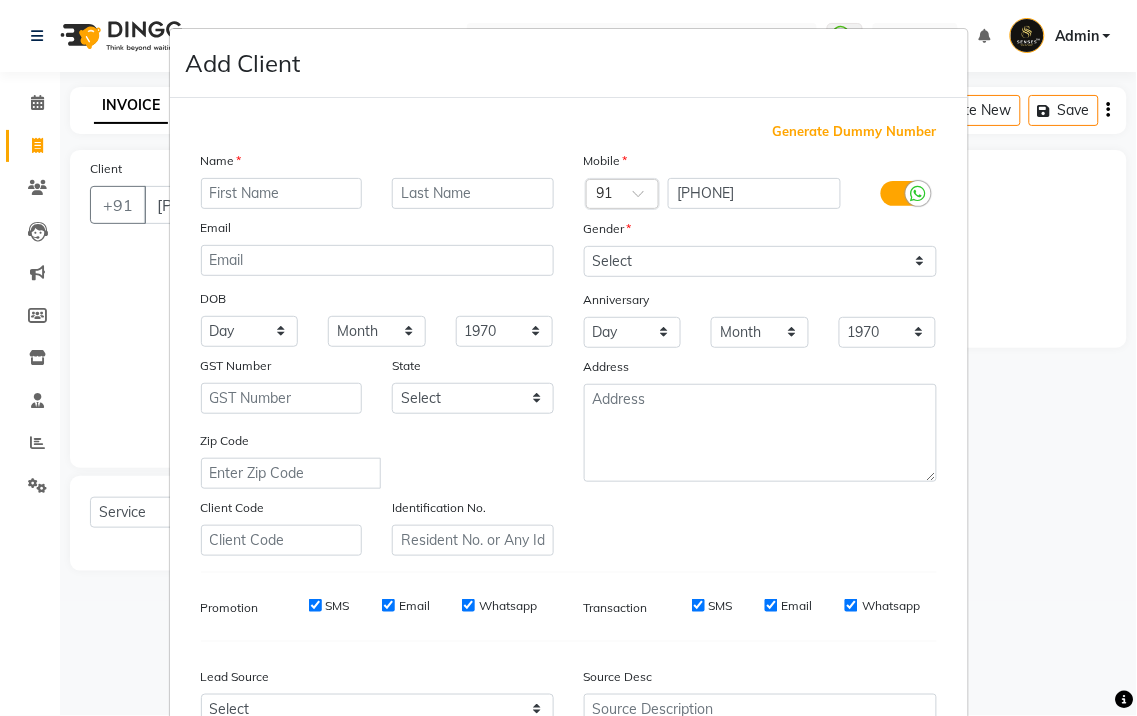 click on "Add Client Generate Dummy Number Name Email DOB Day 01 02 03 04 05 06 07 08 09 10 11 12 13 14 15 16 17 18 19 20 21 22 23 24 25 26 27 28 29 30 31 Month January February March April May June July August September October November December 1940 1941 1942 1943 1944 1945 1946 1947 1948 1949 1950 1951 1952 1953 1954 1955 1956 1957 1958 1959 1960 1961 1962 1963 1964 1965 1966 1967 1968 1969 1970 1971 1972 1973 1974 1975 1976 1977 1978 1979 1980 1981 1982 1983 1984 1985 1986 1987 1988 1989 1990 1991 1992 1993 1994 1995 1996 1997 1998 1999 2000 2001 2002 2003 2004 2005 2006 2007 2008 2009 2010 2011 2012 2013 2014 2015 2016 2017 2018 2019 2020 2021 2022 2023 2024 GST Number State Select Andaman and Nicobar Islands Andhra Pradesh Arunachal Pradesh Assam Bihar Chandigarh Chhattisgarh Dadra and Nagar Haveli Daman and Diu Delhi Goa Gujarat Haryana Himachal Pradesh Jammu and Kashmir Jharkhand Karnataka Kerala Lakshadweep Madhya Pradesh Maharashtra Manipur Meghalaya Mizoram Nagaland Odisha Pondicherry Punjab Rajasthan Sikkim" at bounding box center [568, 358] 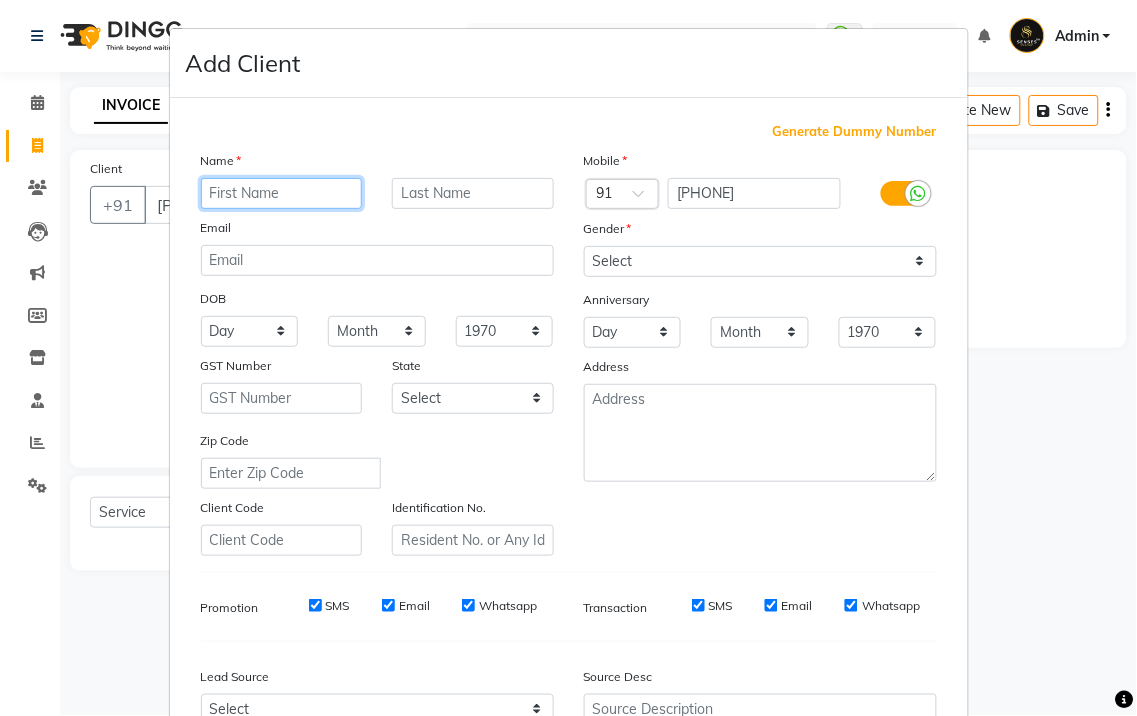click at bounding box center (282, 193) 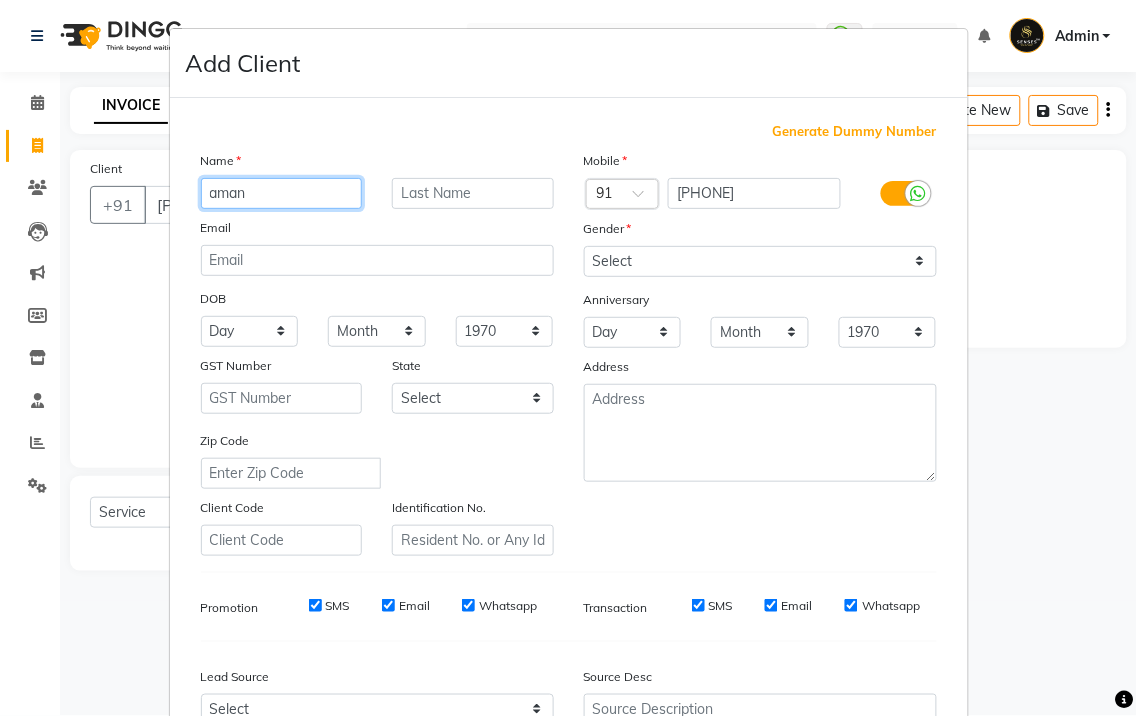type on "aman" 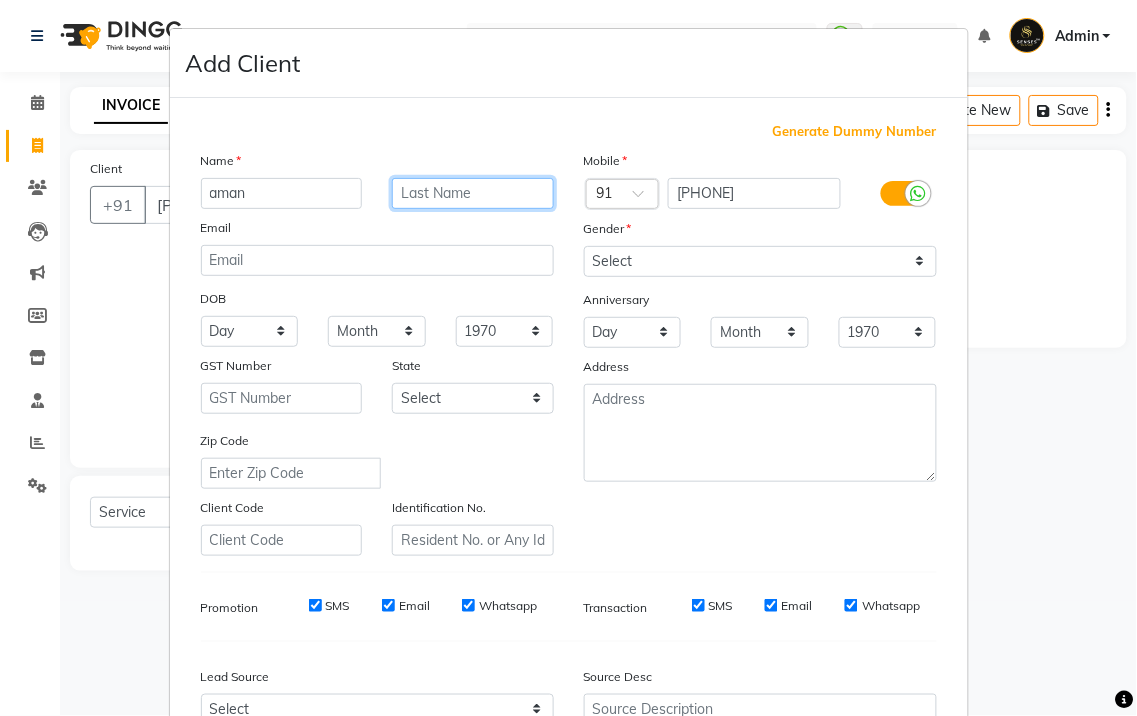 click at bounding box center [473, 193] 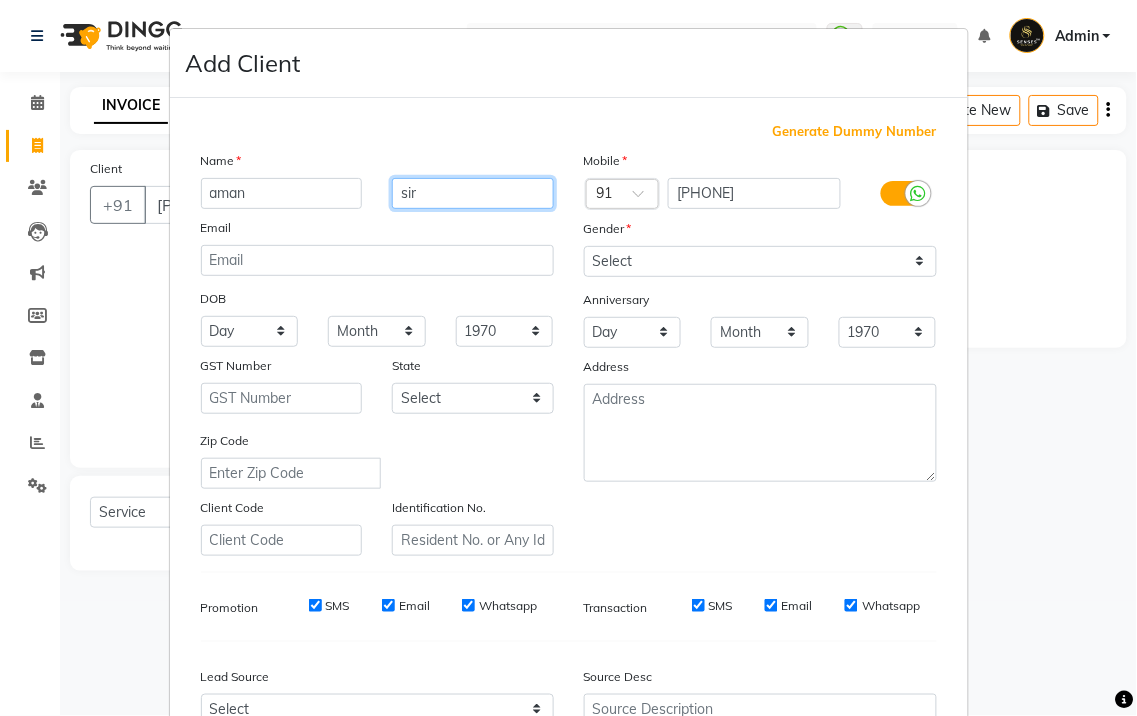 type on "sir" 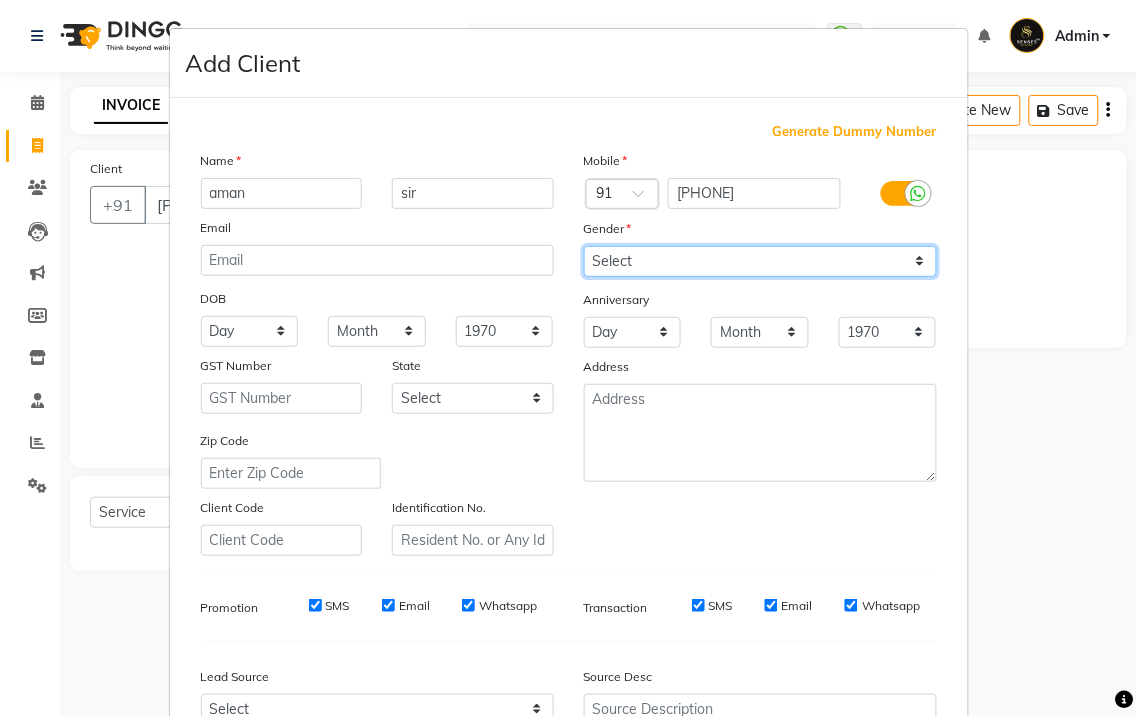 click on "Select Male Female Other Prefer Not To Say" at bounding box center [760, 261] 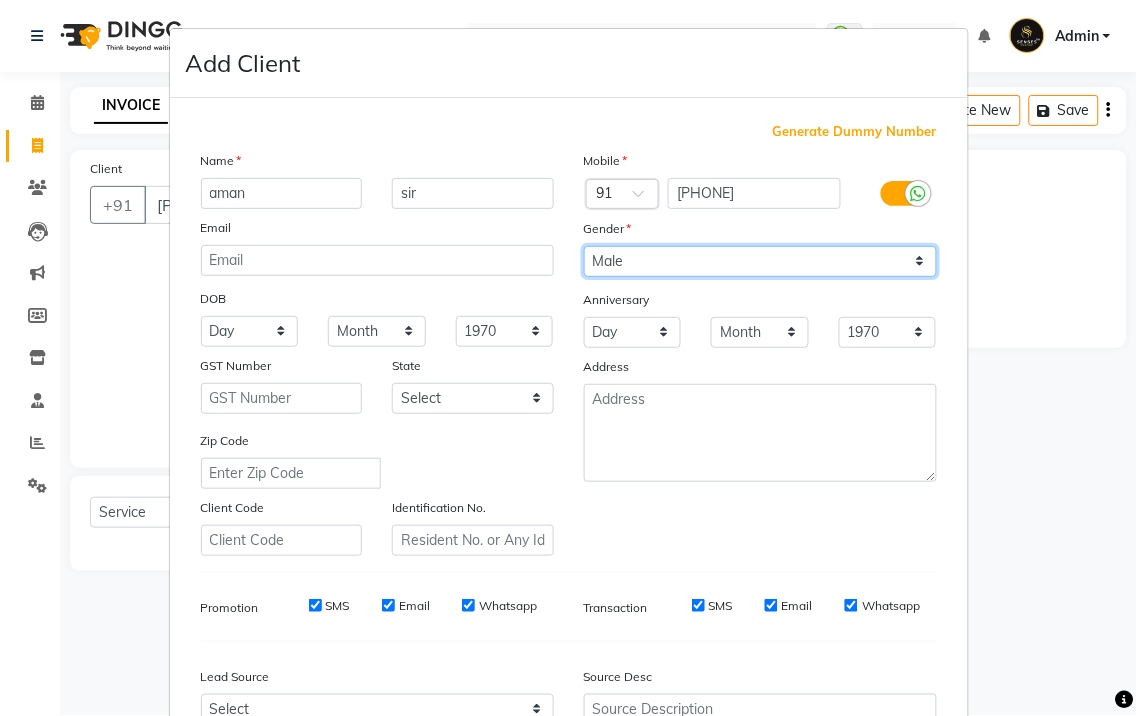 click on "Select Male Female Other Prefer Not To Say" at bounding box center (760, 261) 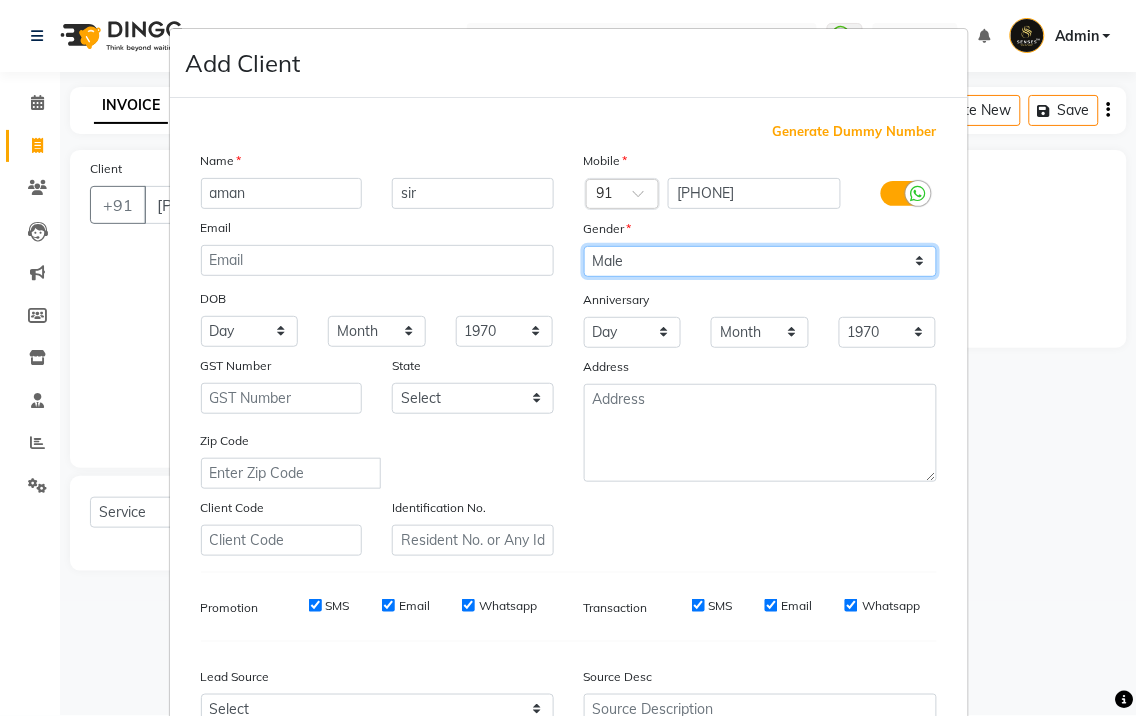 click on "Select Male Female Other Prefer Not To Say" at bounding box center [760, 261] 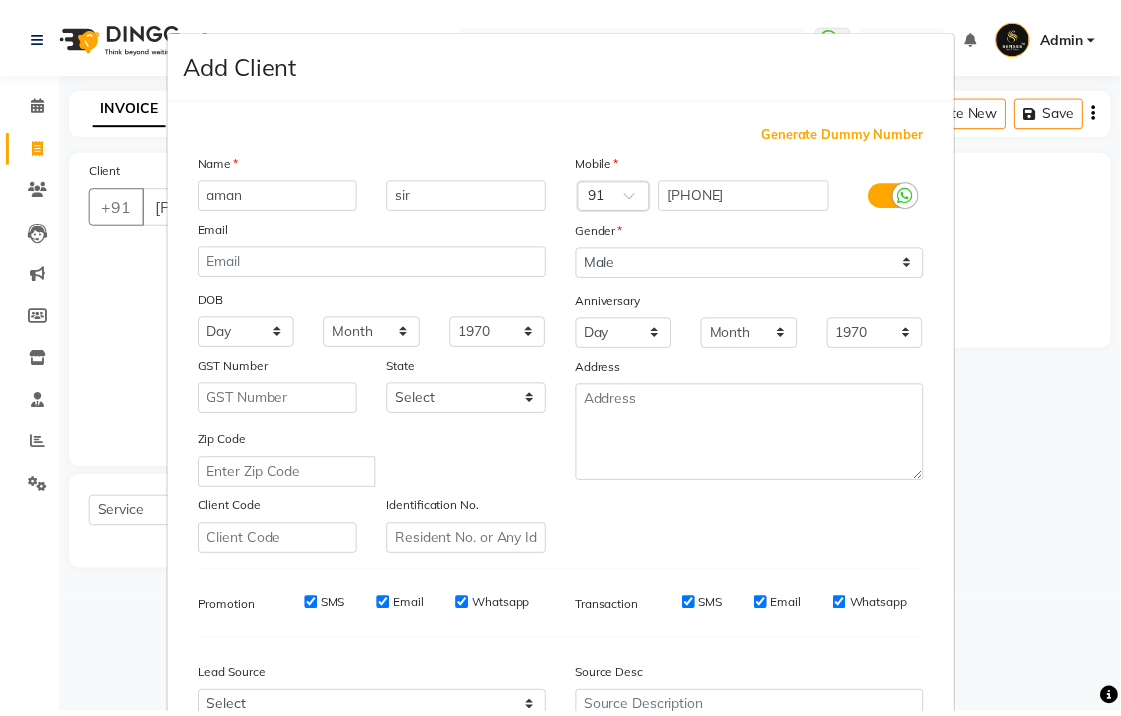 scroll, scrollTop: 207, scrollLeft: 0, axis: vertical 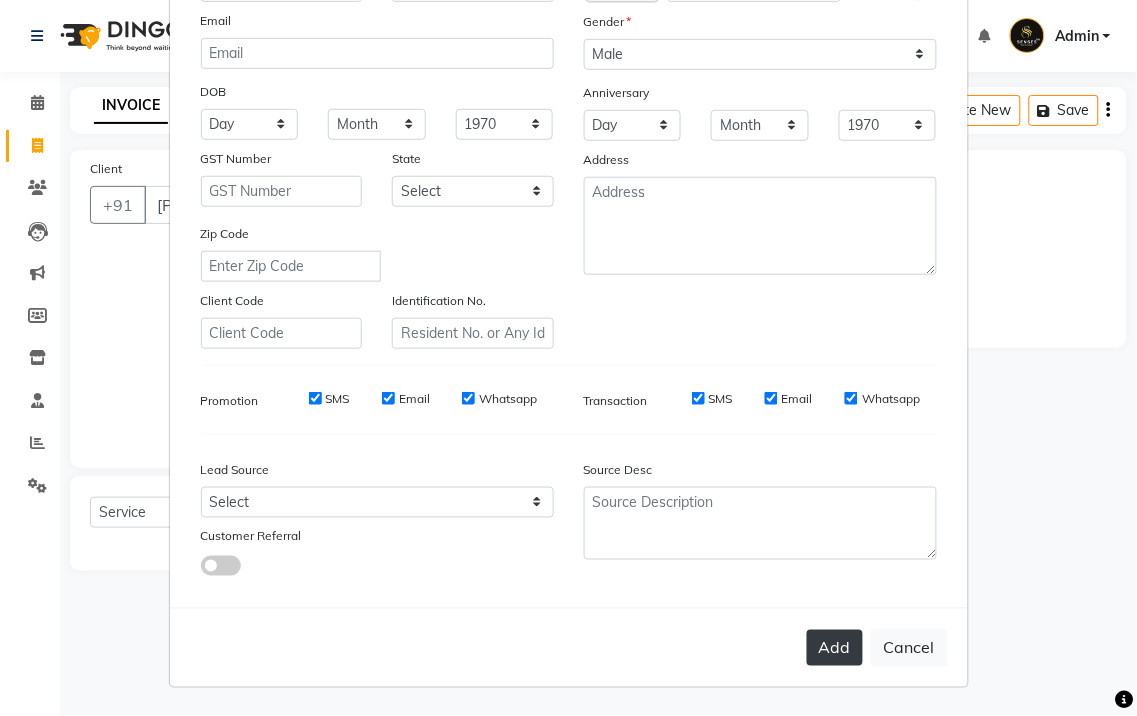 click on "Add" at bounding box center (835, 648) 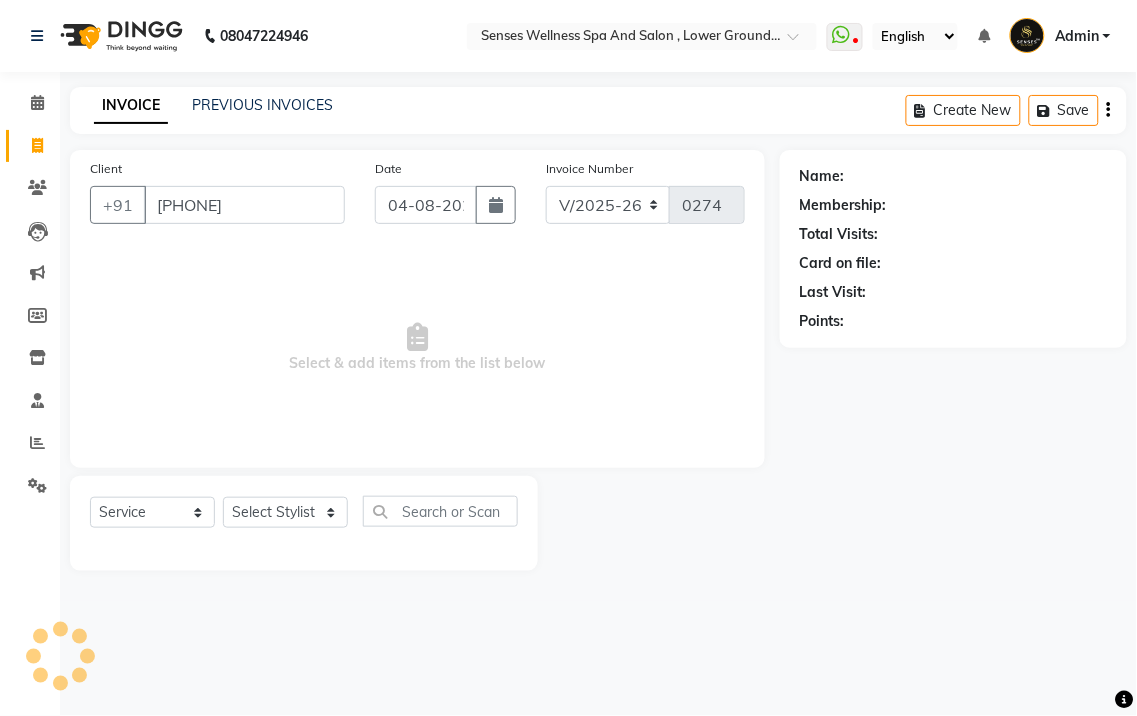 type 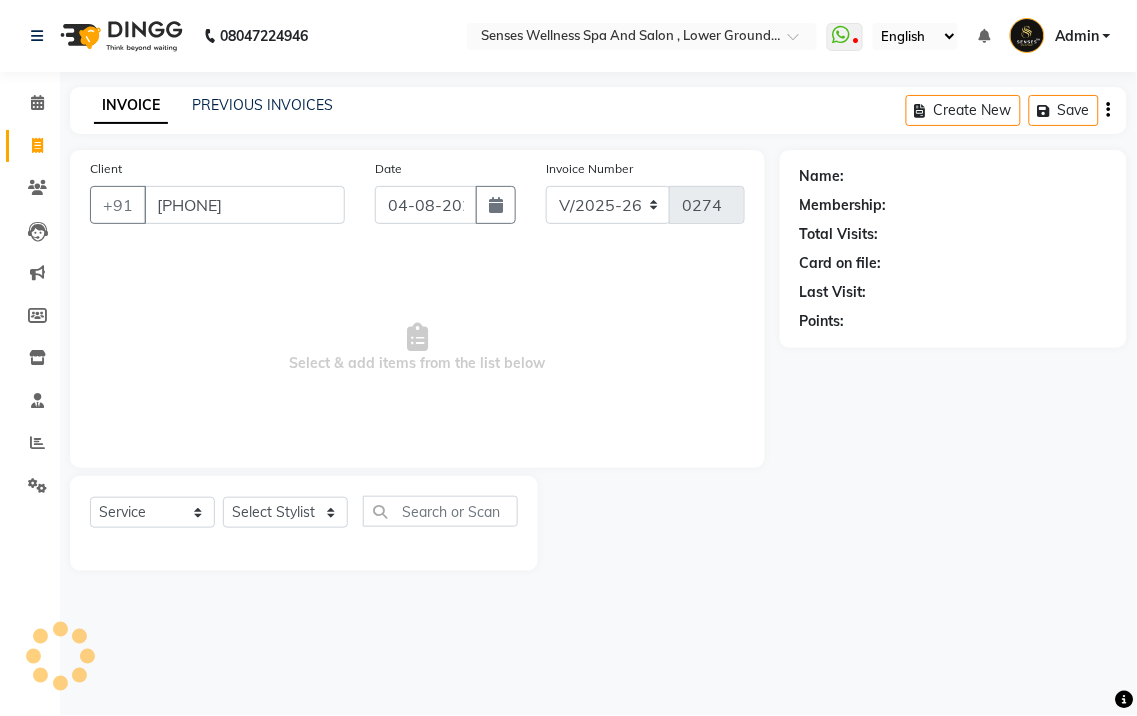 type 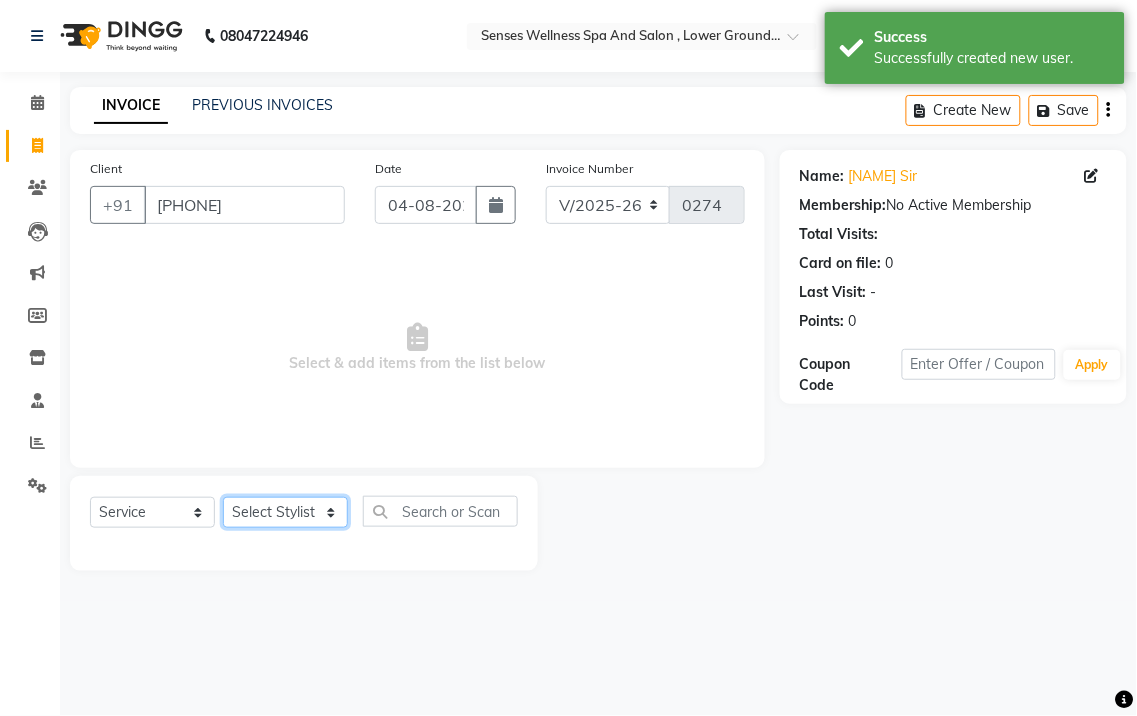 click on "Select Stylist BHARTI CHRISTY MERCY pankaj" 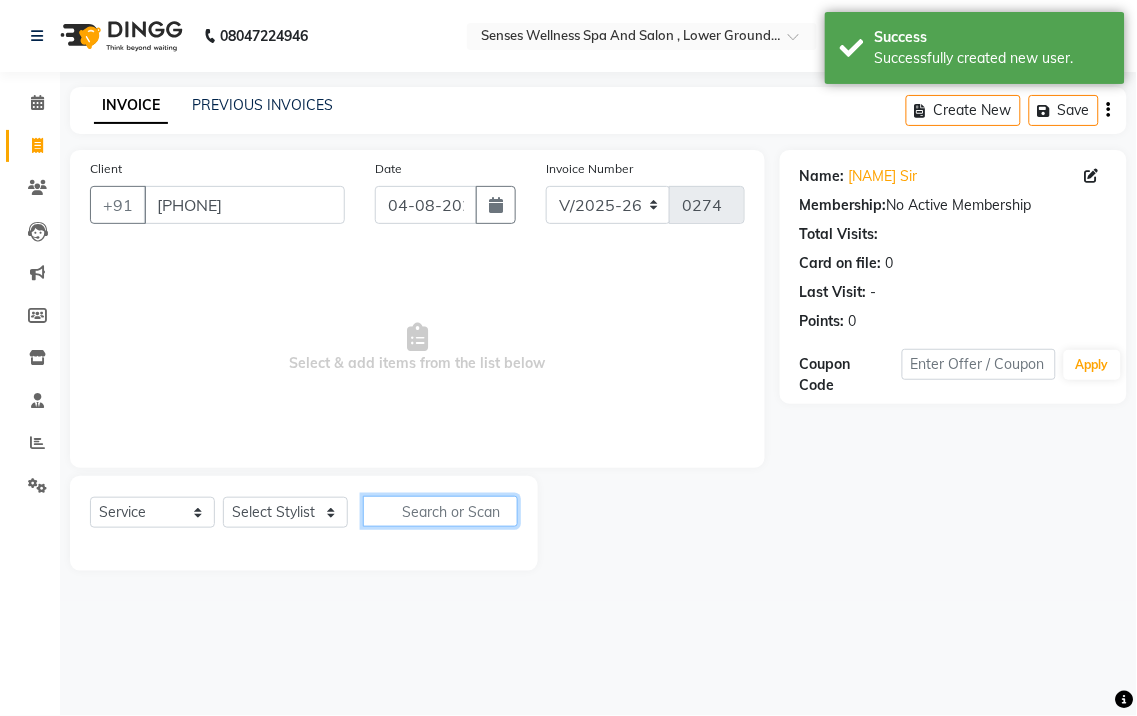 click 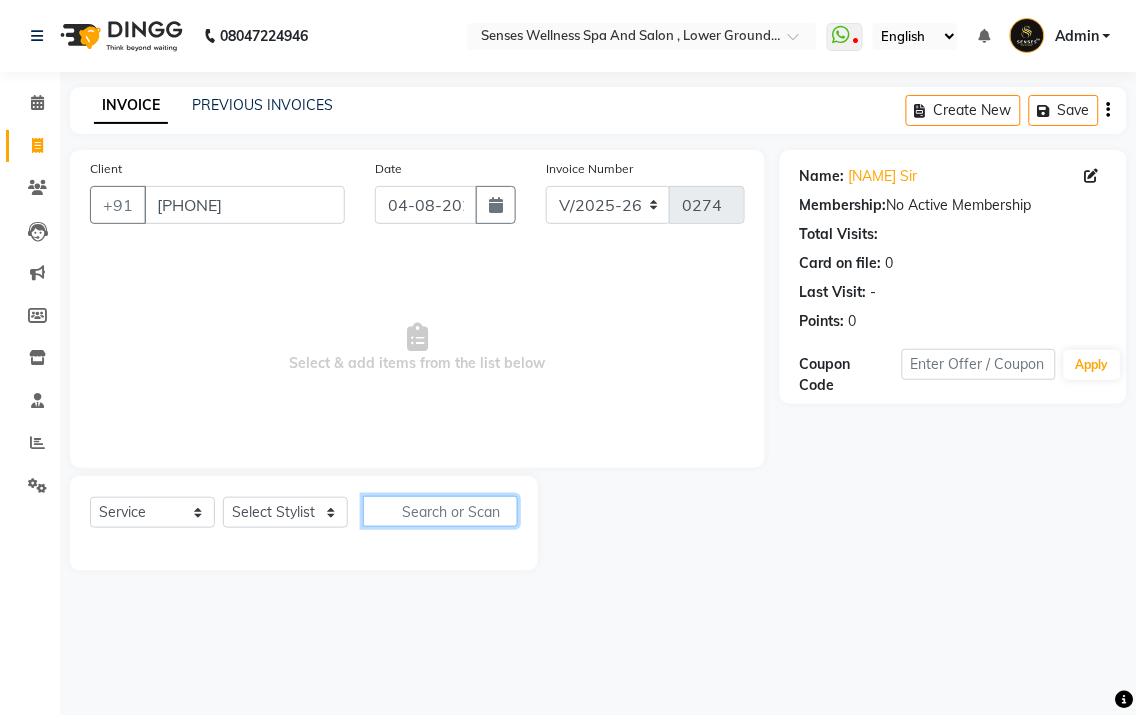 click 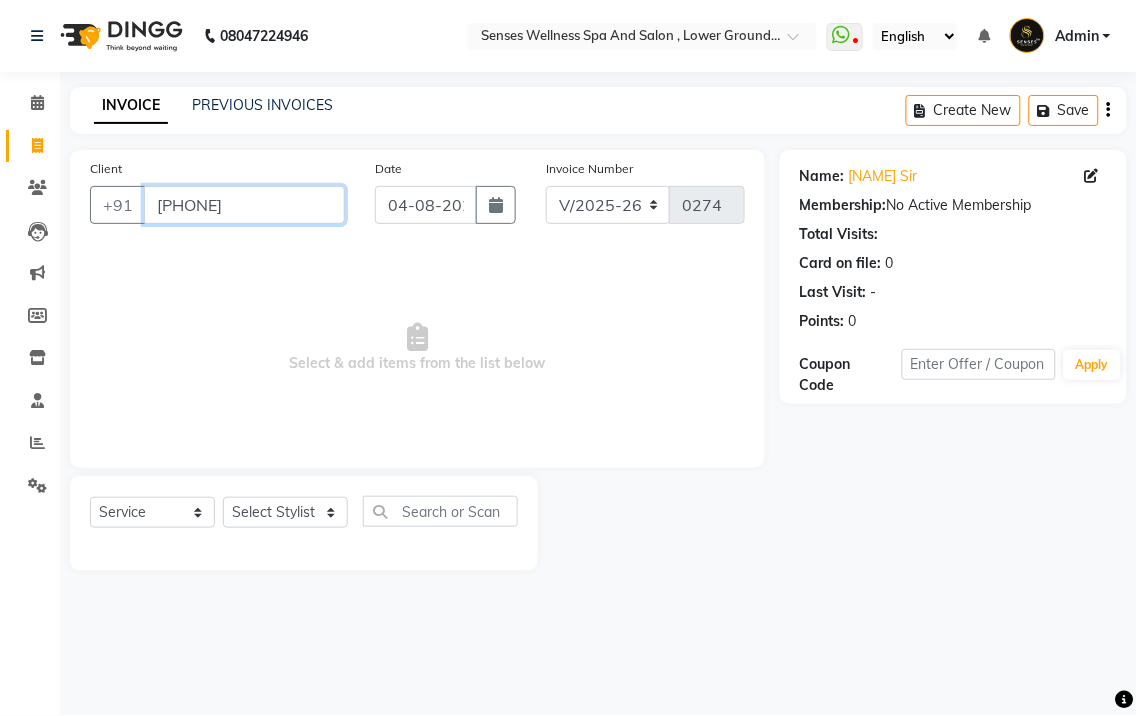 click on "[PHONE]" at bounding box center (244, 205) 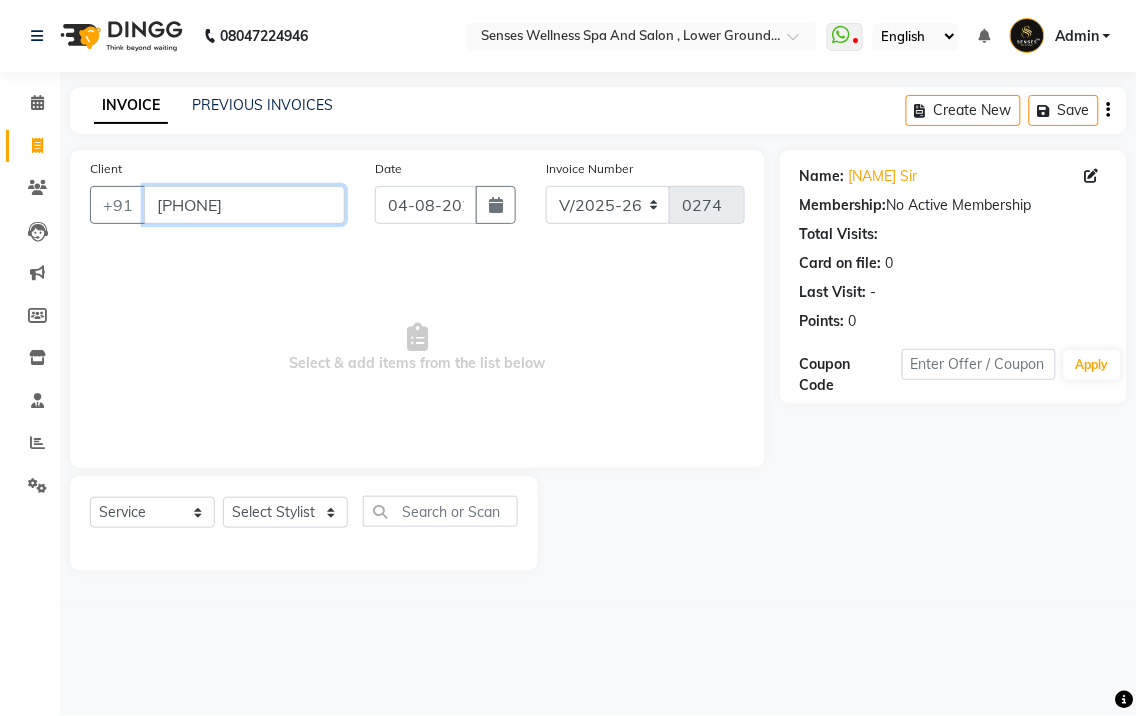 click on "[PHONE]" at bounding box center (244, 205) 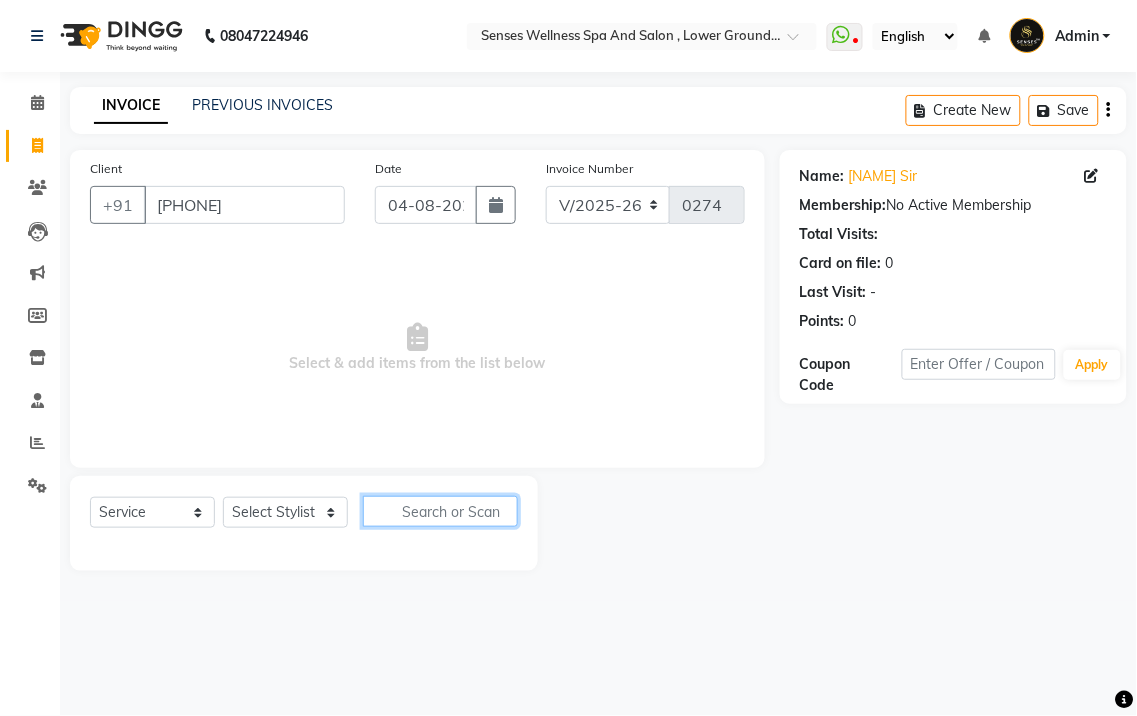 click 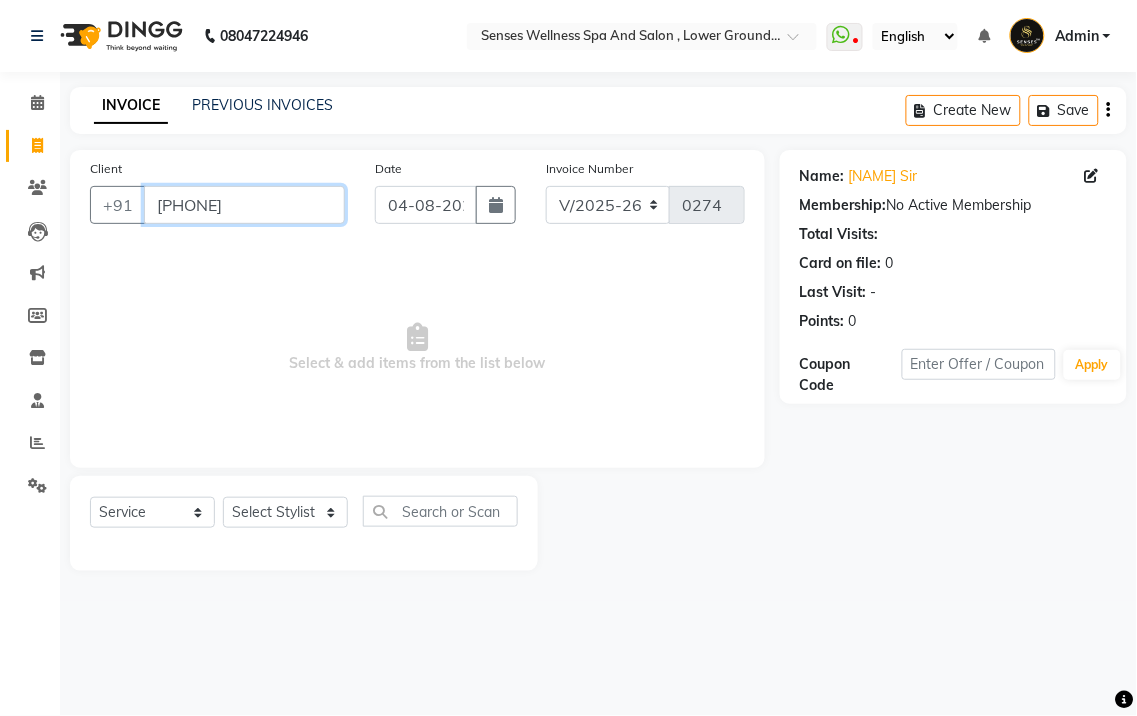 click on "[PHONE]" at bounding box center (244, 205) 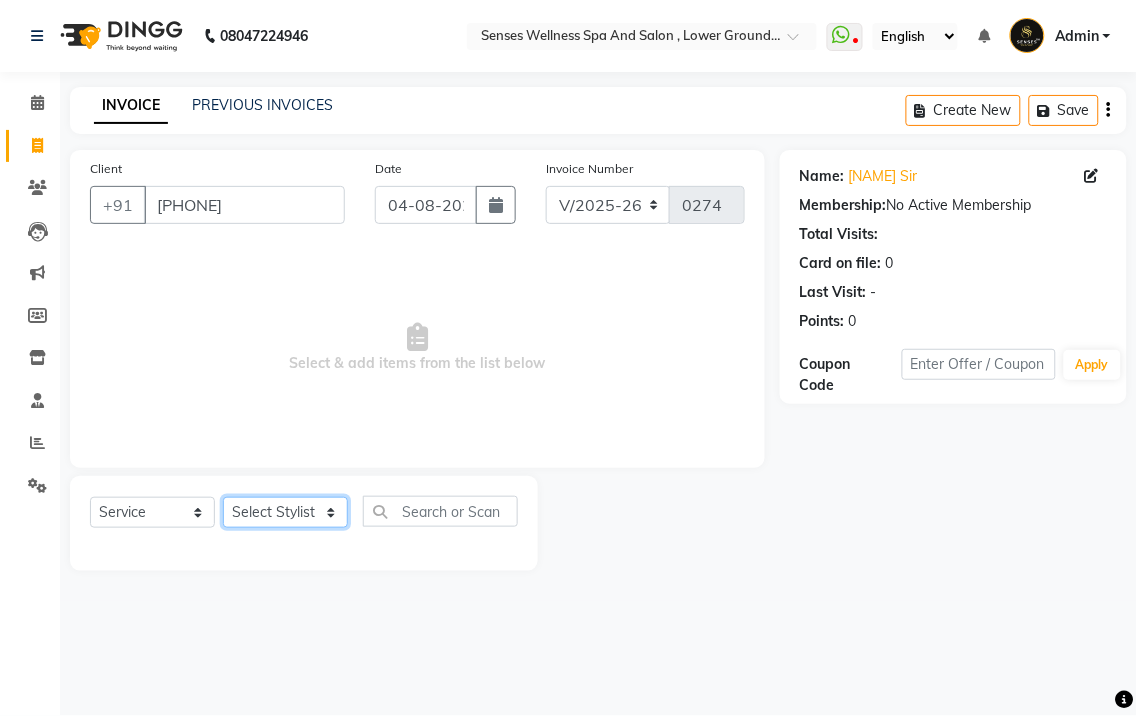 click on "Select Stylist BHARTI CHRISTY MERCY pankaj" 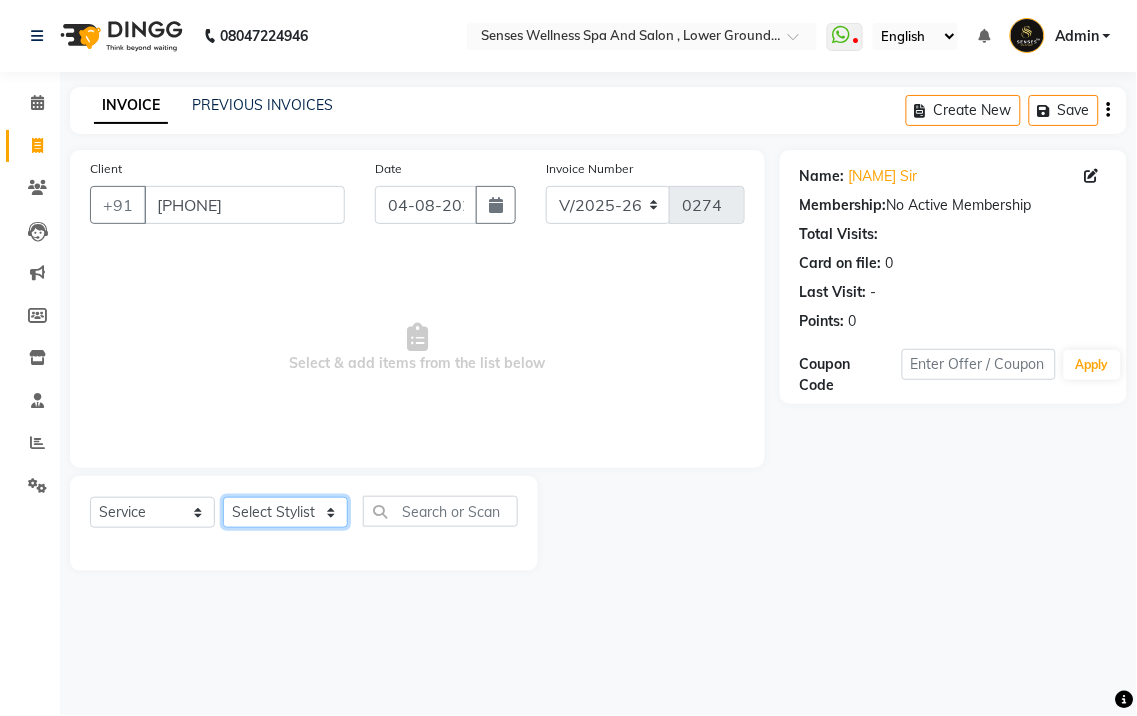 select on "76749" 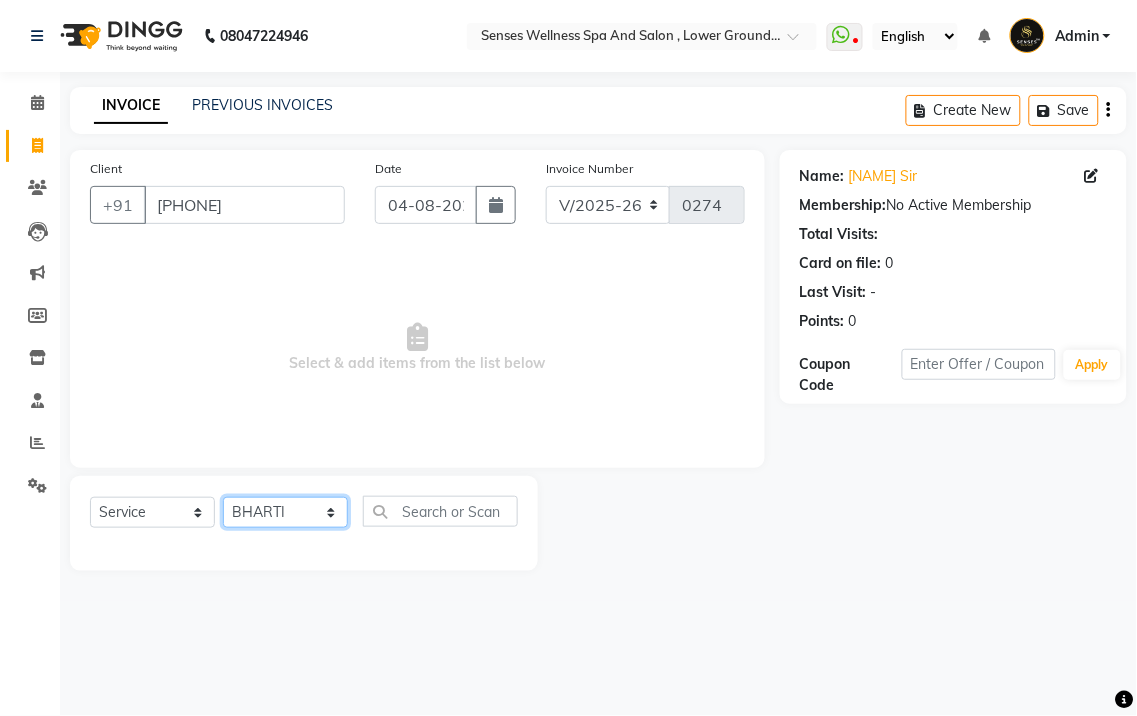 click on "Select Stylist BHARTI CHRISTY MERCY pankaj" 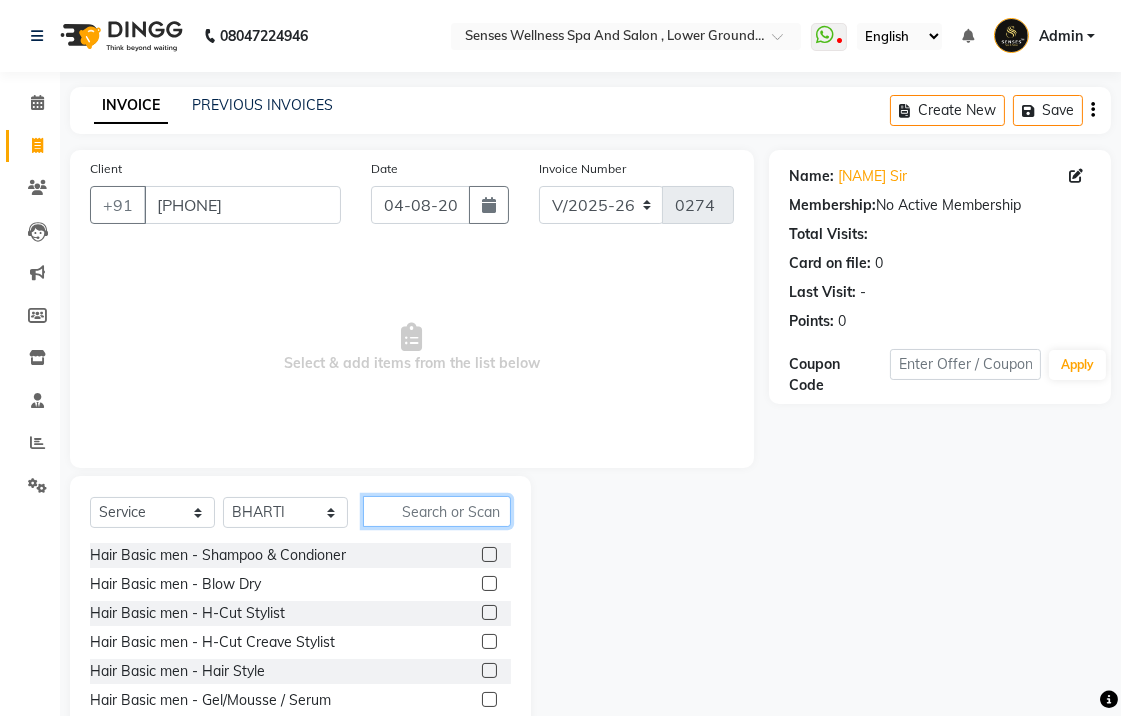 click 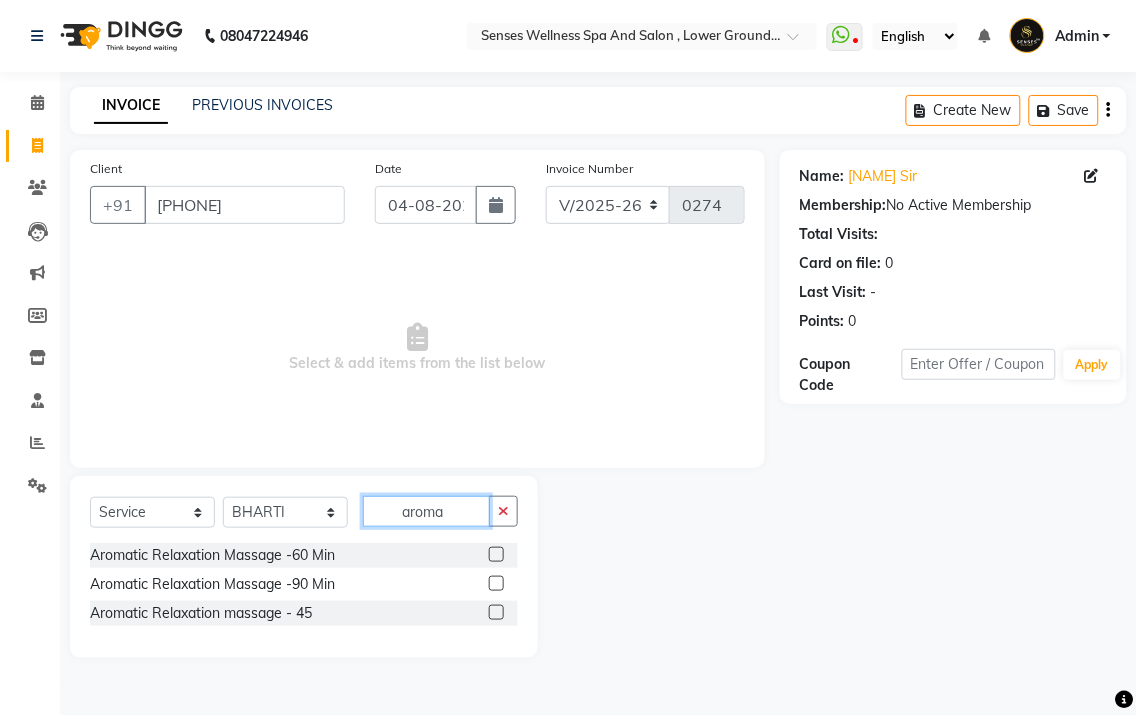type on "aroma" 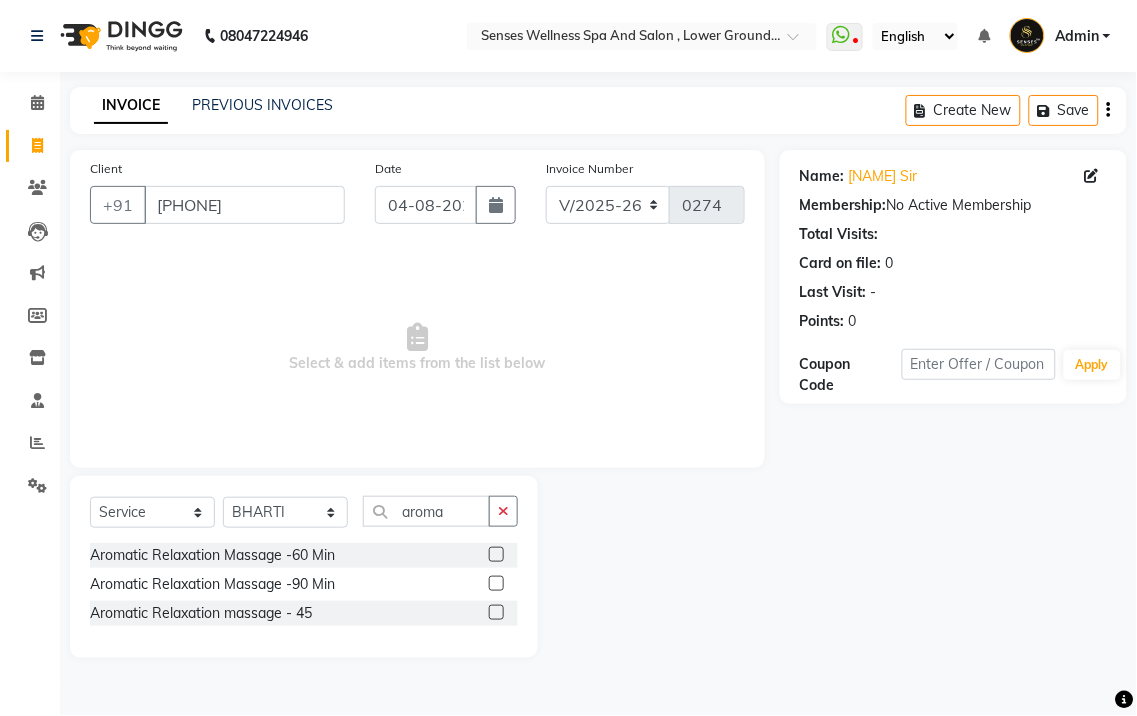 click 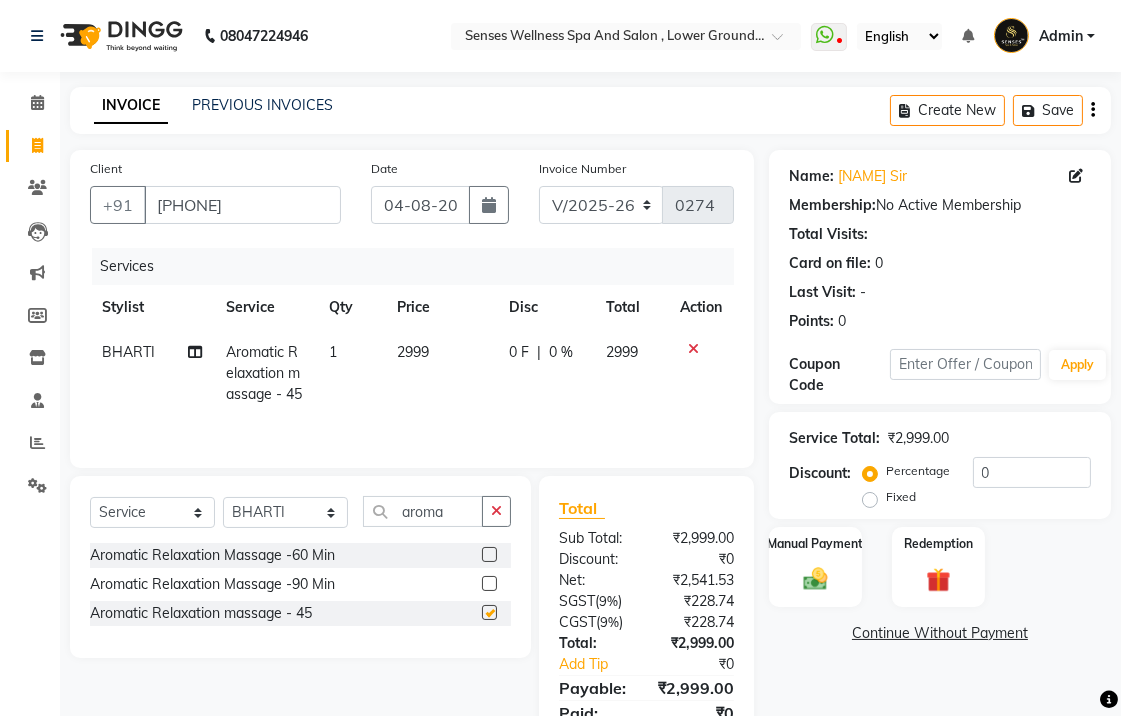 checkbox on "false" 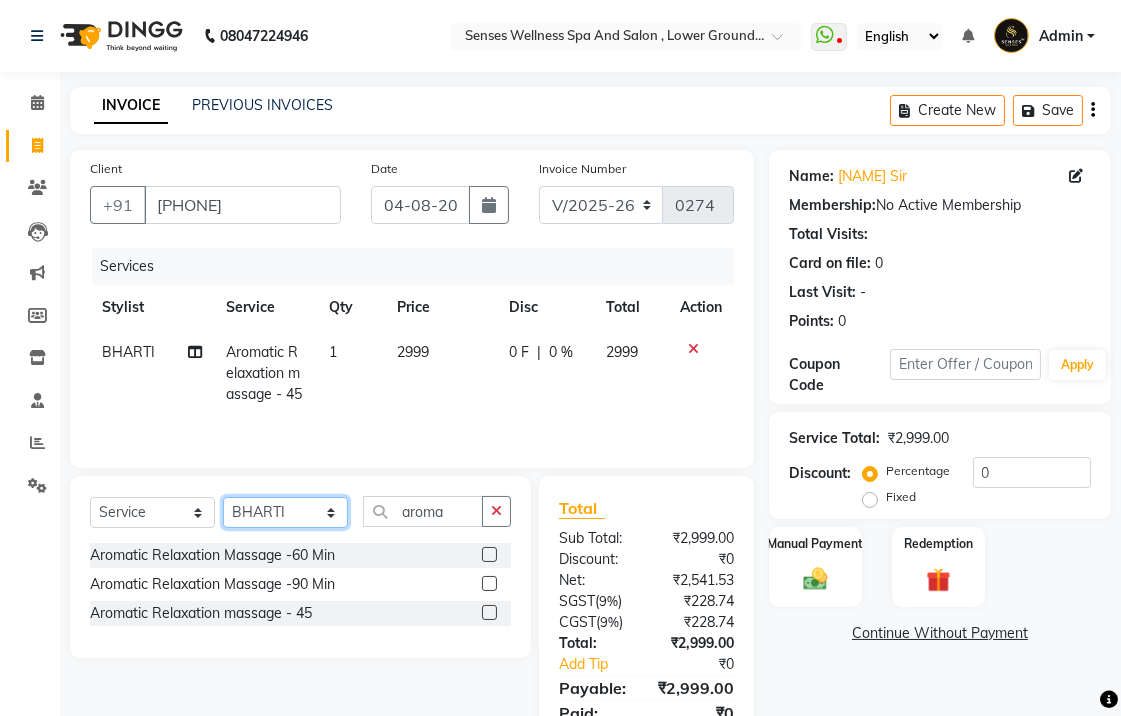 click on "Select Stylist BHARTI CHRISTY MERCY pankaj" 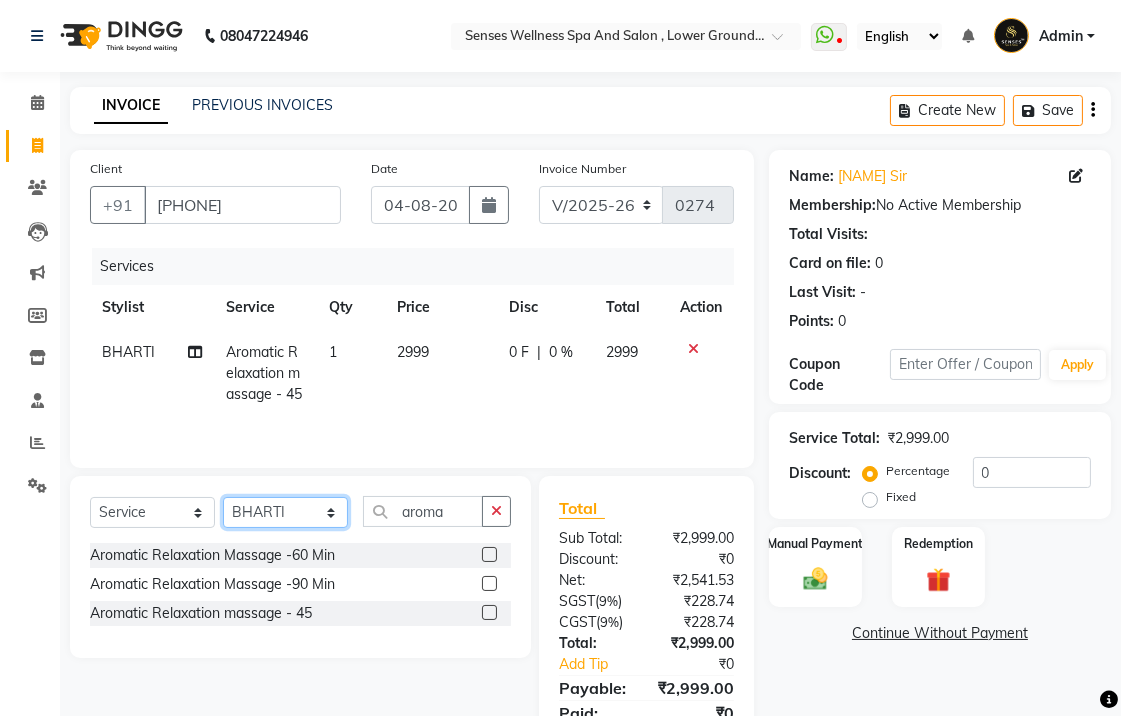 click on "Select Stylist BHARTI CHRISTY MERCY pankaj" 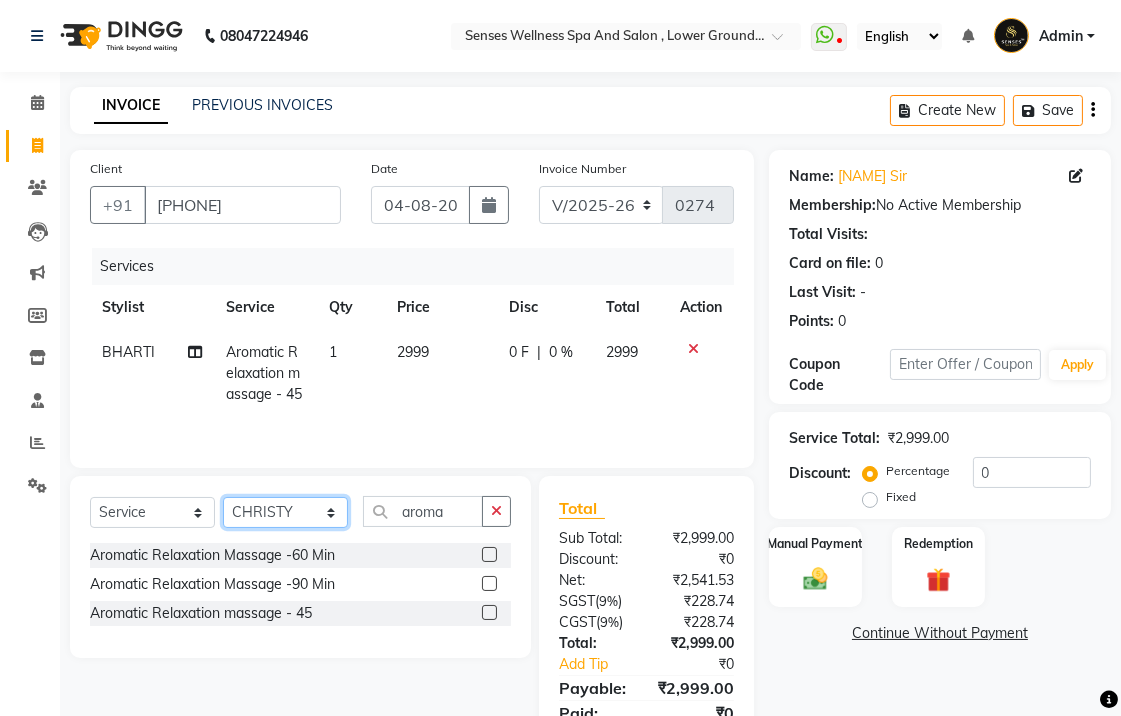 click on "Select Stylist BHARTI CHRISTY MERCY pankaj" 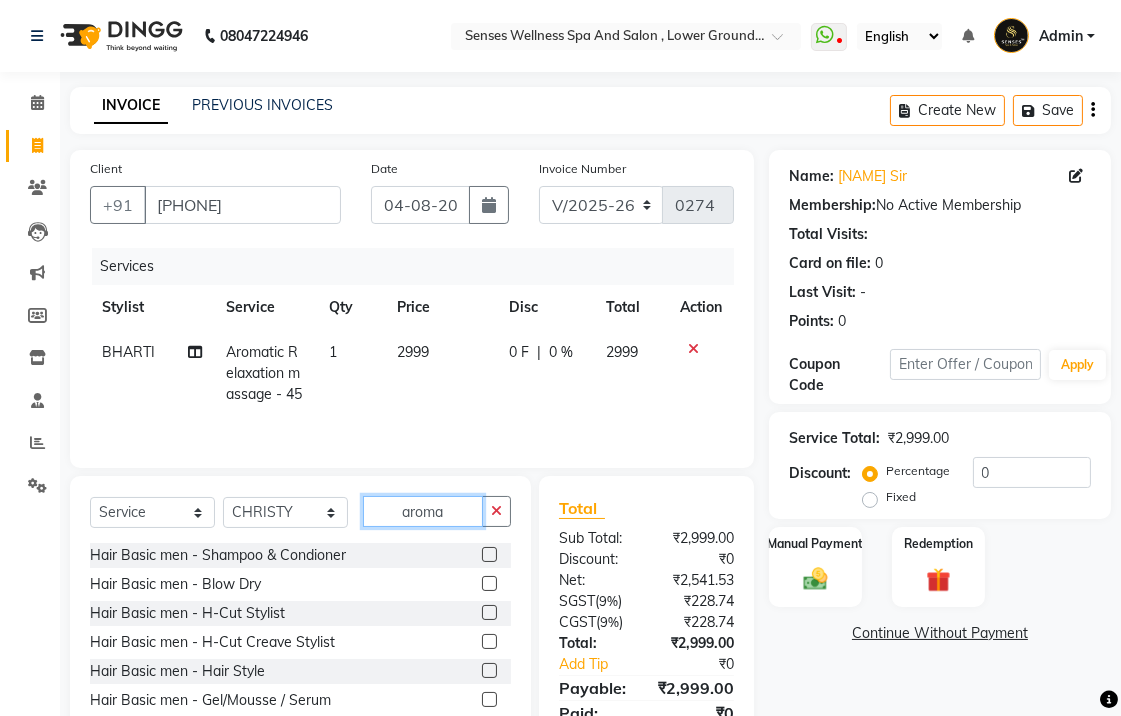 click on "aroma" 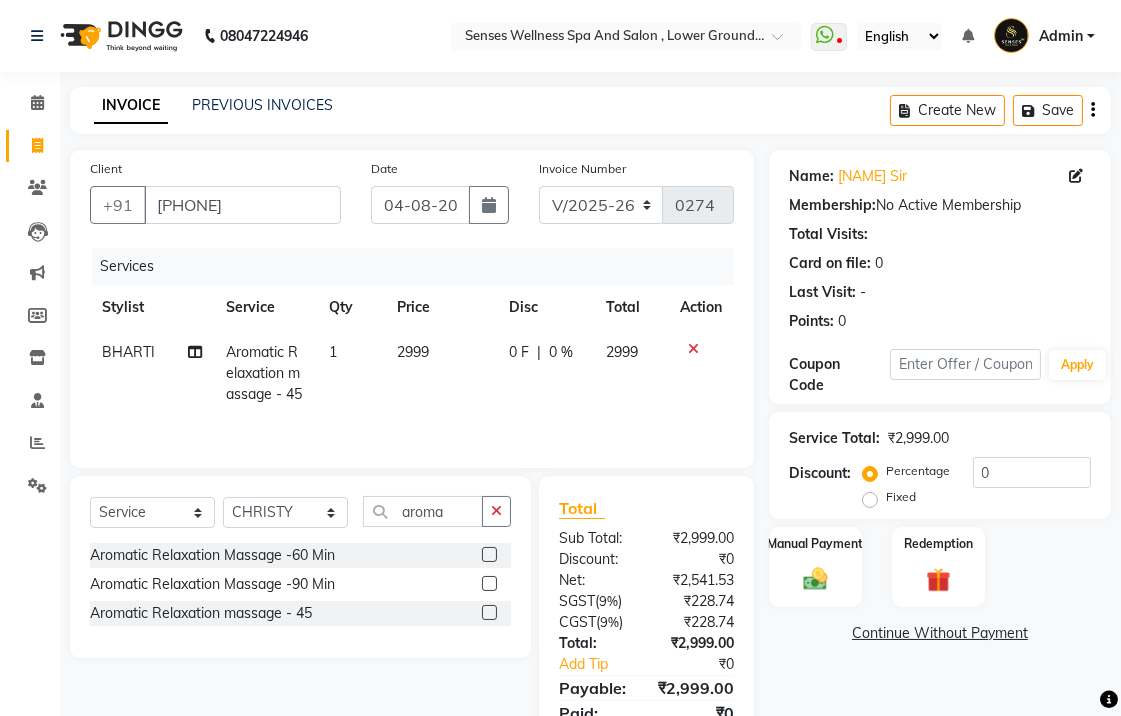 click 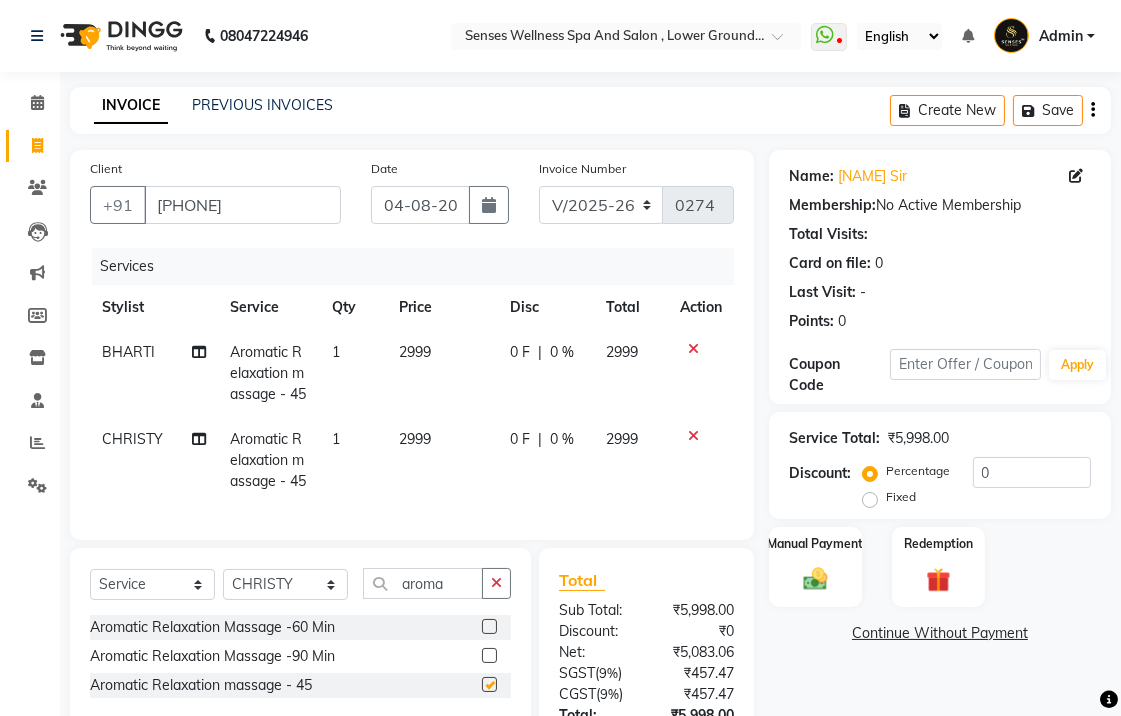 checkbox on "false" 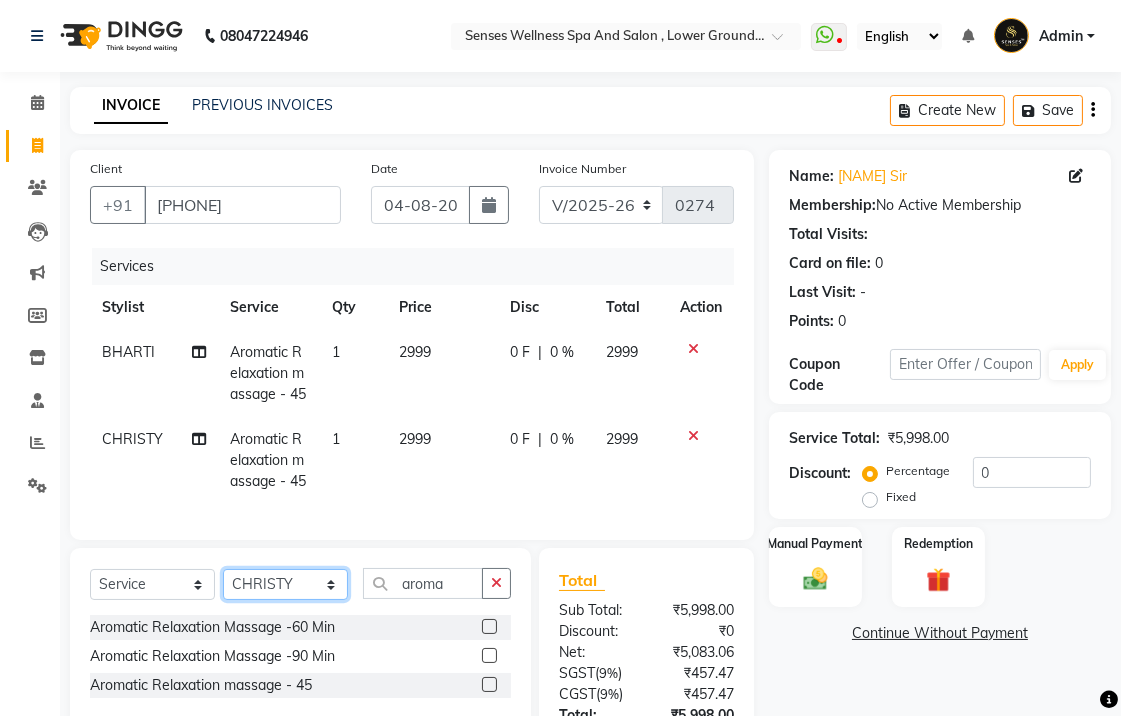 click on "Select Stylist BHARTI CHRISTY MERCY pankaj" 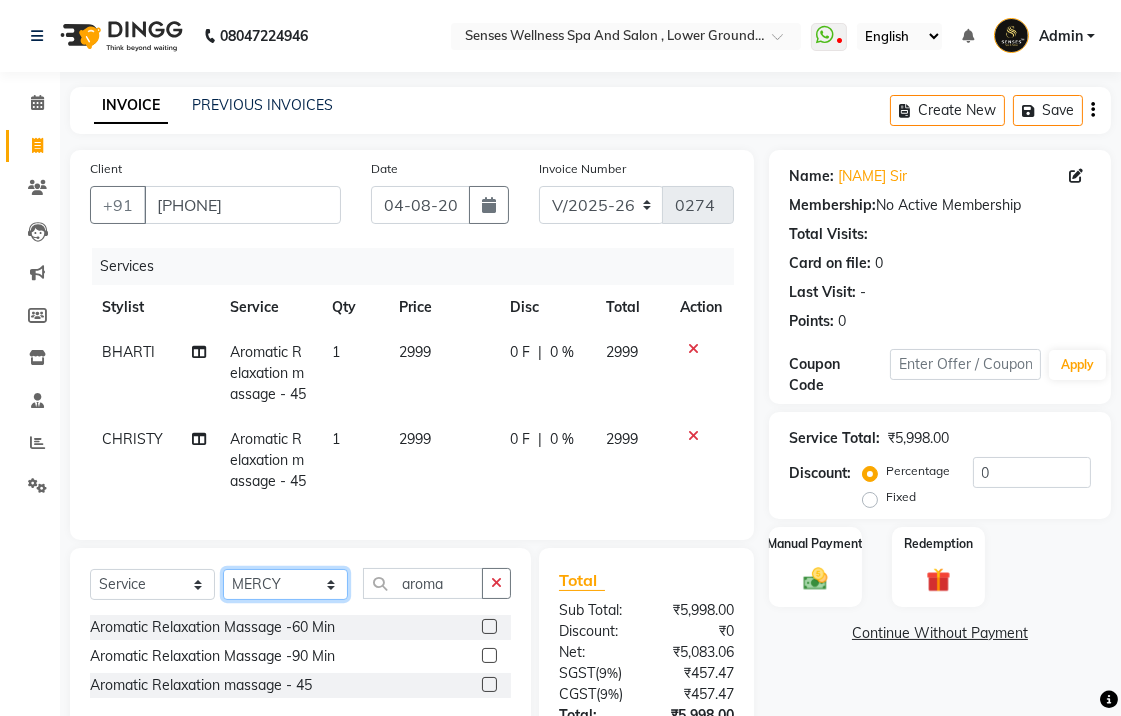 click on "Select Stylist BHARTI CHRISTY MERCY pankaj" 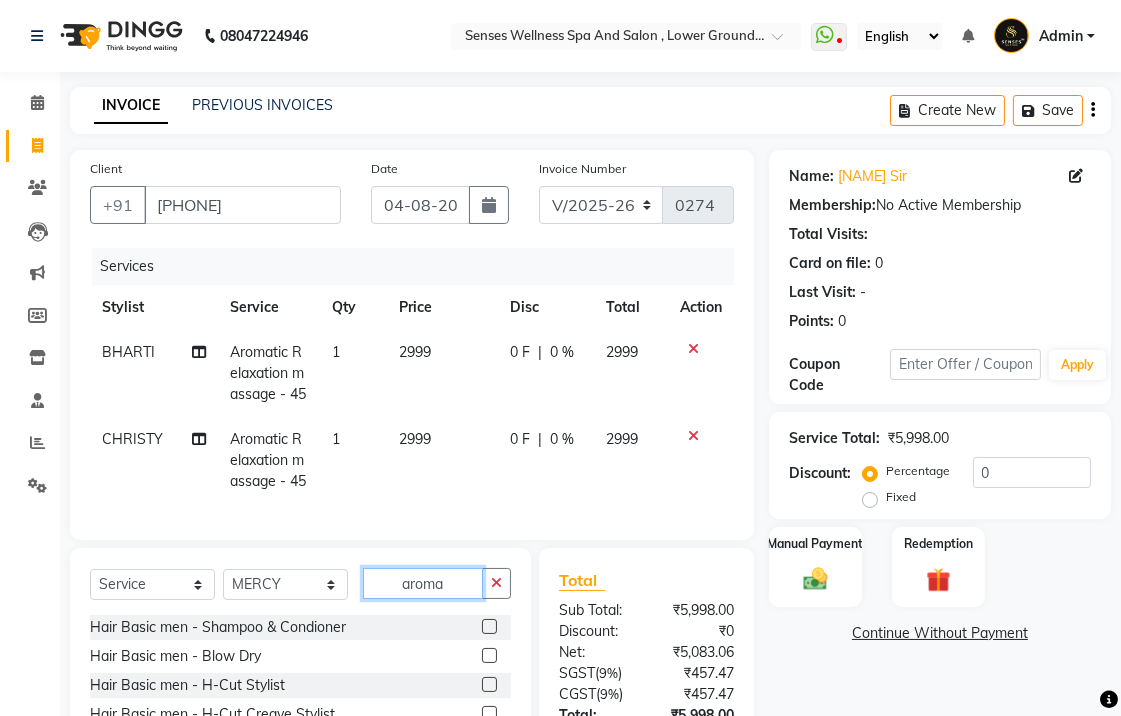 click on "aroma" 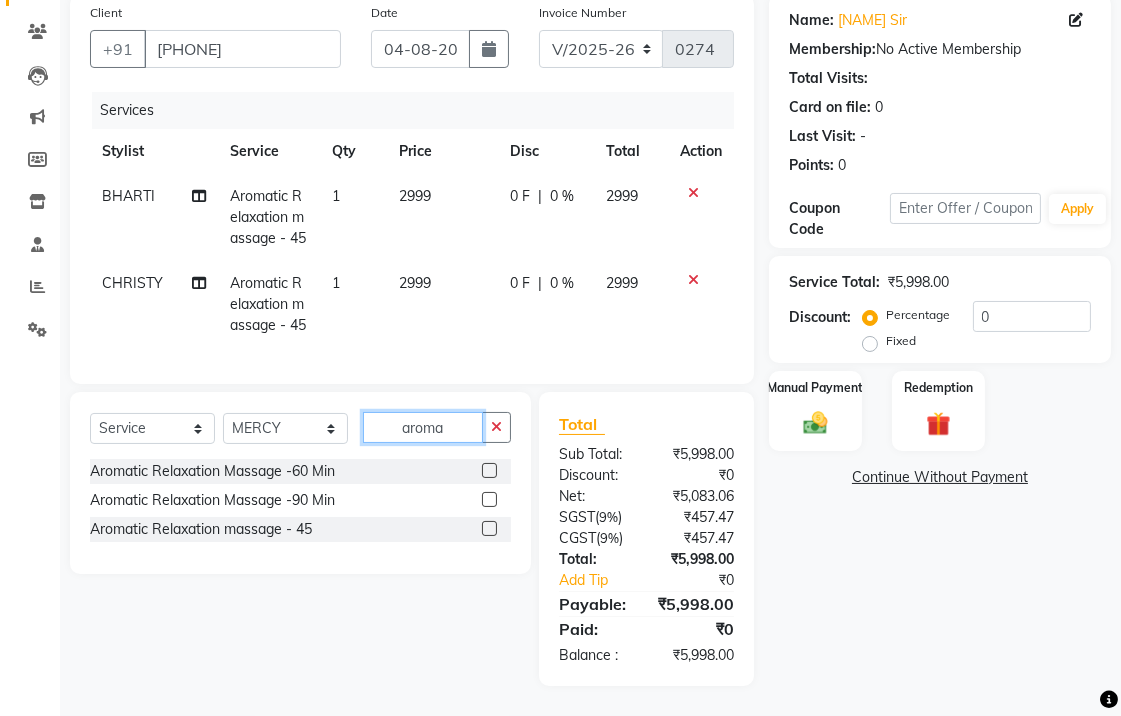 scroll, scrollTop: 171, scrollLeft: 0, axis: vertical 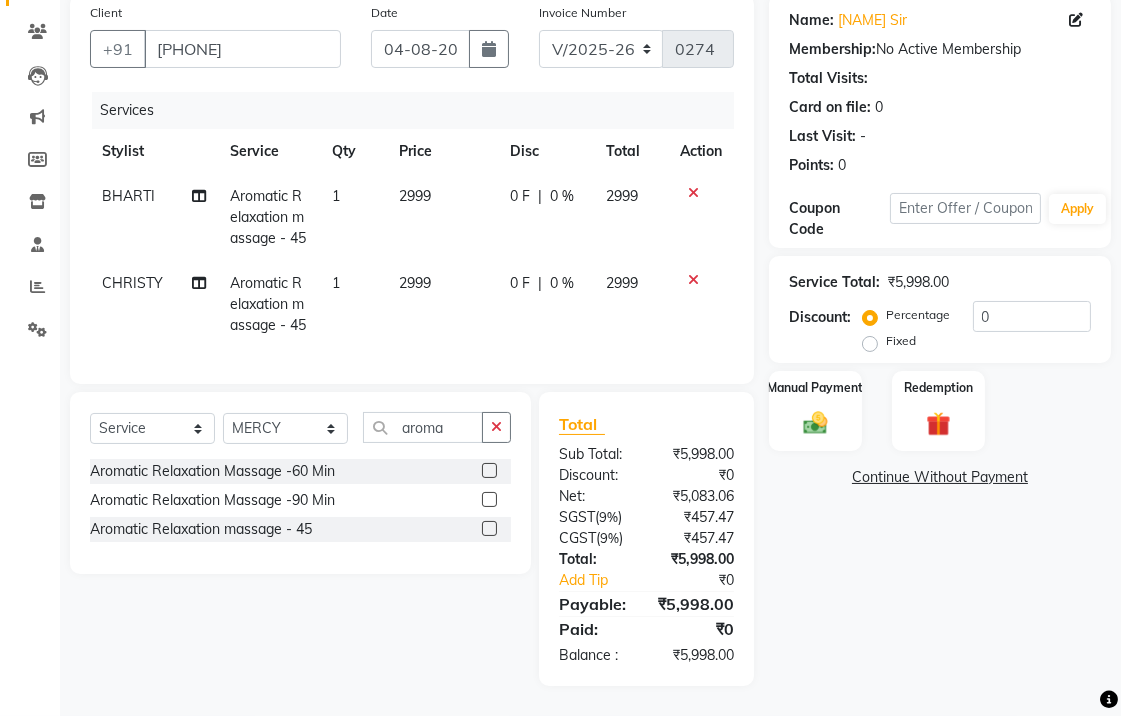 click 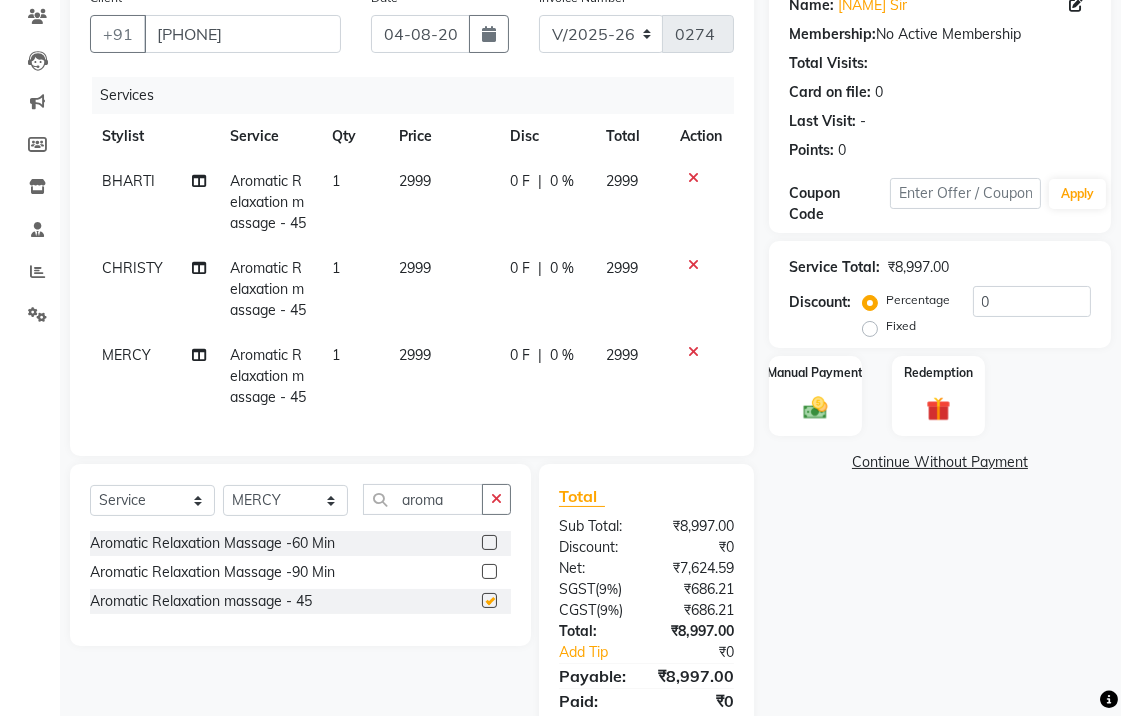 checkbox on "false" 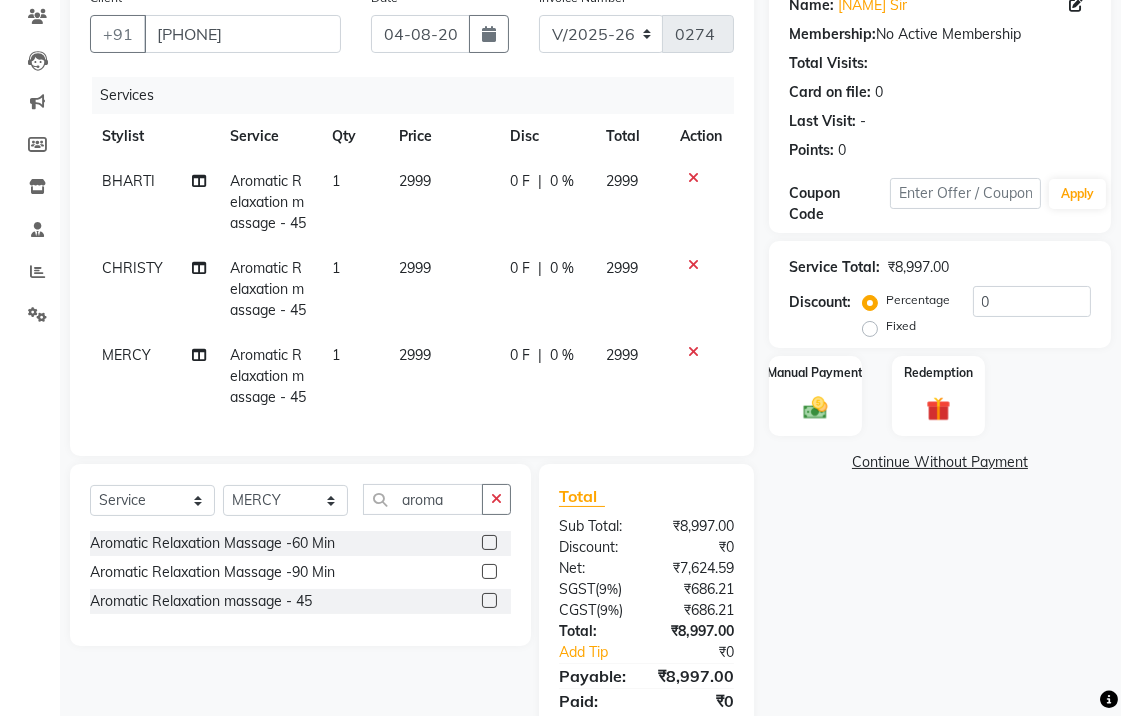 scroll, scrollTop: 258, scrollLeft: 0, axis: vertical 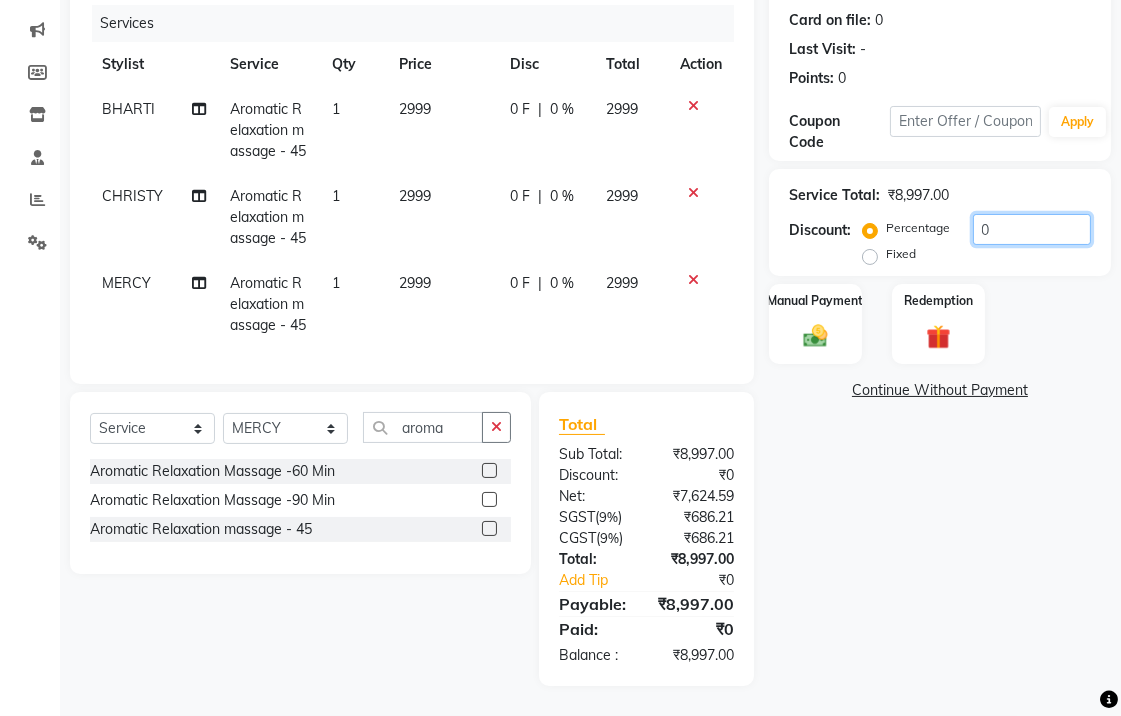 click on "0" 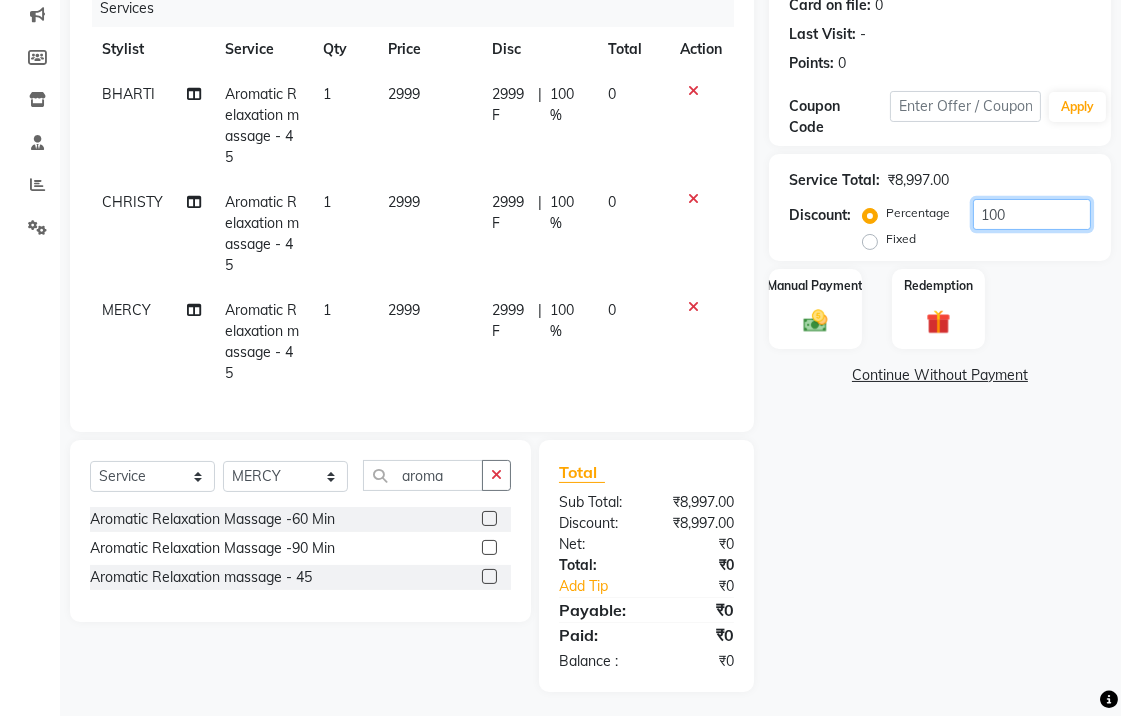 type on "100" 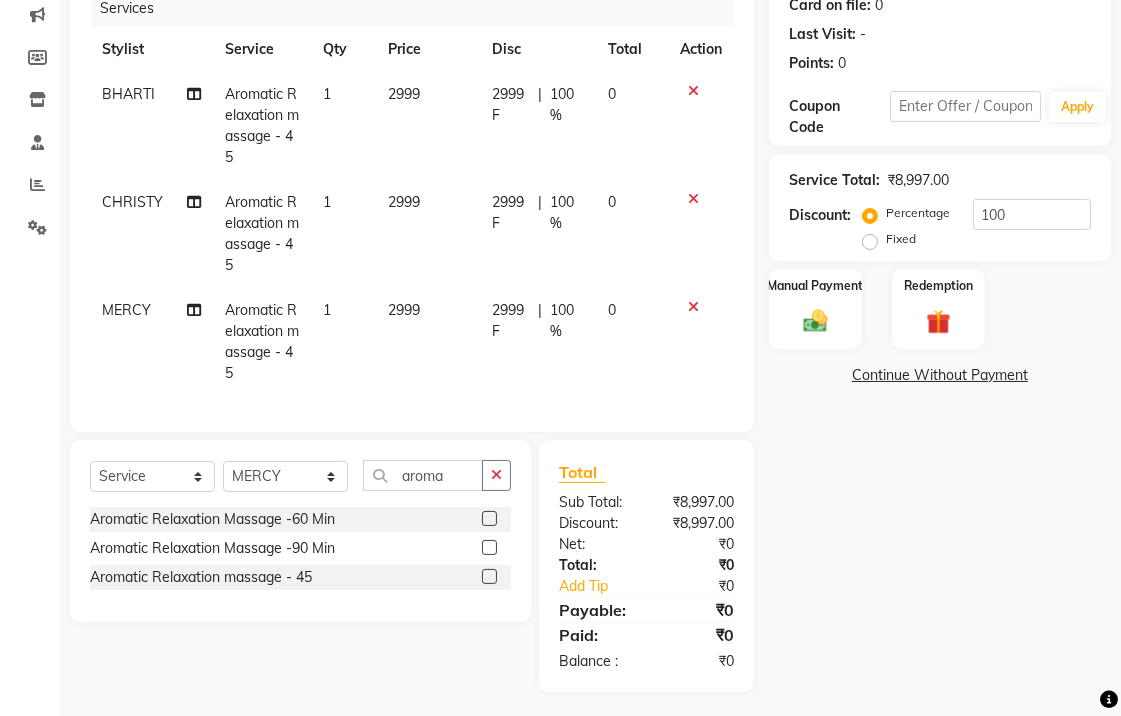 click on "Fixed" 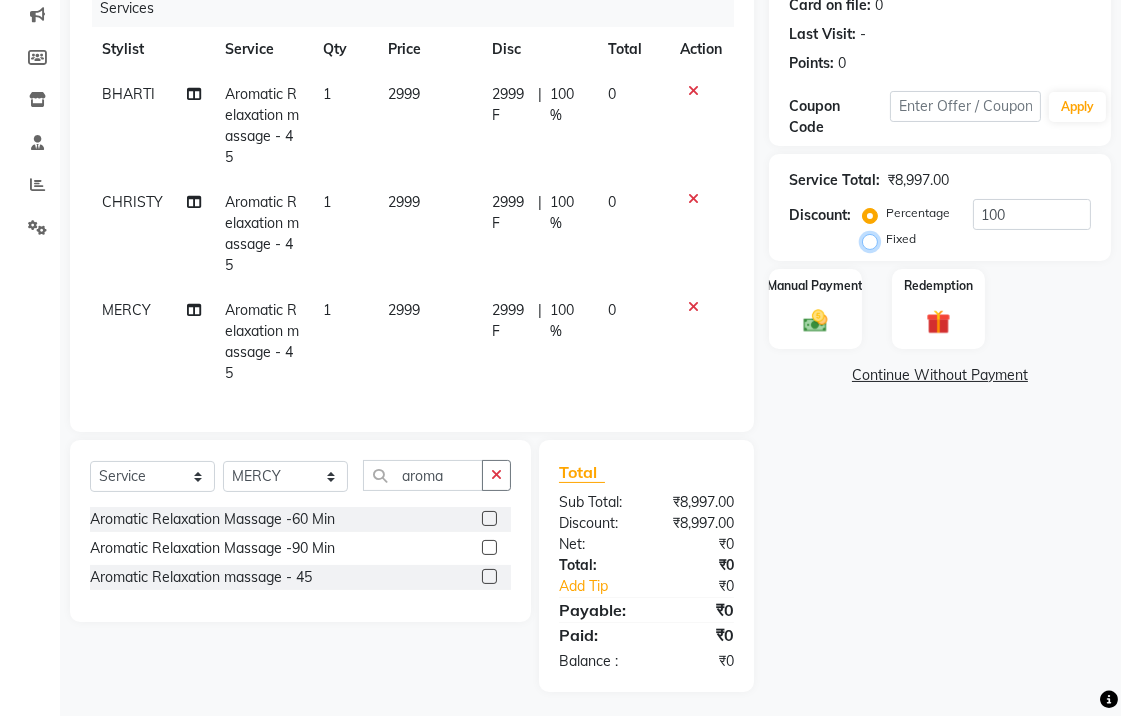 click on "Fixed" at bounding box center (874, 239) 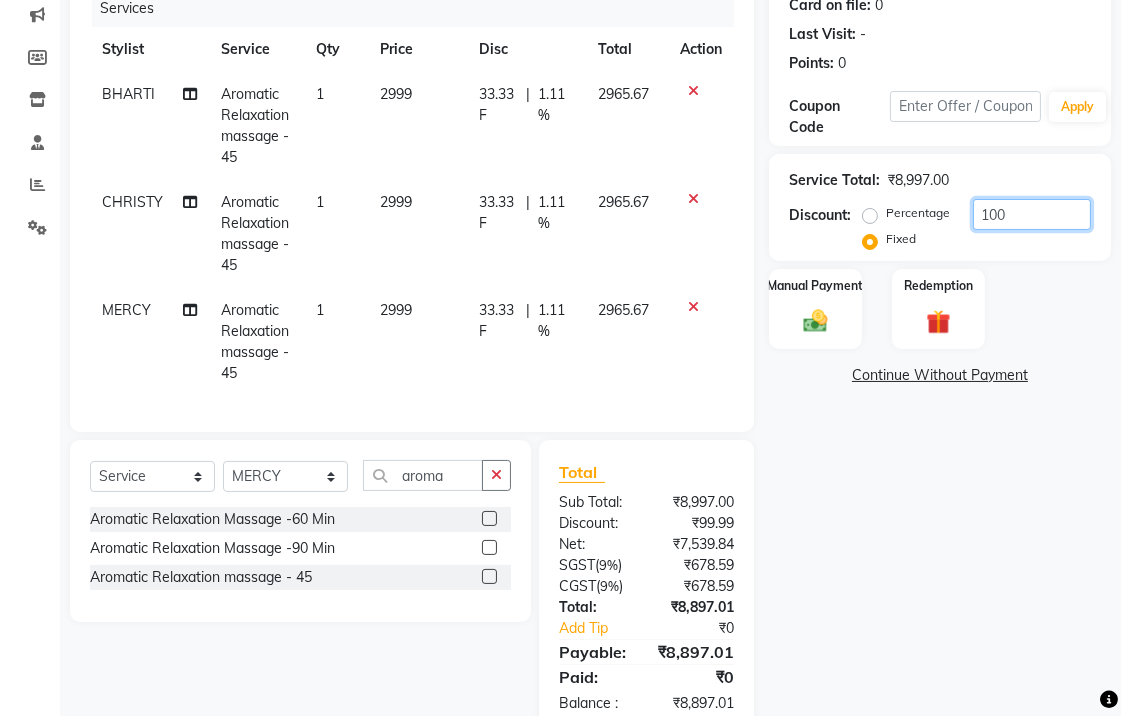 click on "100" 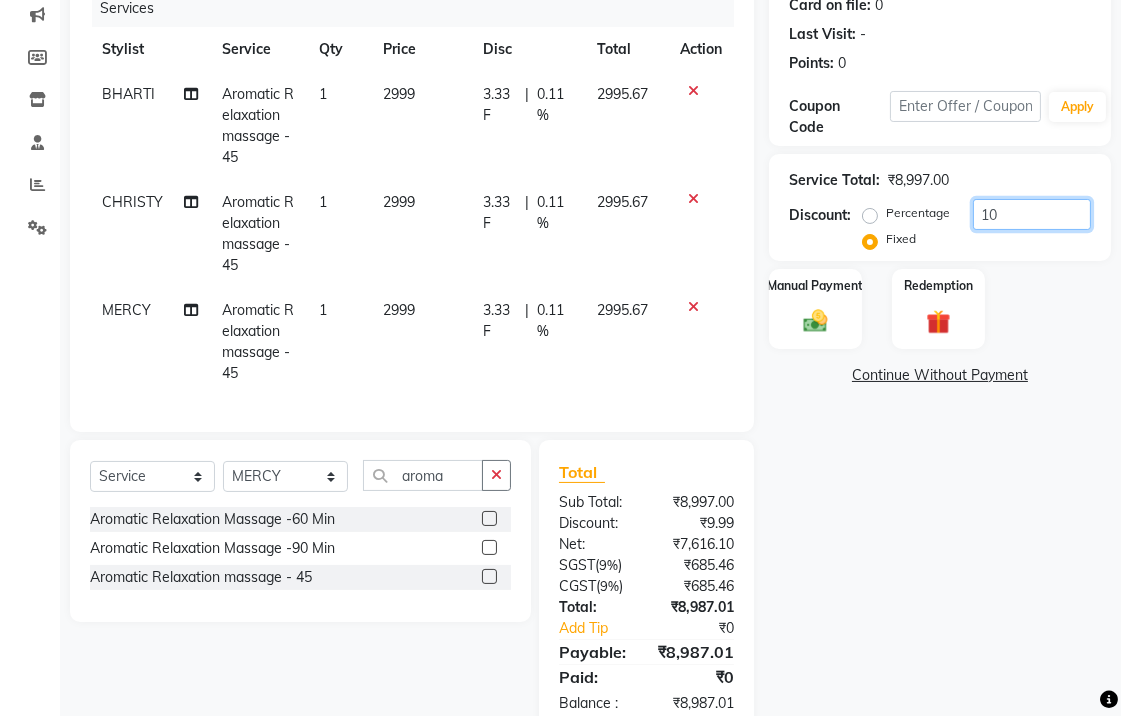 type on "1" 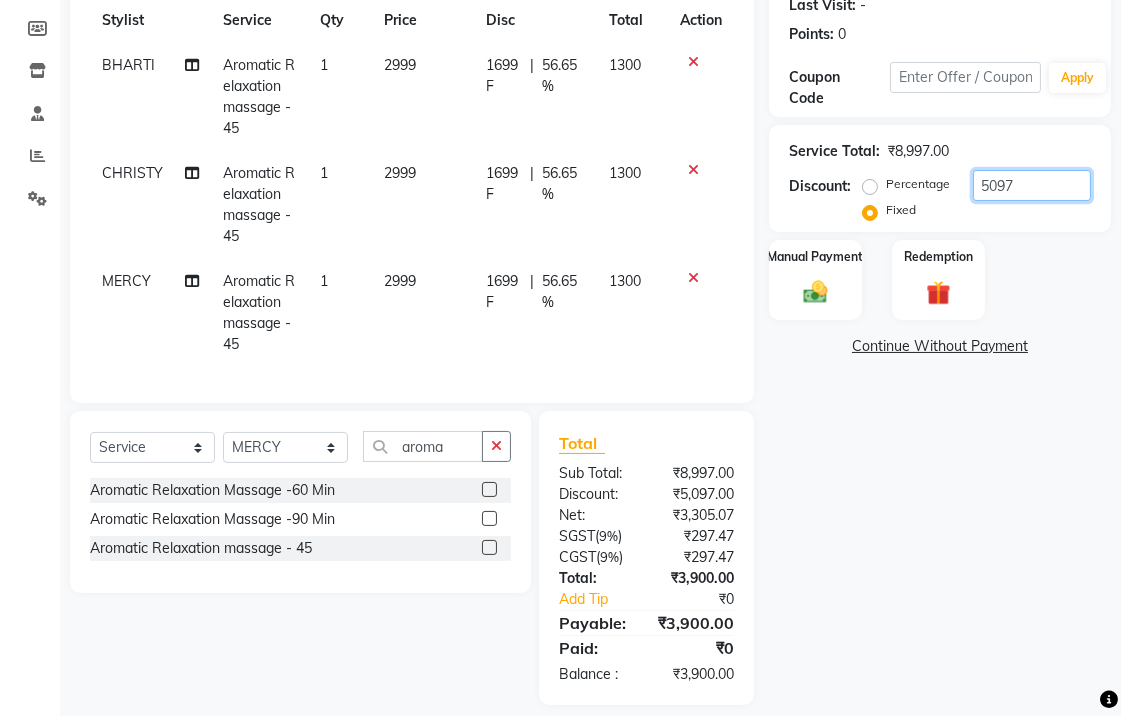 scroll, scrollTop: 322, scrollLeft: 0, axis: vertical 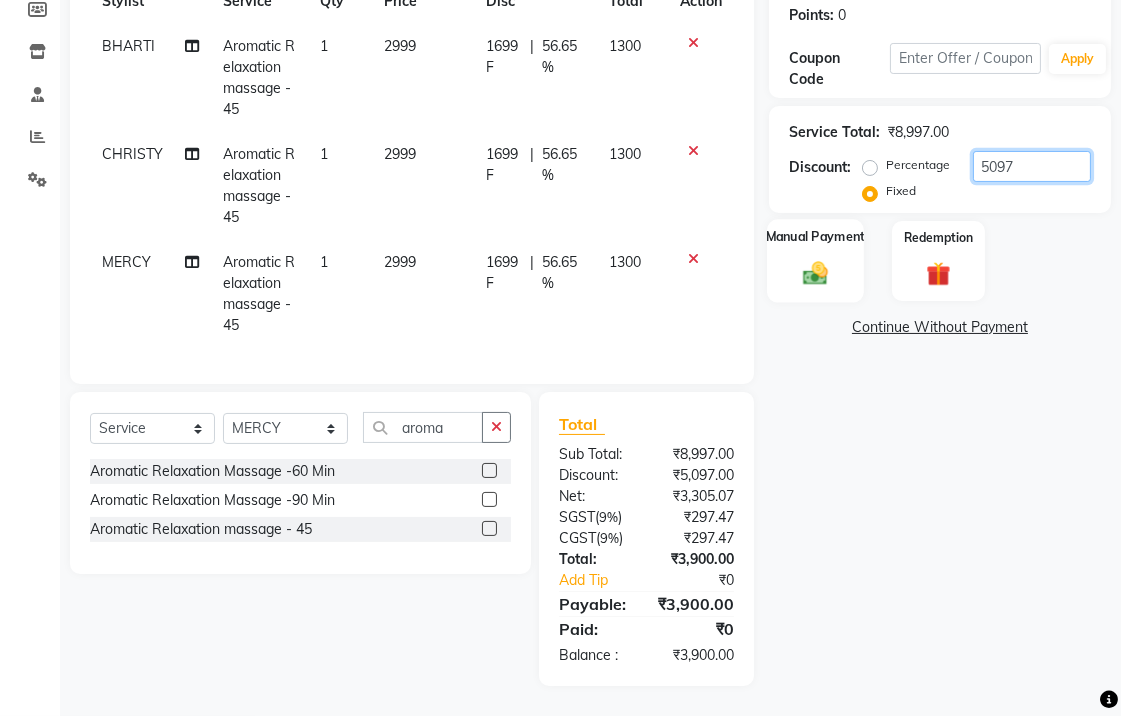type on "5097" 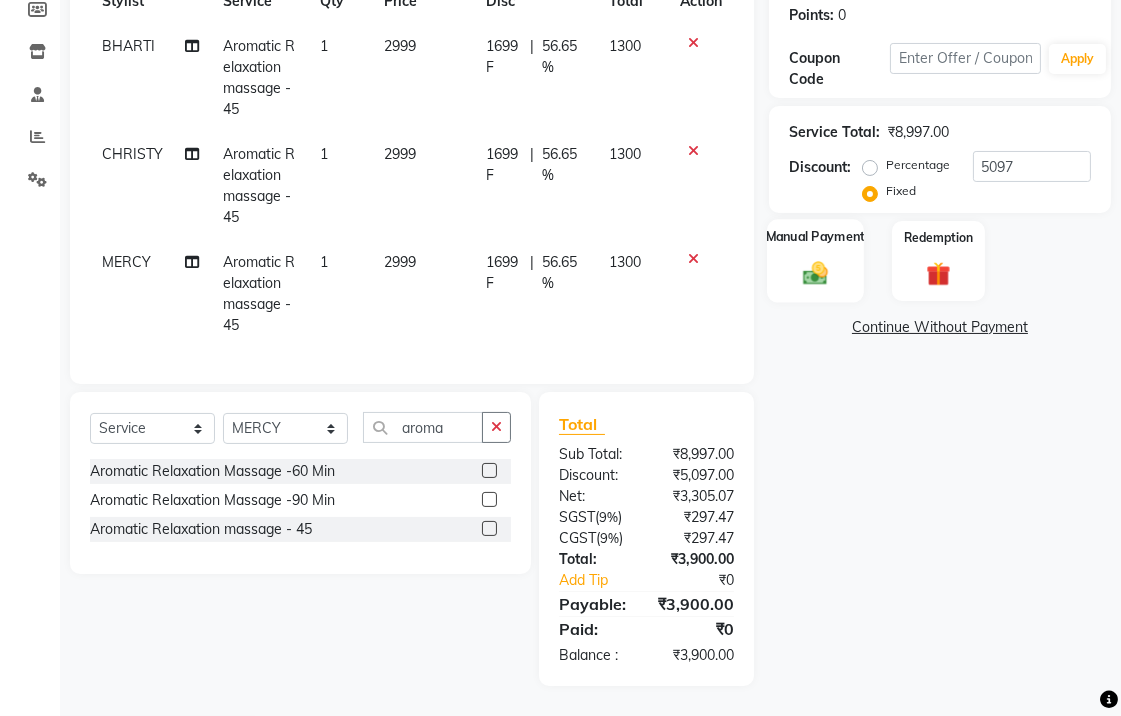 click 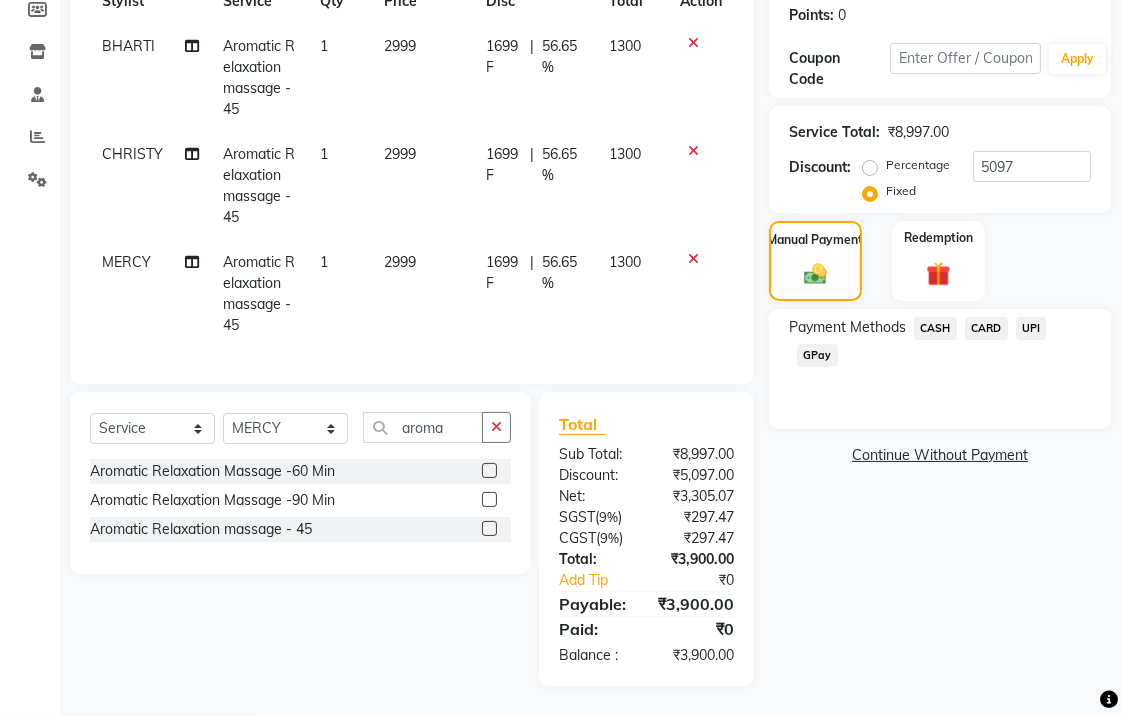 click on "UPI" 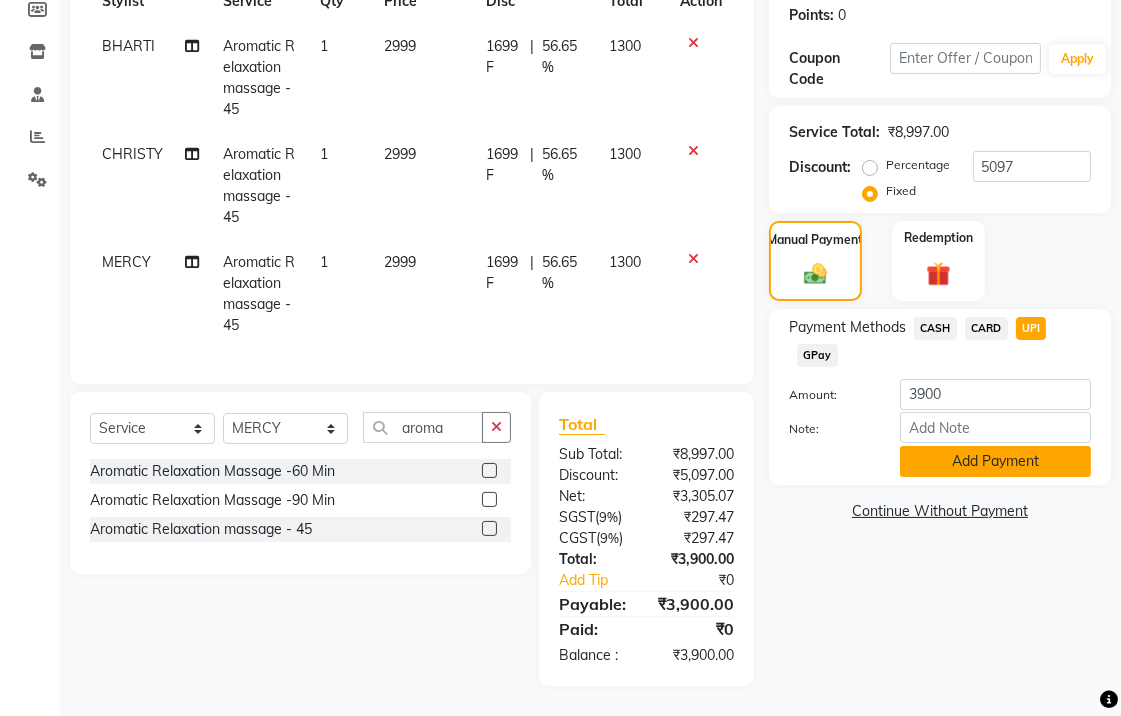 click on "Add Payment" 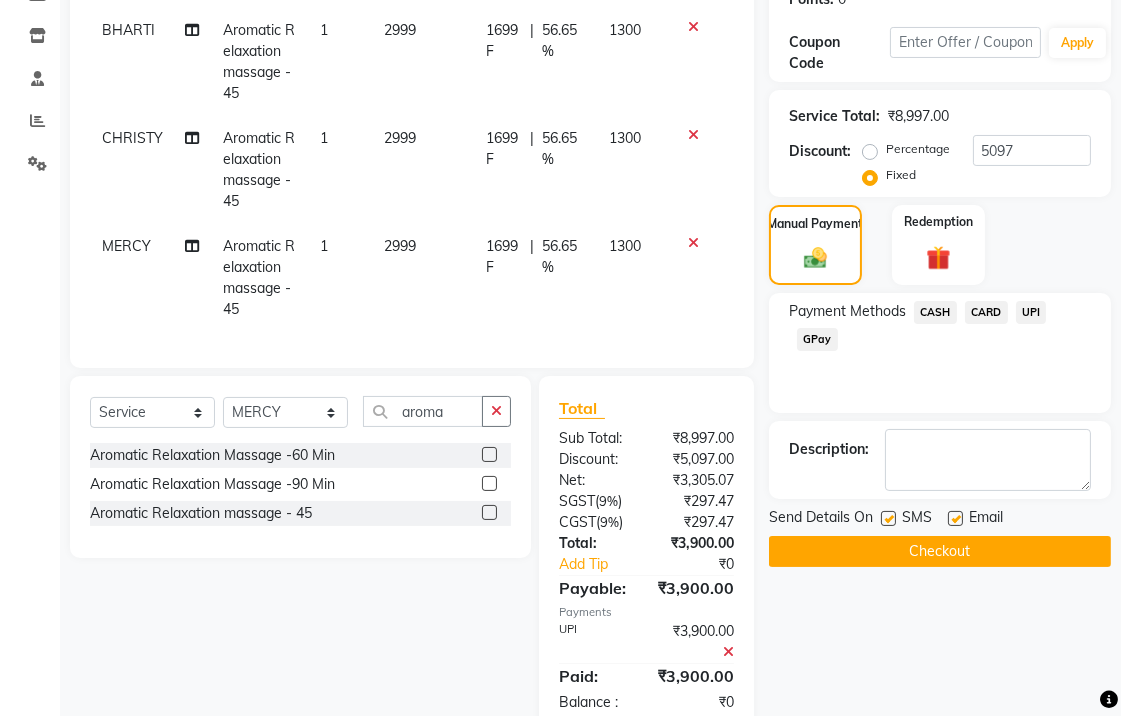 click 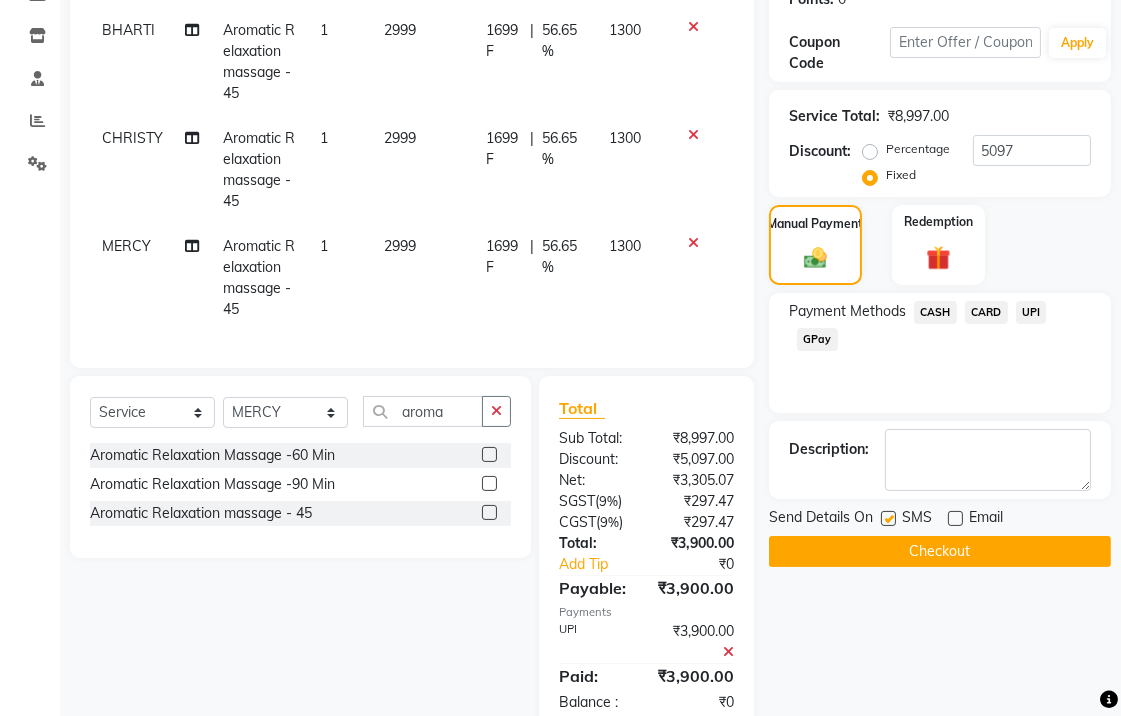 click 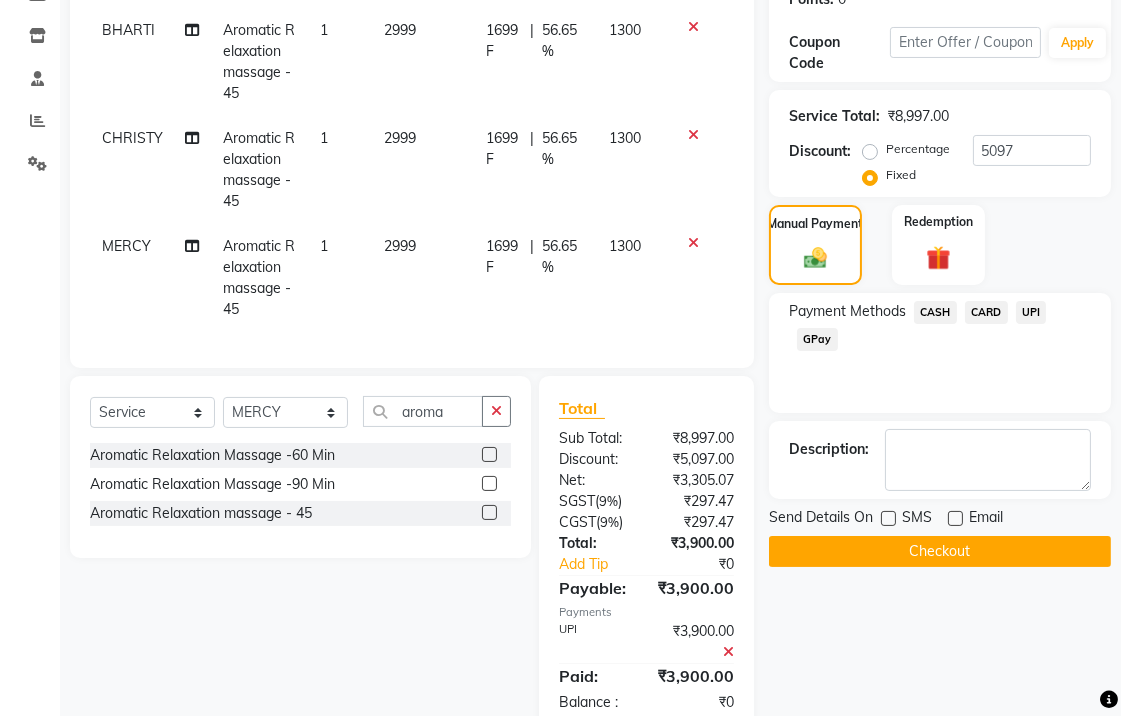 click 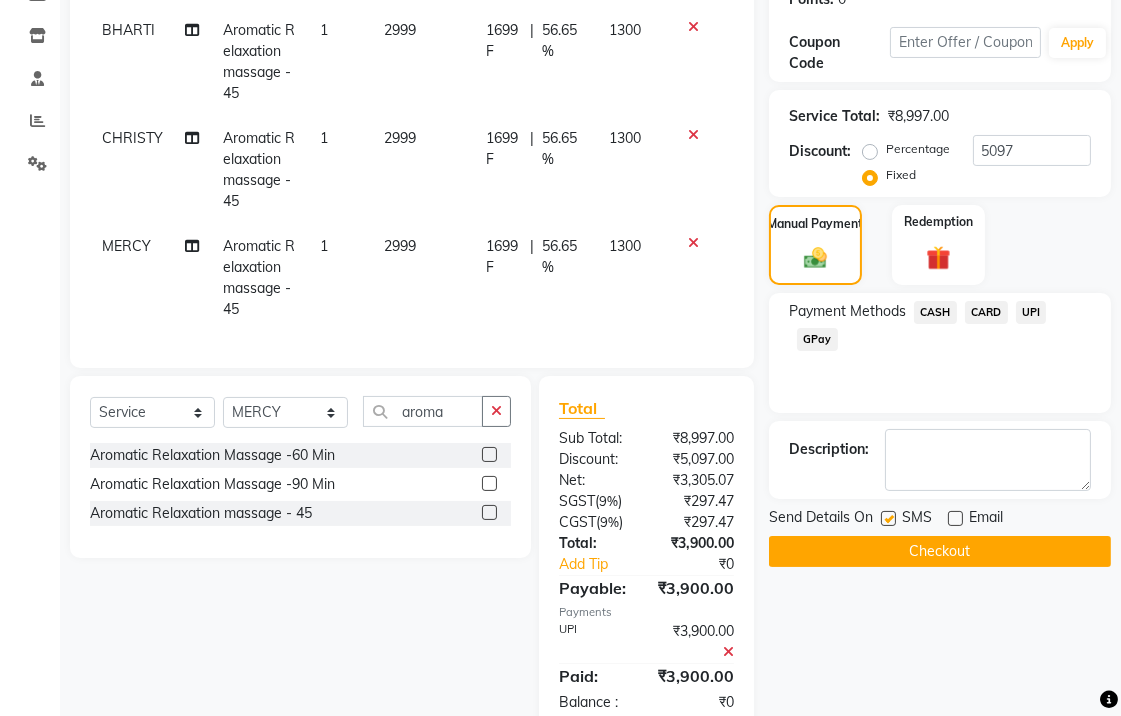 click on "Checkout" 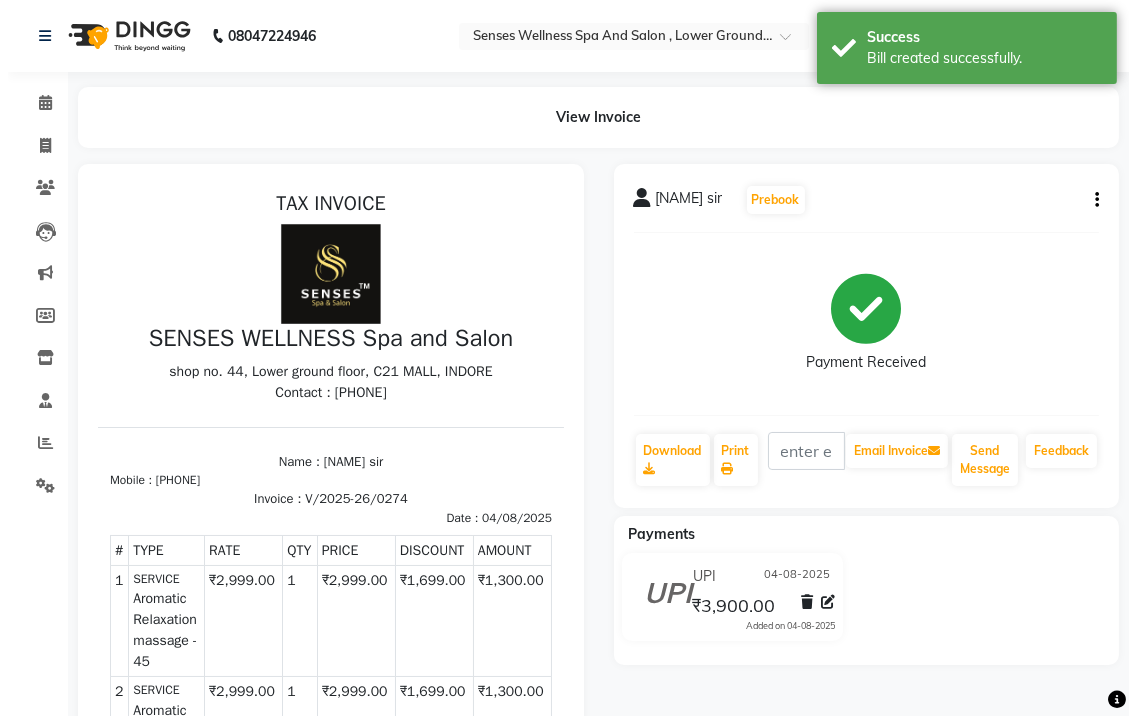 scroll, scrollTop: 0, scrollLeft: 0, axis: both 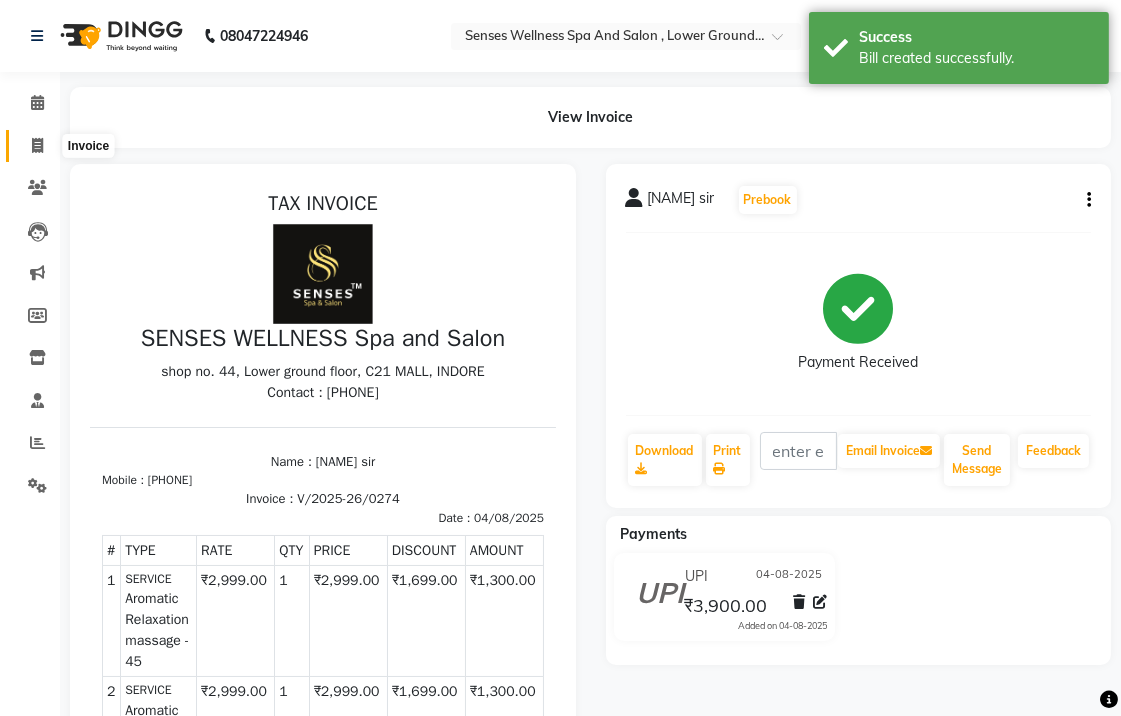 click 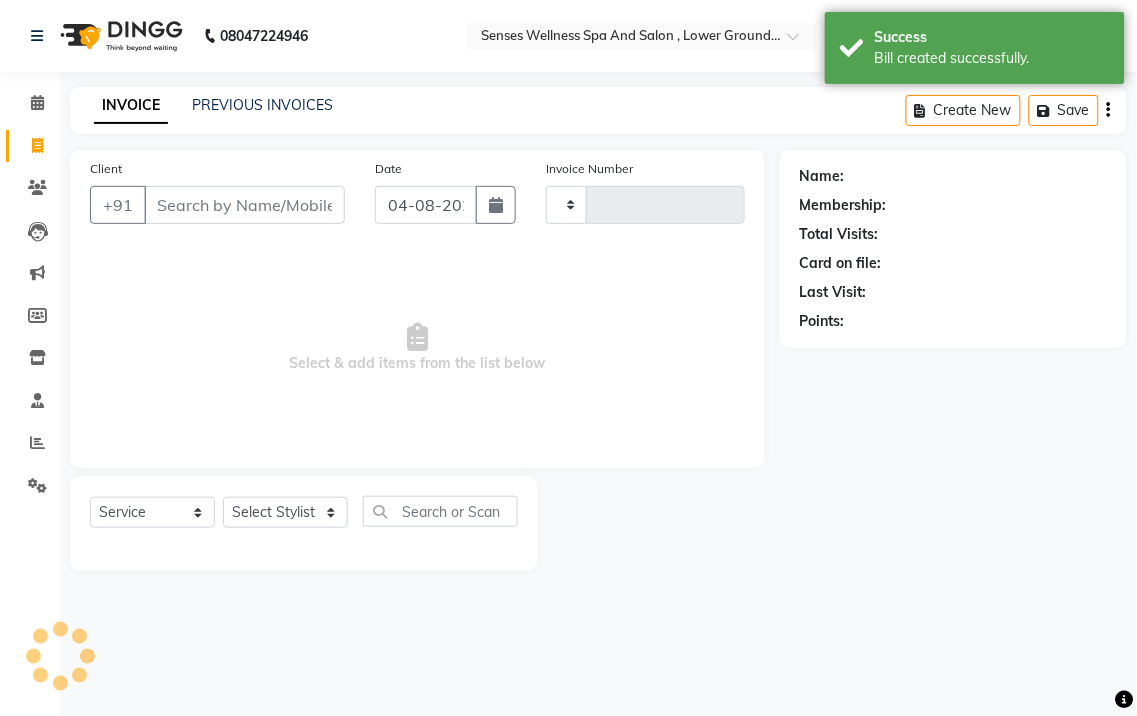 type on "0275" 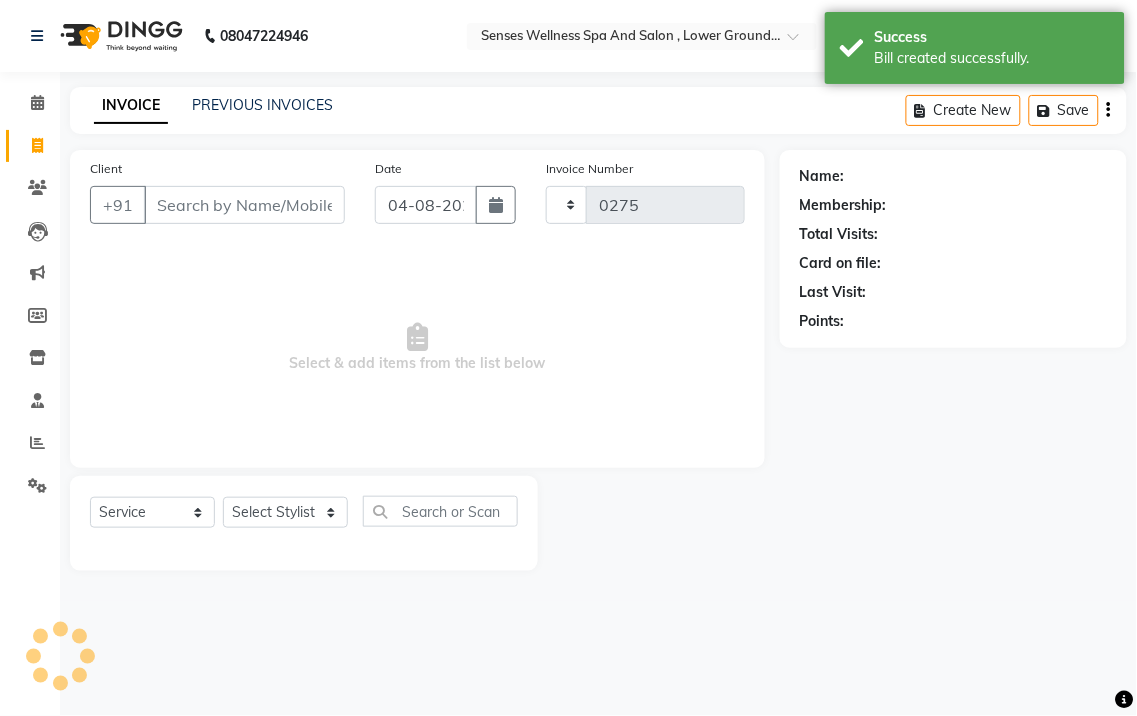 select on "6485" 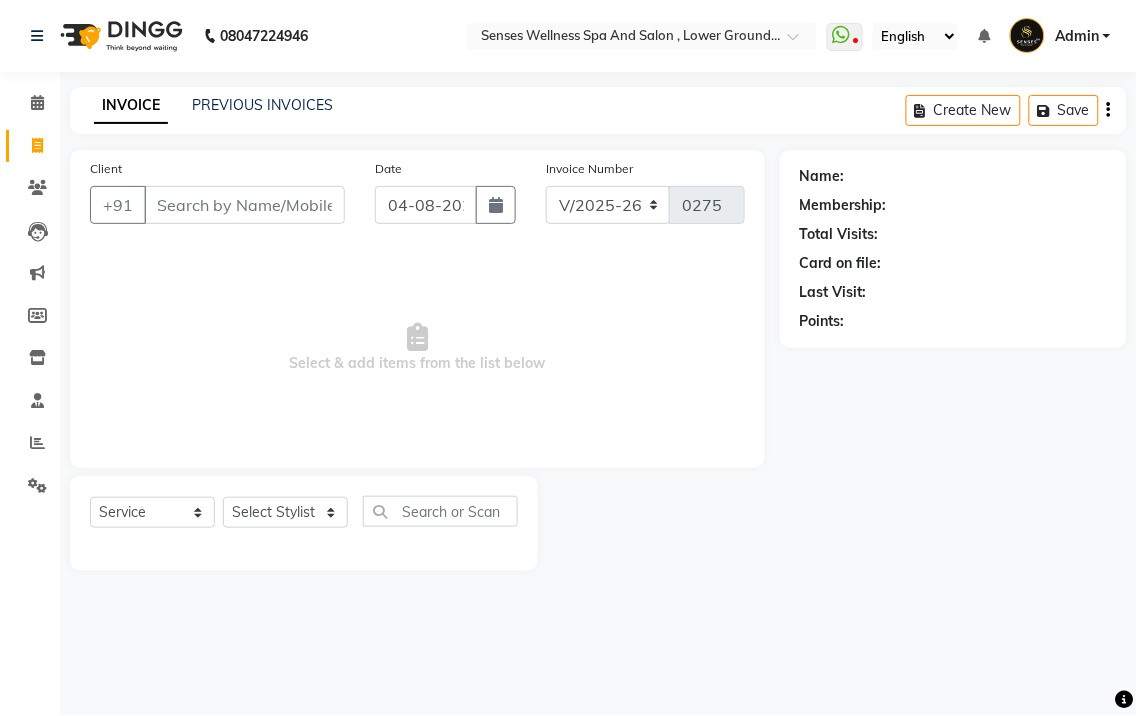 click on "Client" at bounding box center [244, 205] 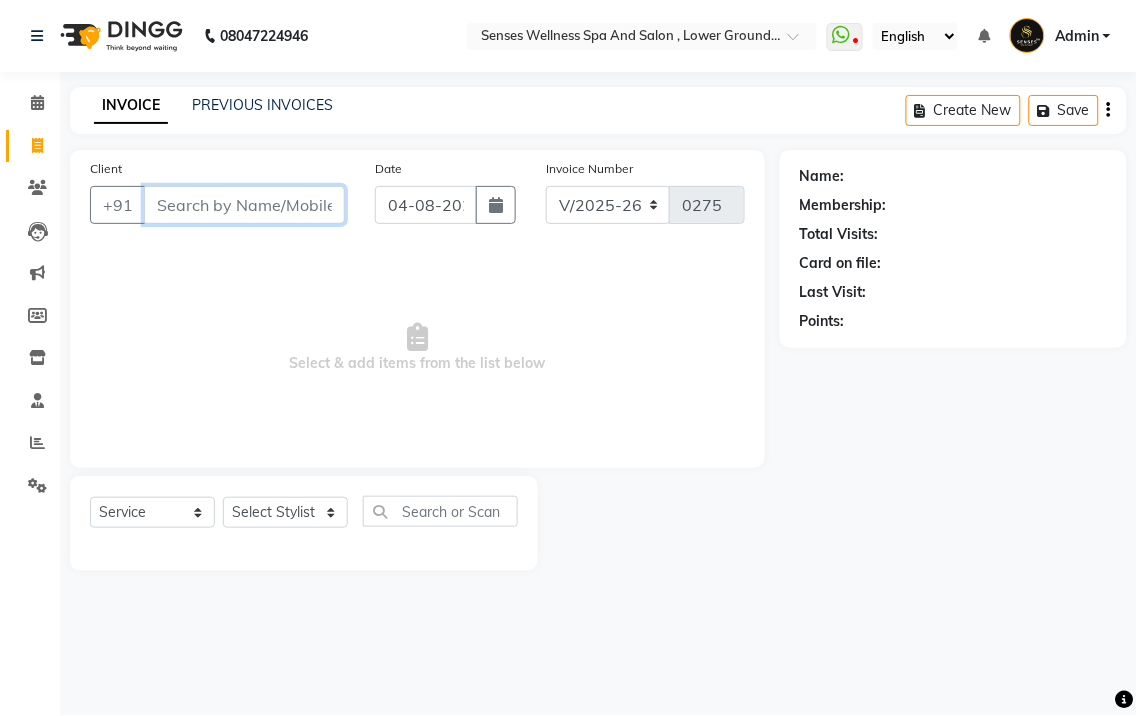 click on "Client" at bounding box center [244, 205] 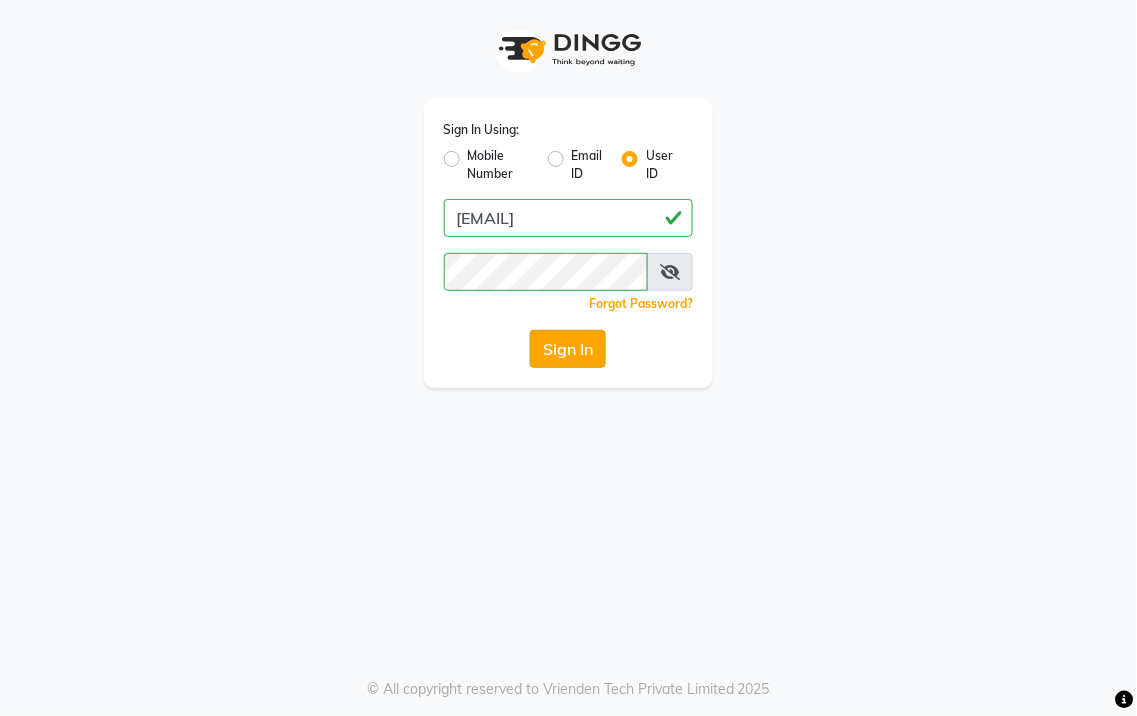 click on "Sign In" 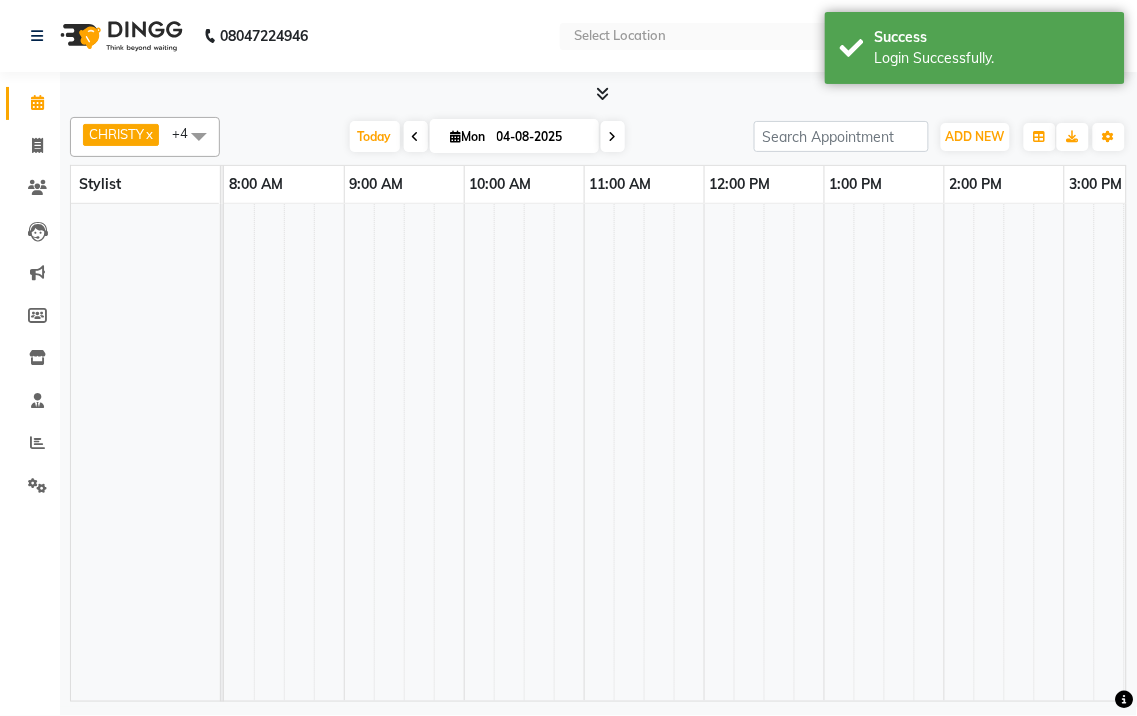 select on "en" 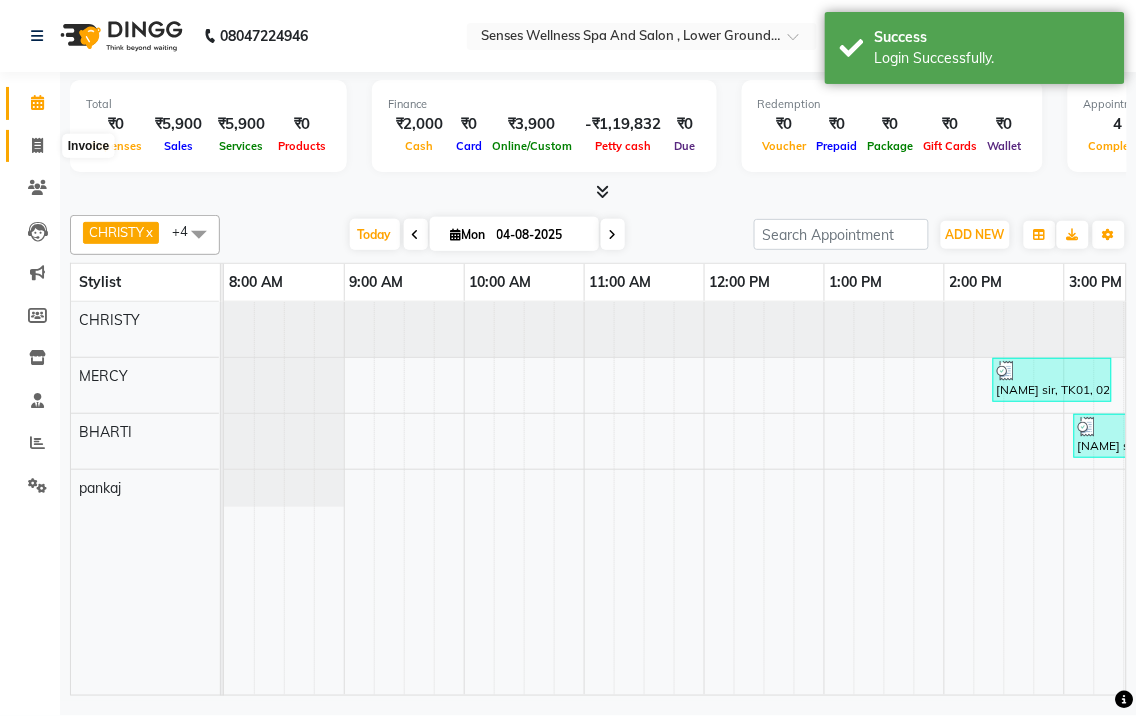 click 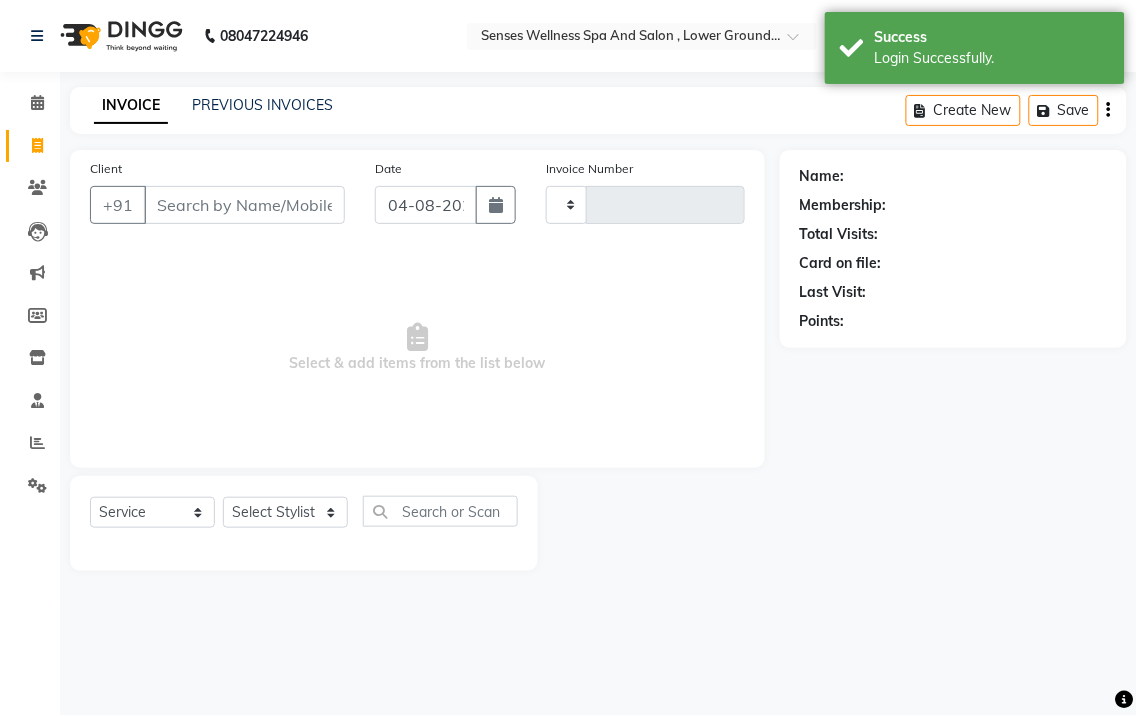 click on "Client" at bounding box center [244, 205] 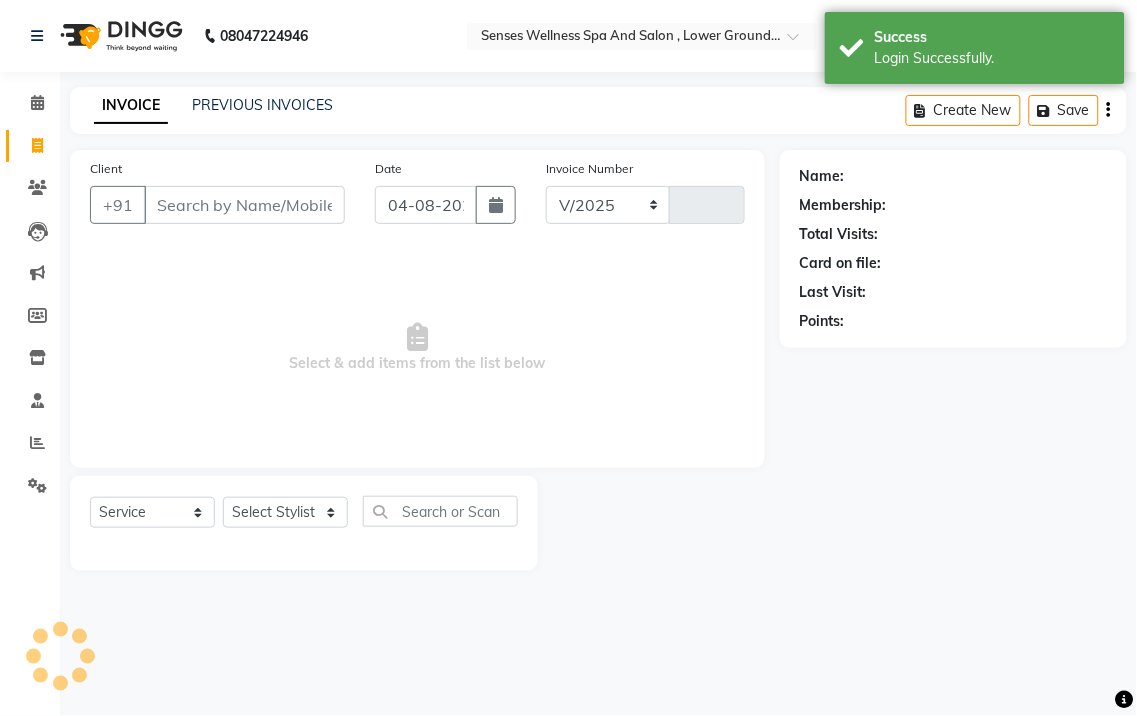 select on "6485" 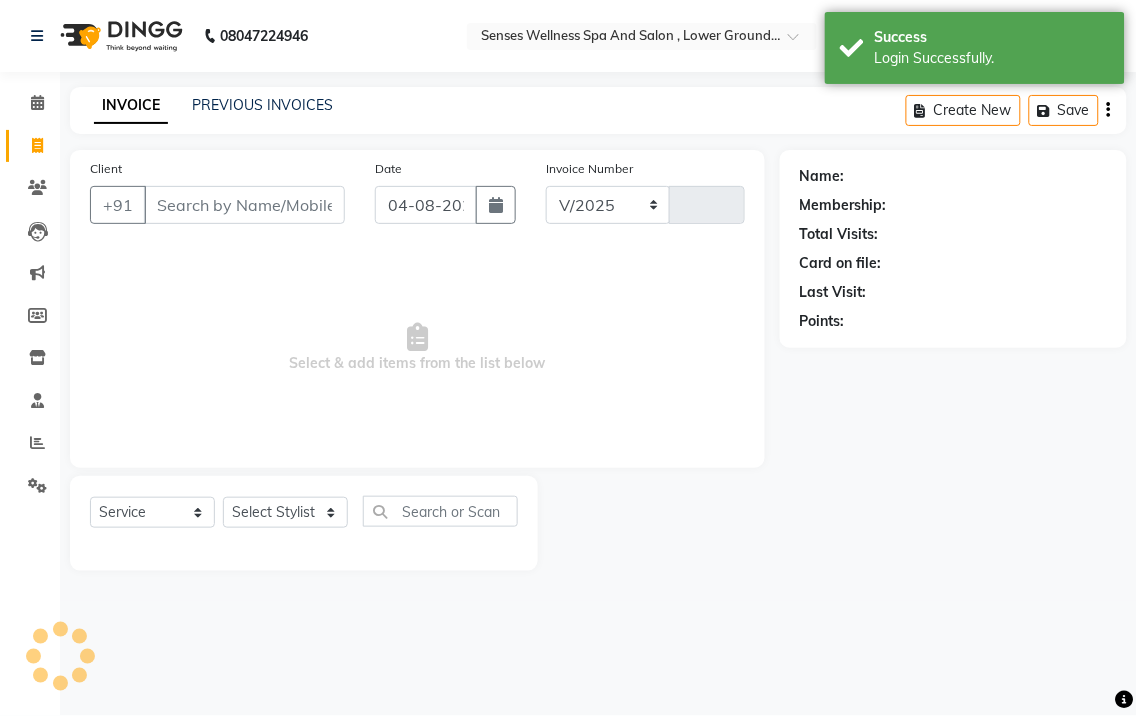 type on "0275" 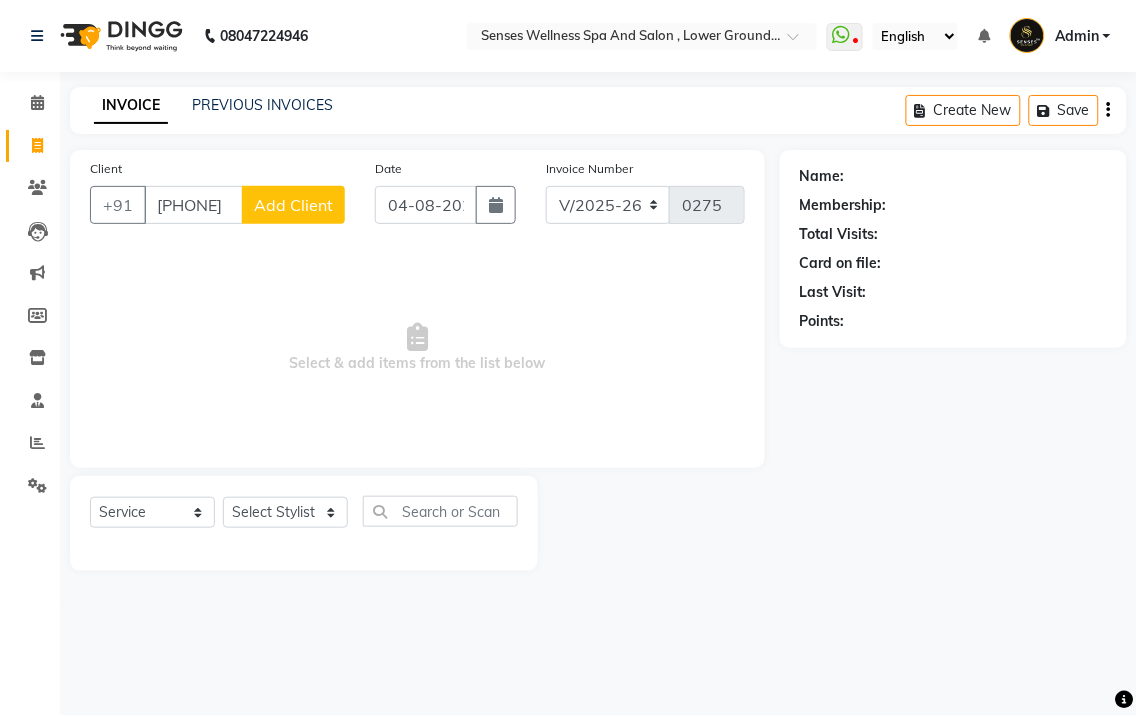 type on "[PHONE]" 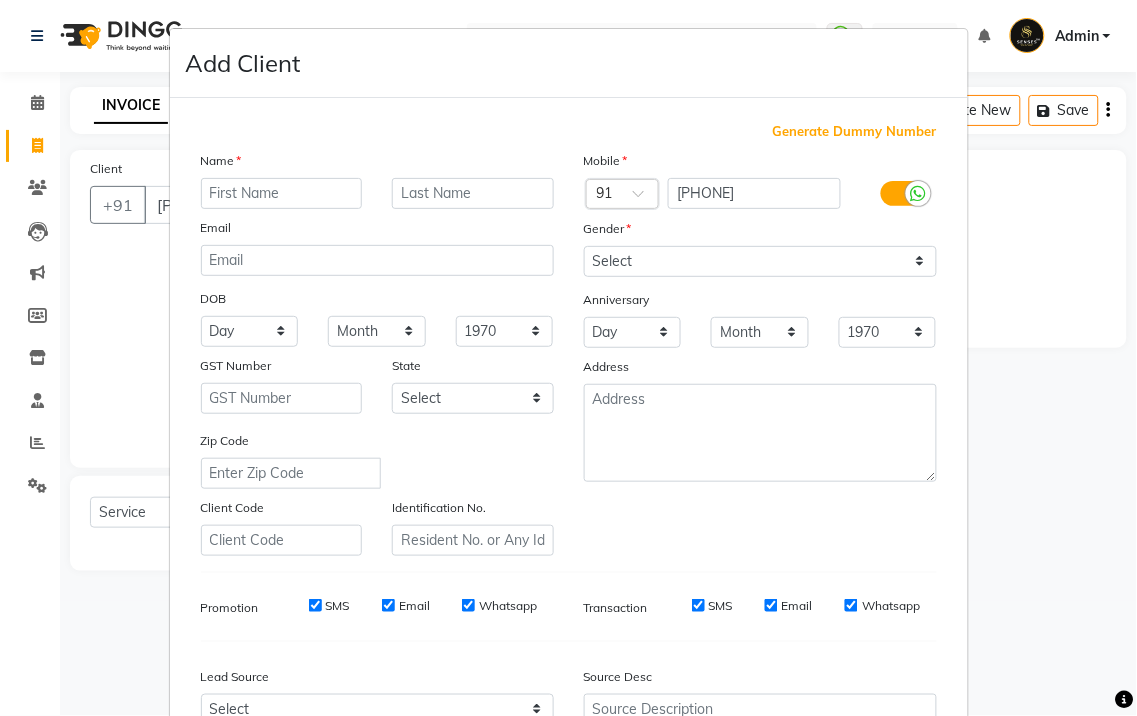 click at bounding box center [282, 193] 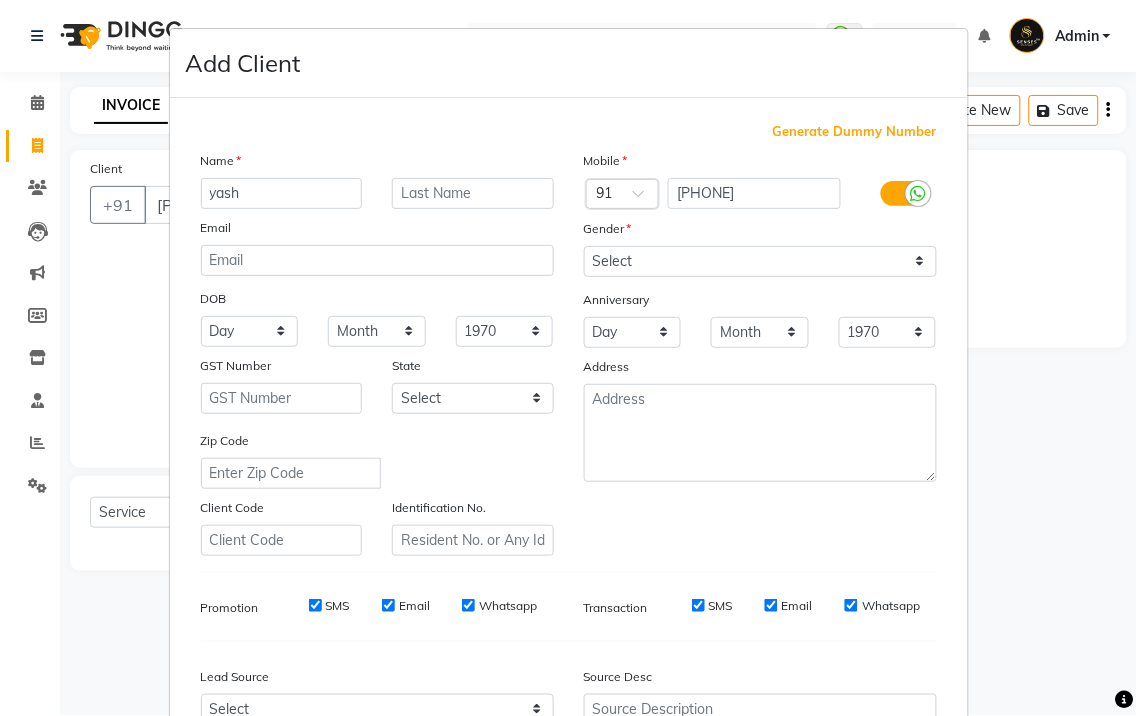 type on "yash" 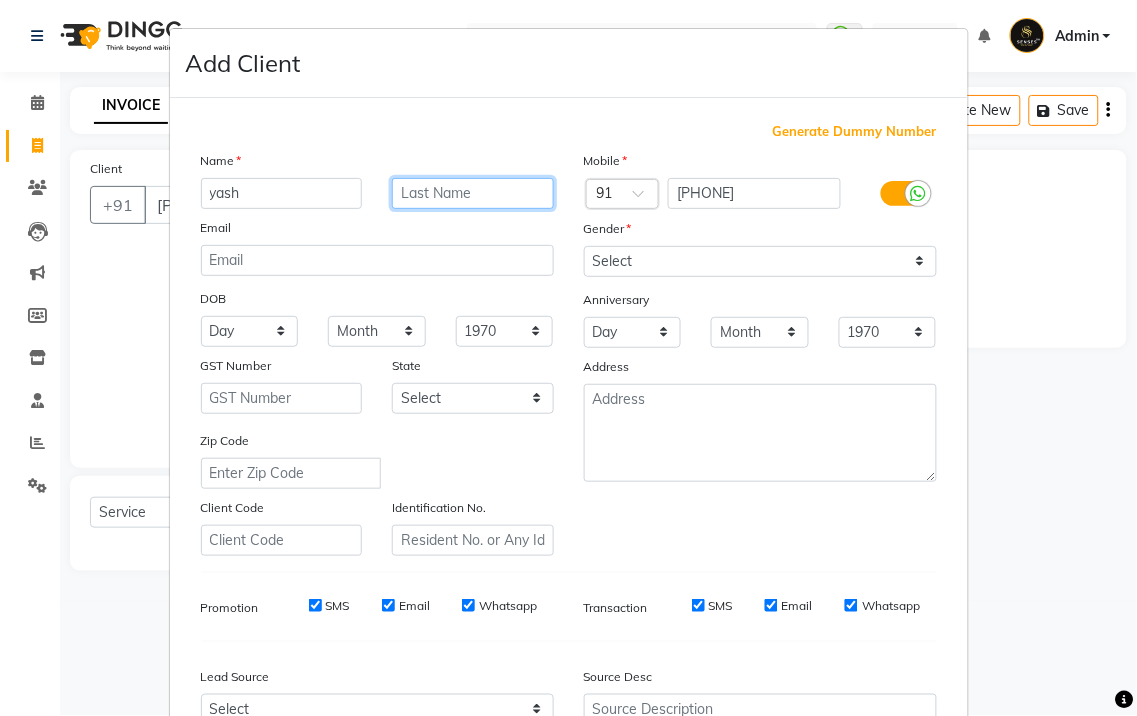 click at bounding box center [473, 193] 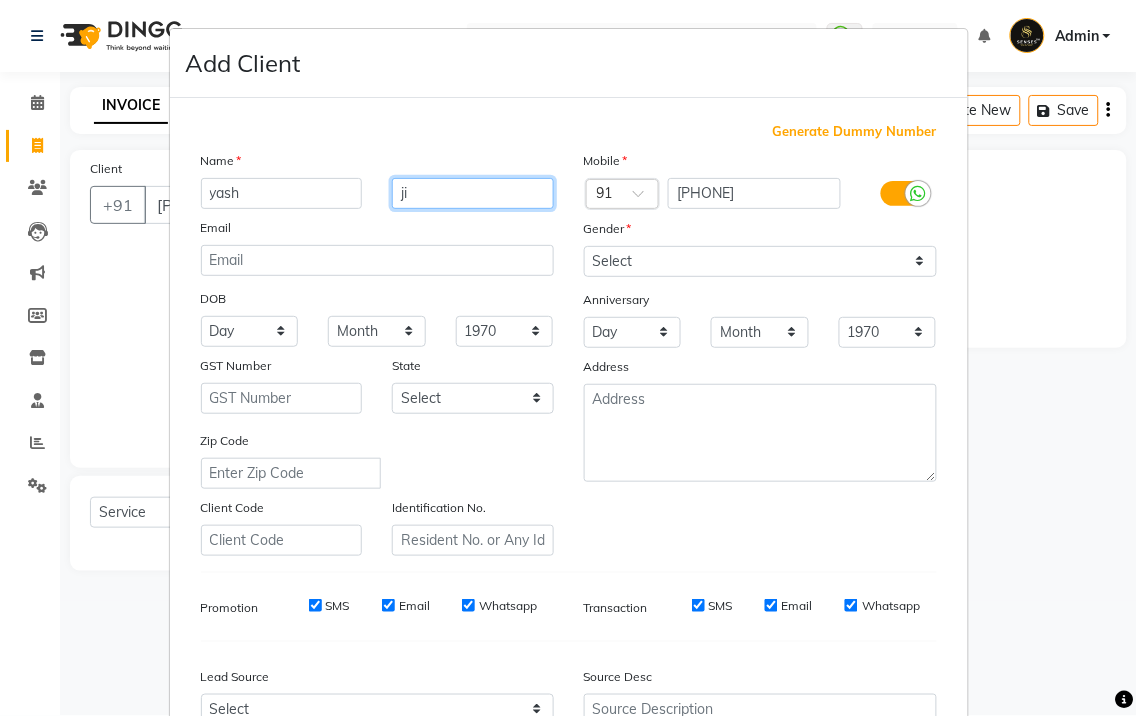 type on "ji" 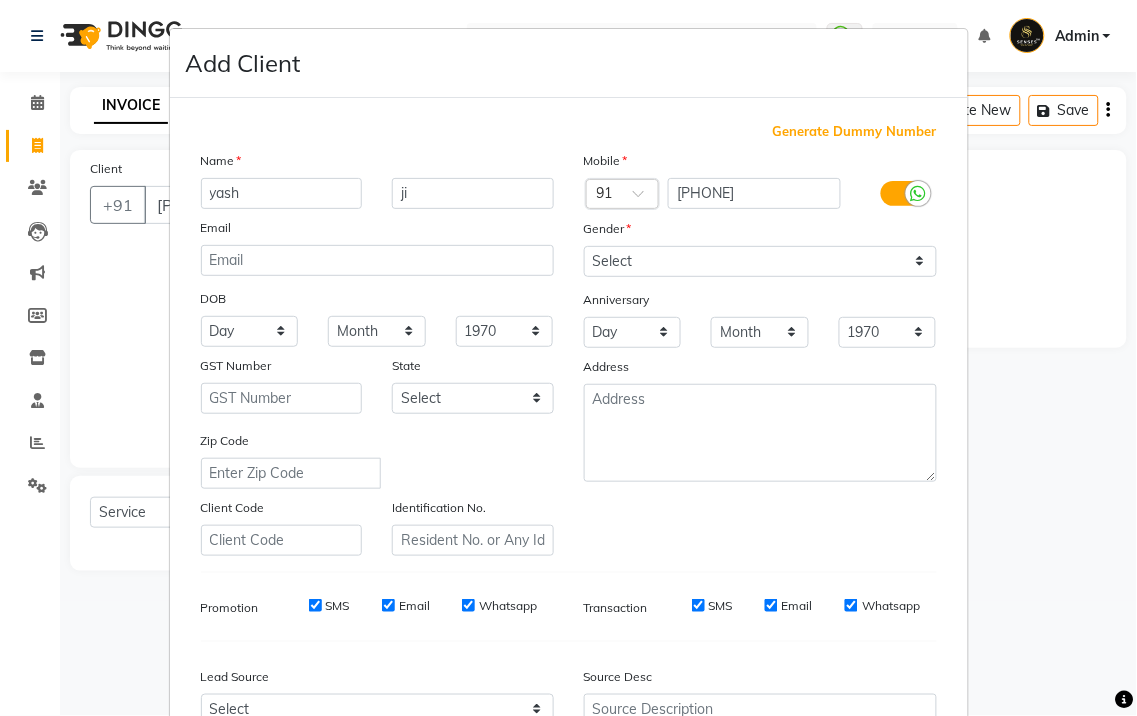 scroll, scrollTop: 148, scrollLeft: 0, axis: vertical 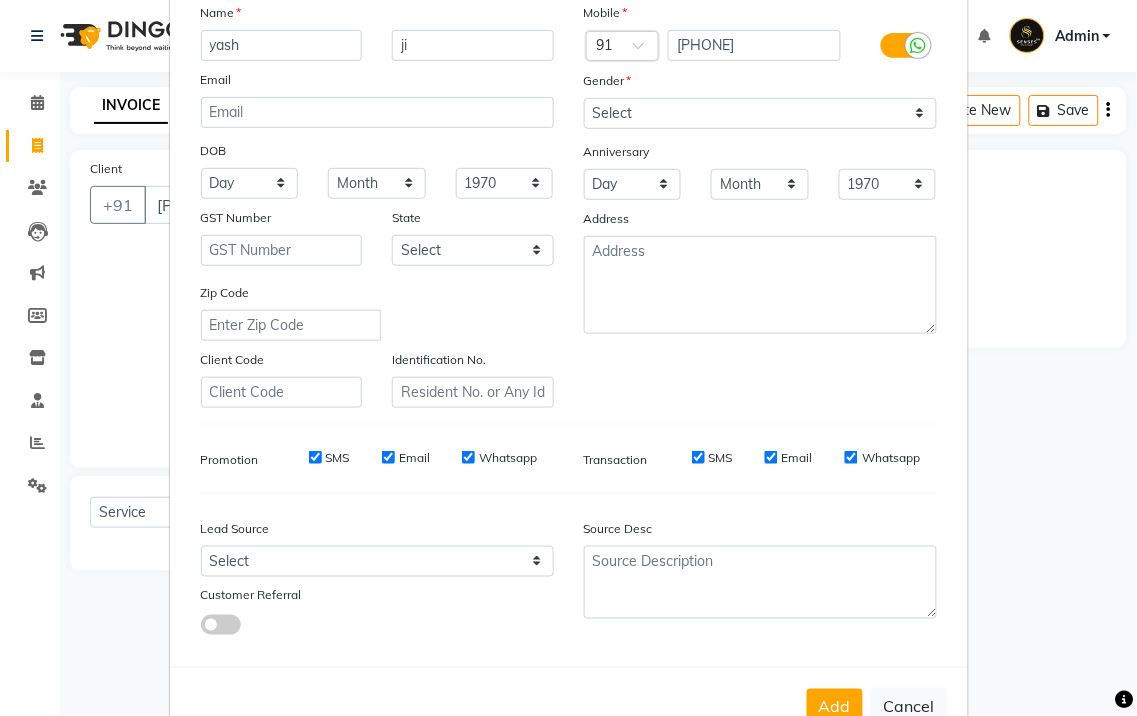 click on "Add   Cancel" at bounding box center [569, 706] 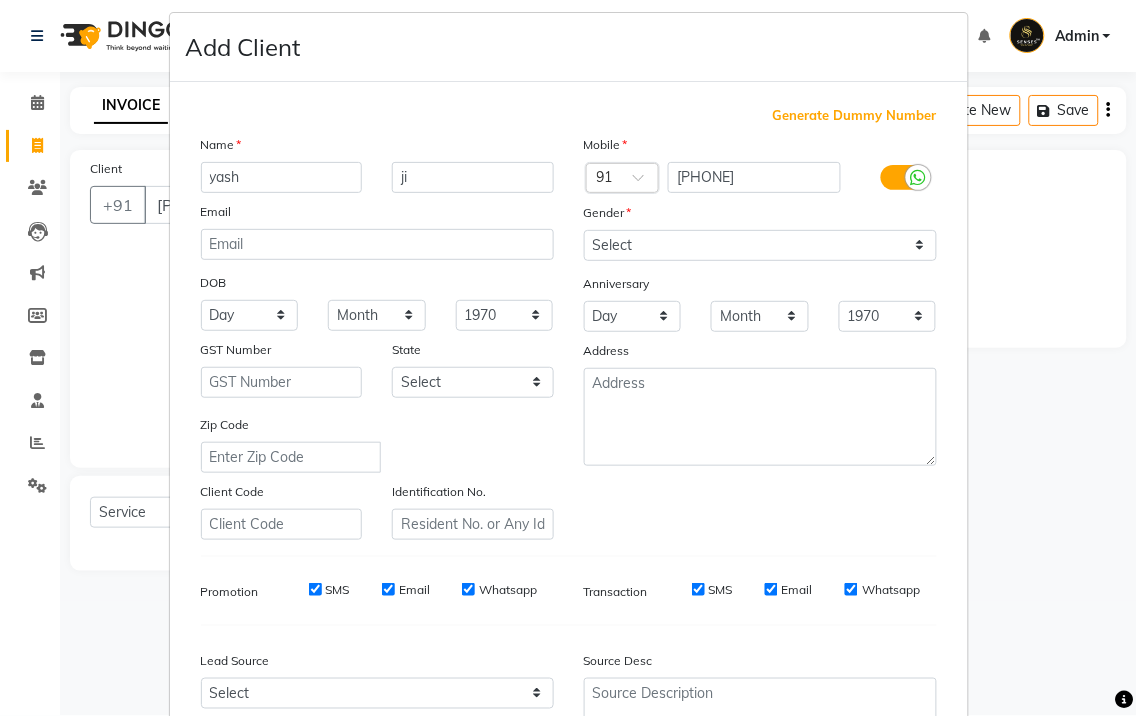 scroll, scrollTop: 0, scrollLeft: 0, axis: both 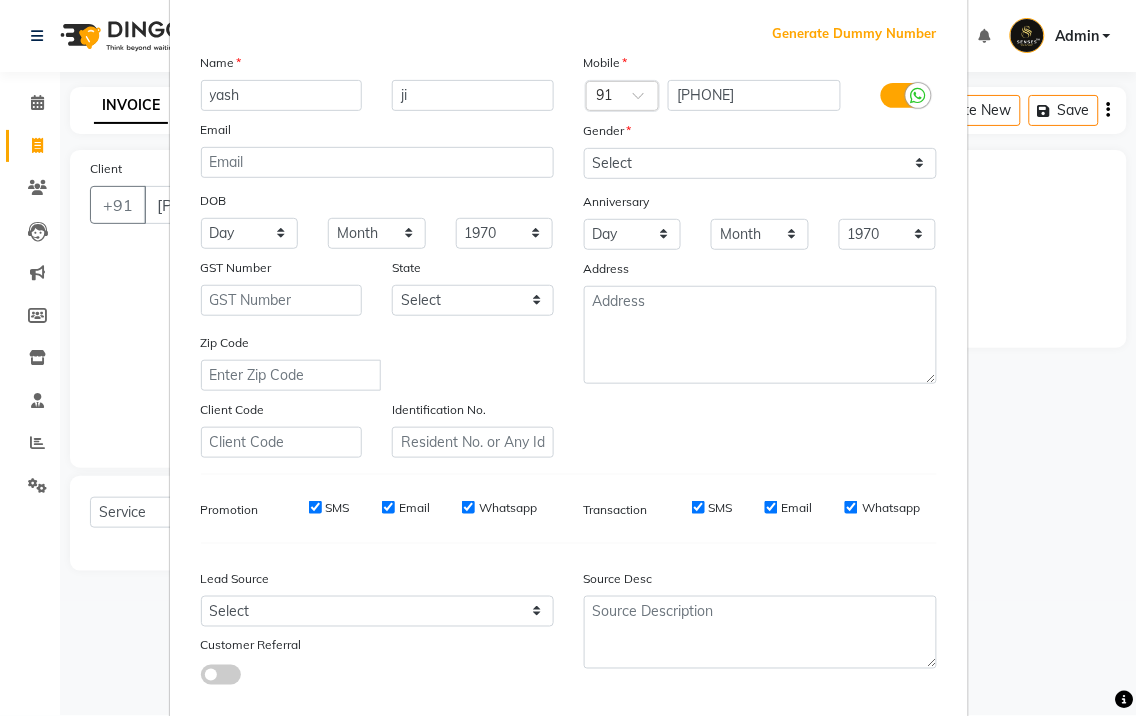 click on "Anniversary" at bounding box center (760, 203) 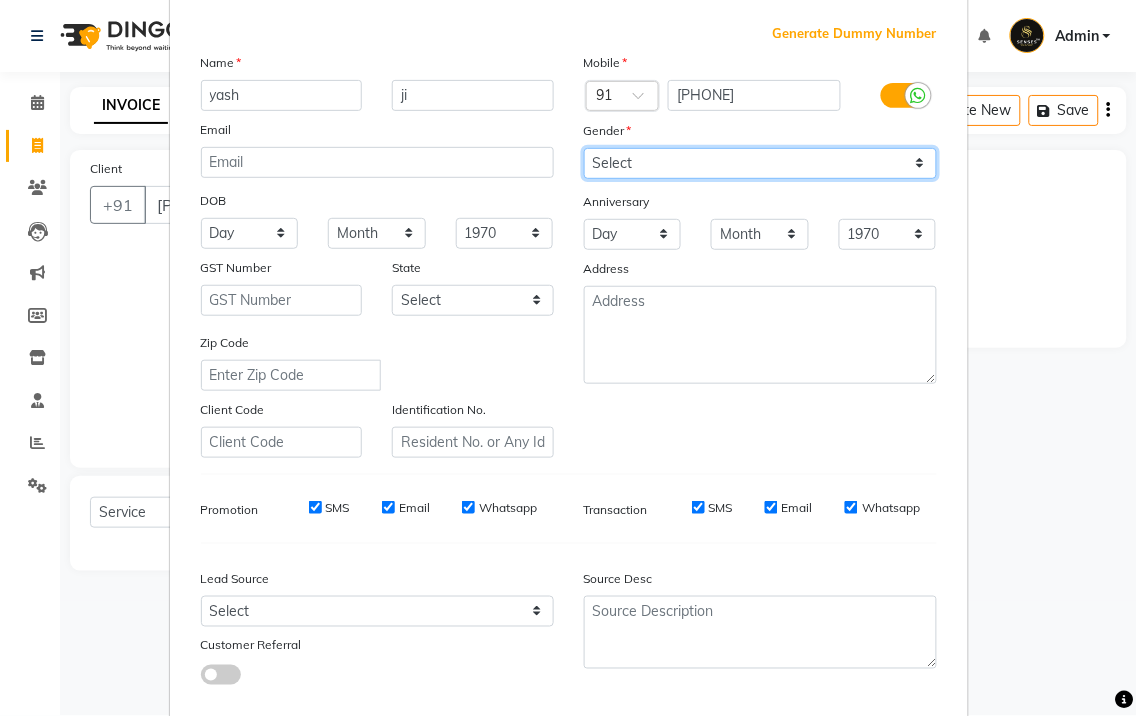 click on "Select Male Female Other Prefer Not To Say" at bounding box center [760, 163] 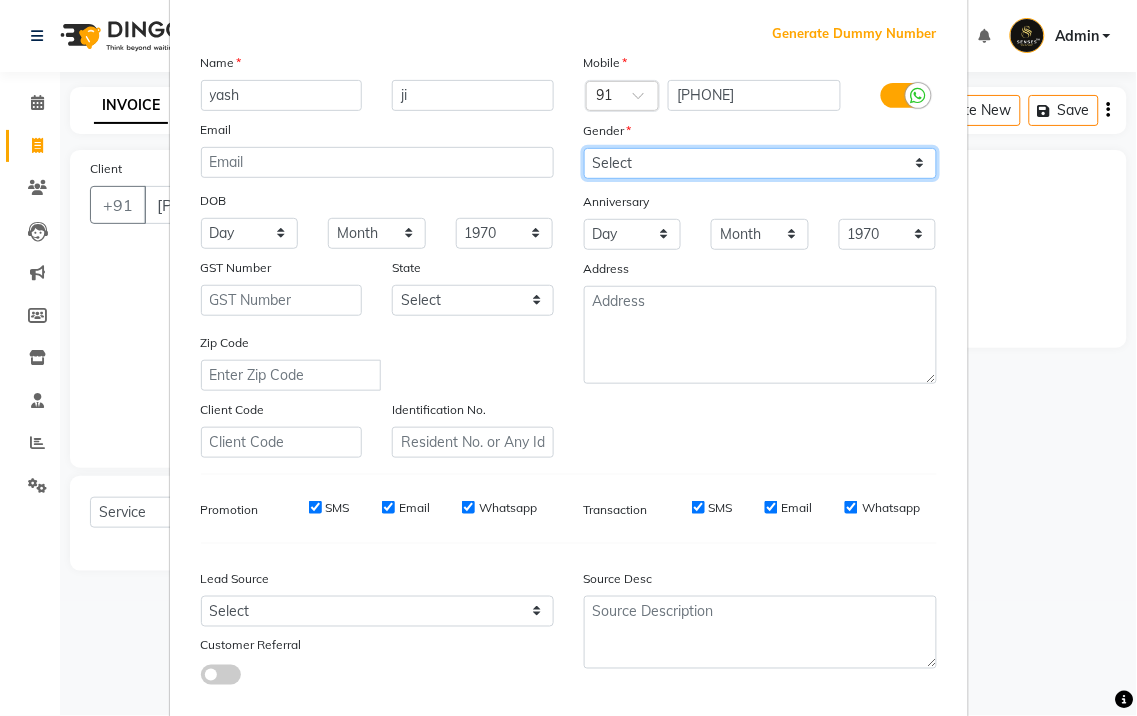select on "male" 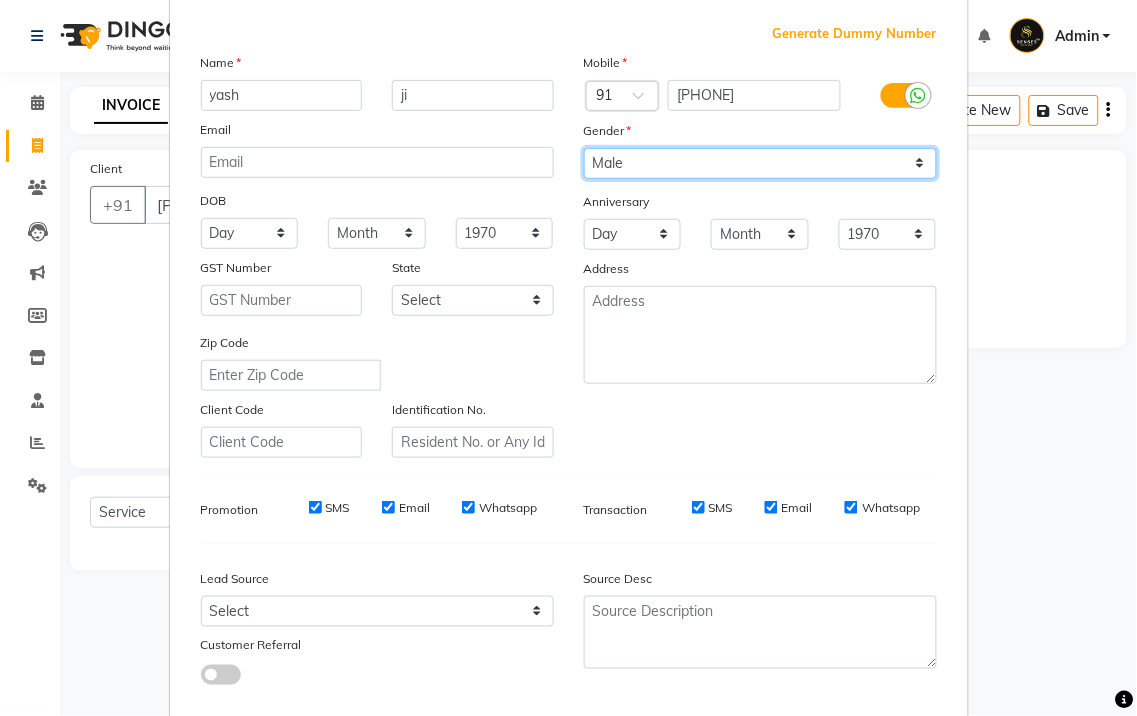 click on "Select Male Female Other Prefer Not To Say" at bounding box center [760, 163] 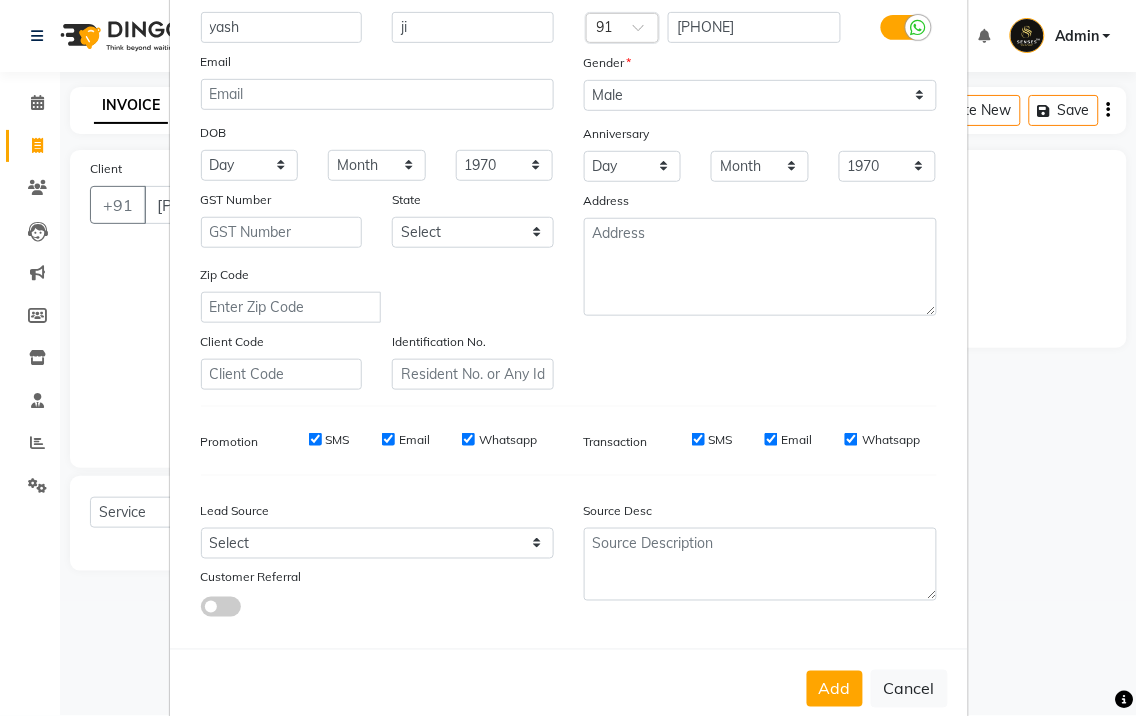 scroll, scrollTop: 207, scrollLeft: 0, axis: vertical 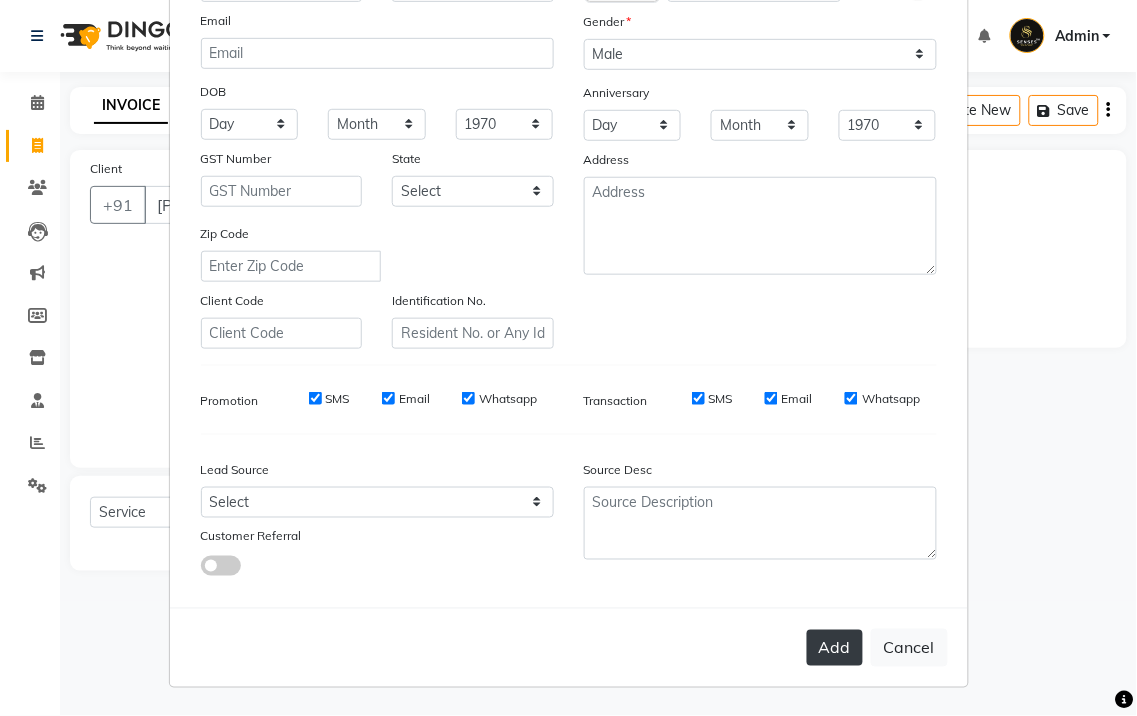 click on "Add" at bounding box center [835, 648] 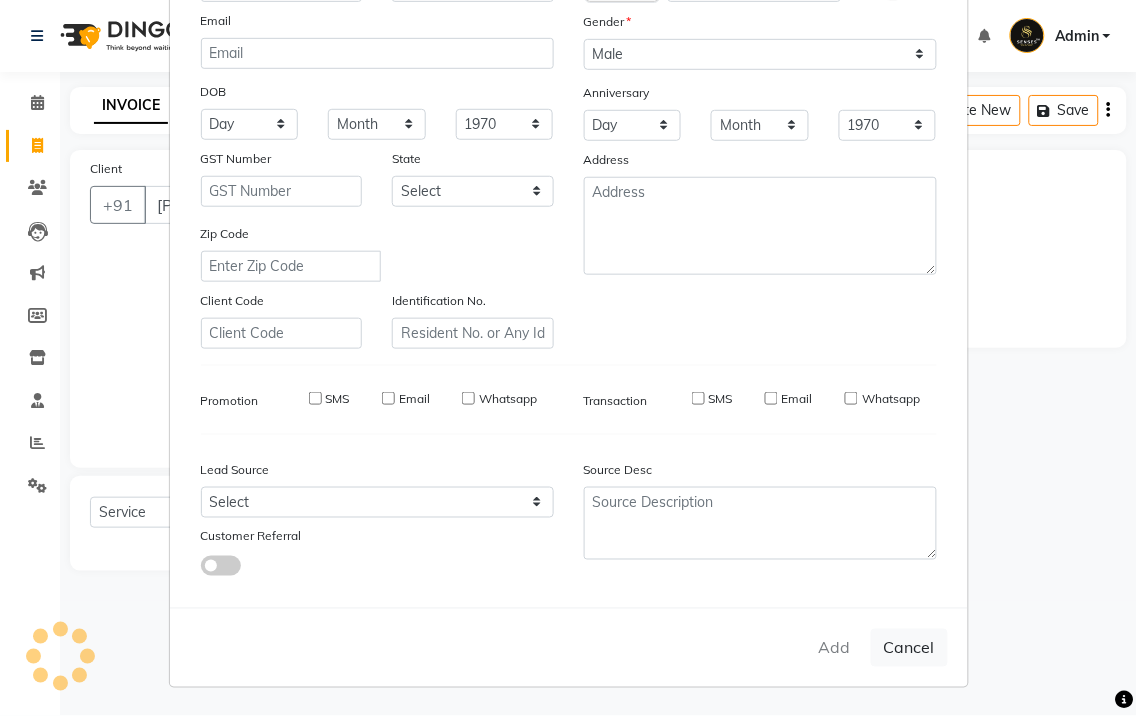 type 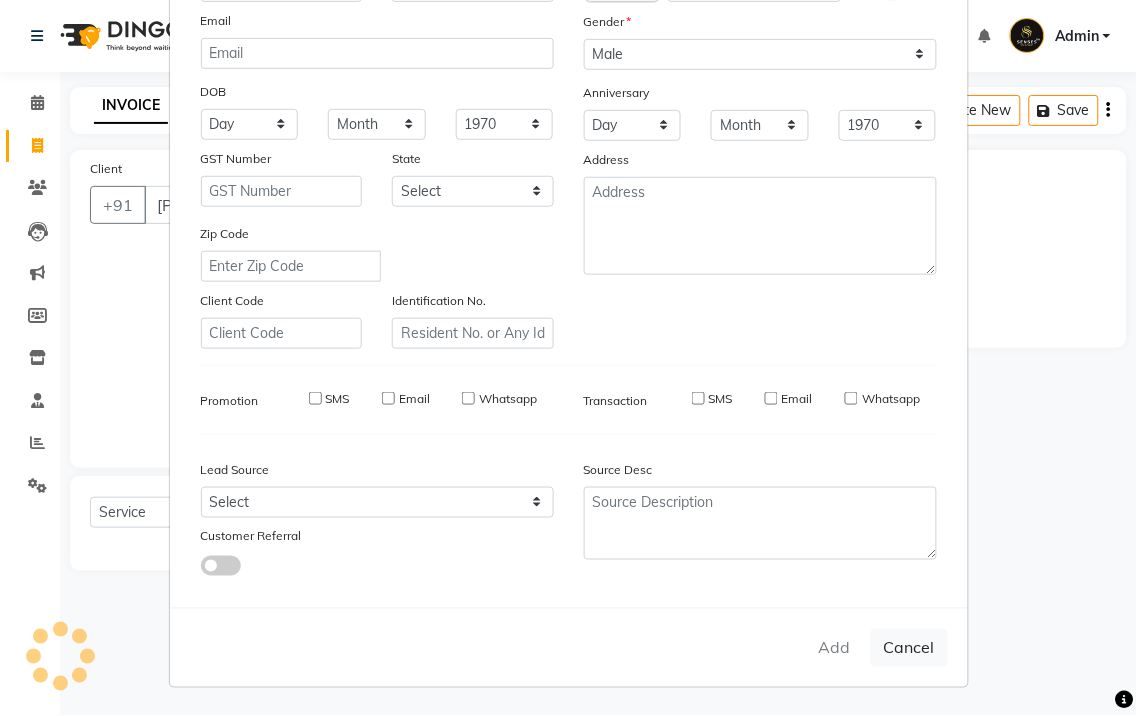 select 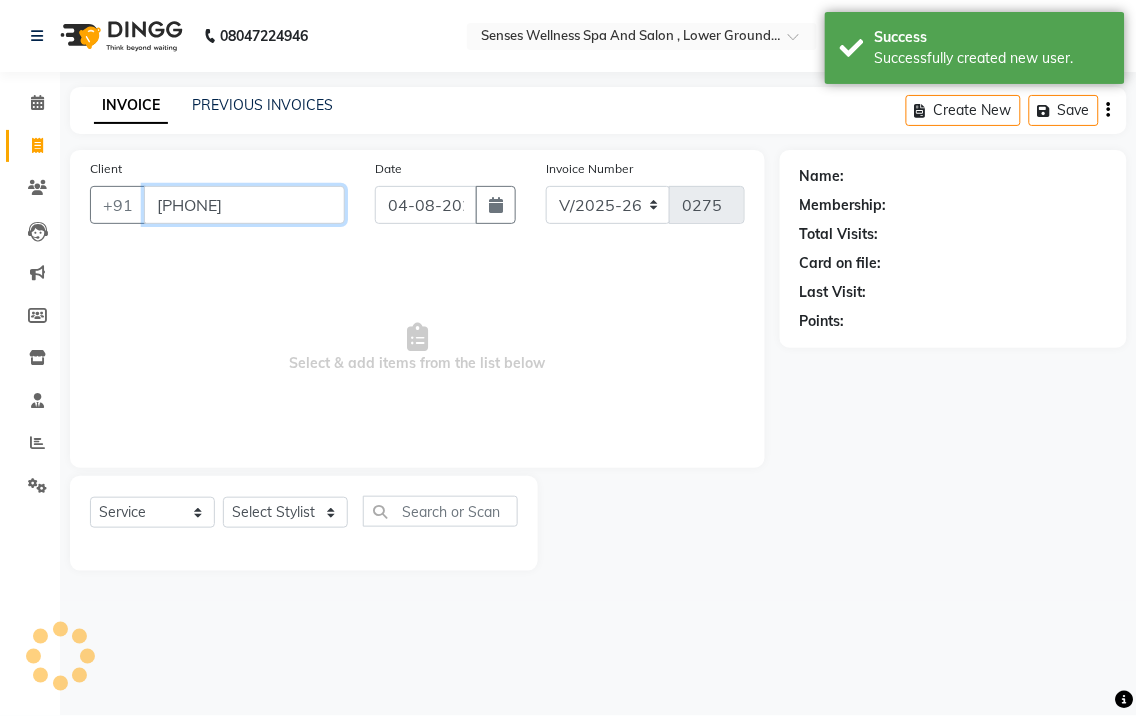 click on "[PHONE]" at bounding box center [244, 205] 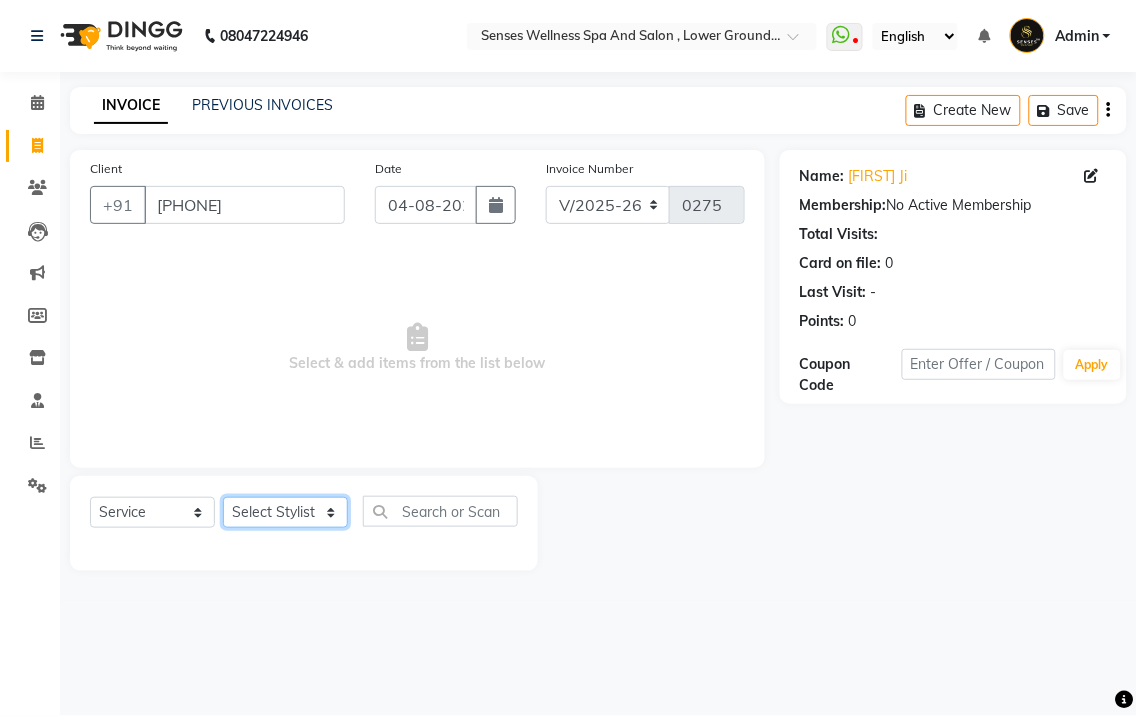 click on "Select Stylist BHARTI CHRISTY MERCY pankaj" 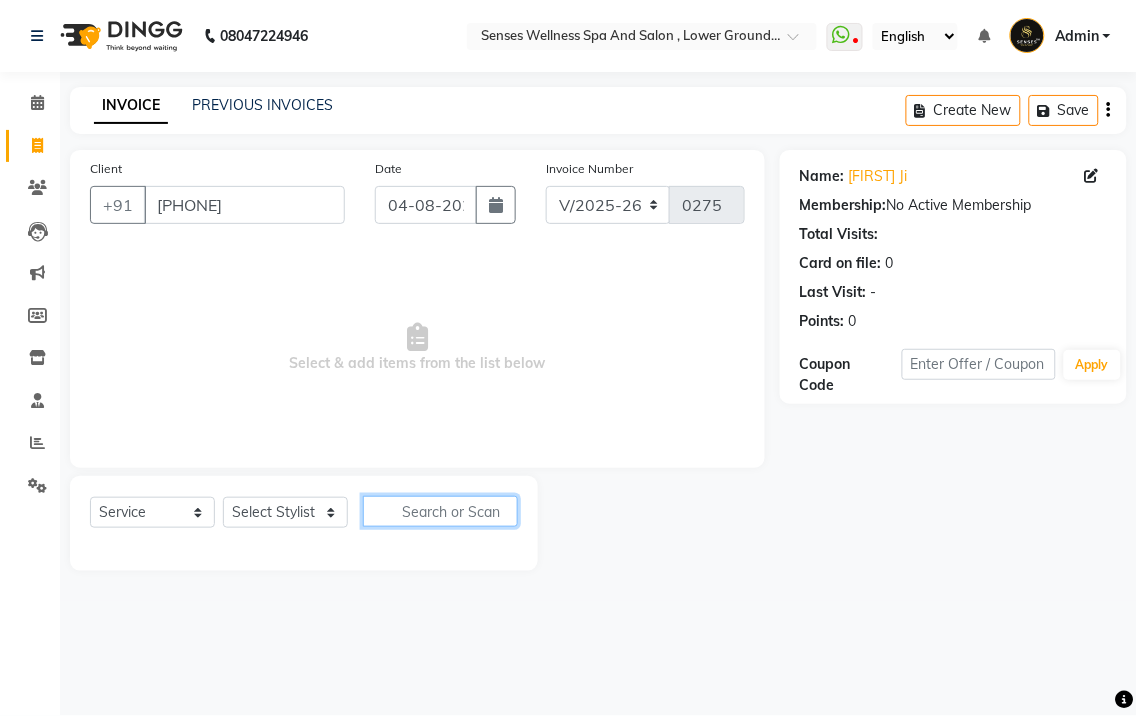 click 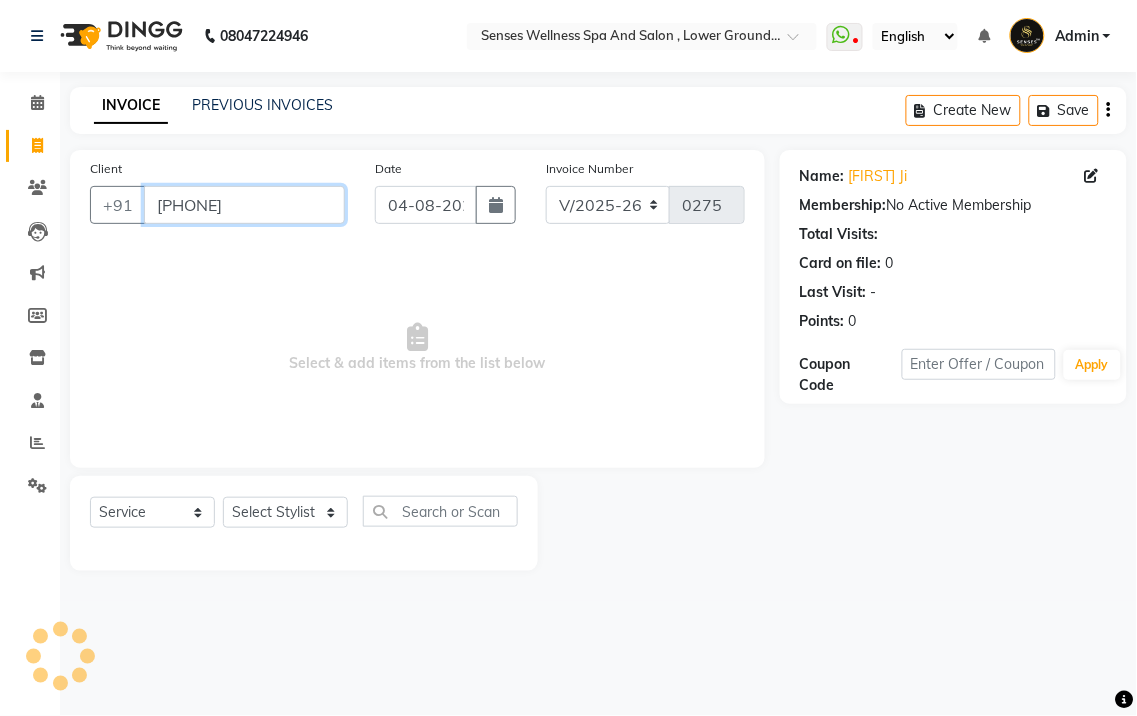 click on "[PHONE]" at bounding box center [244, 205] 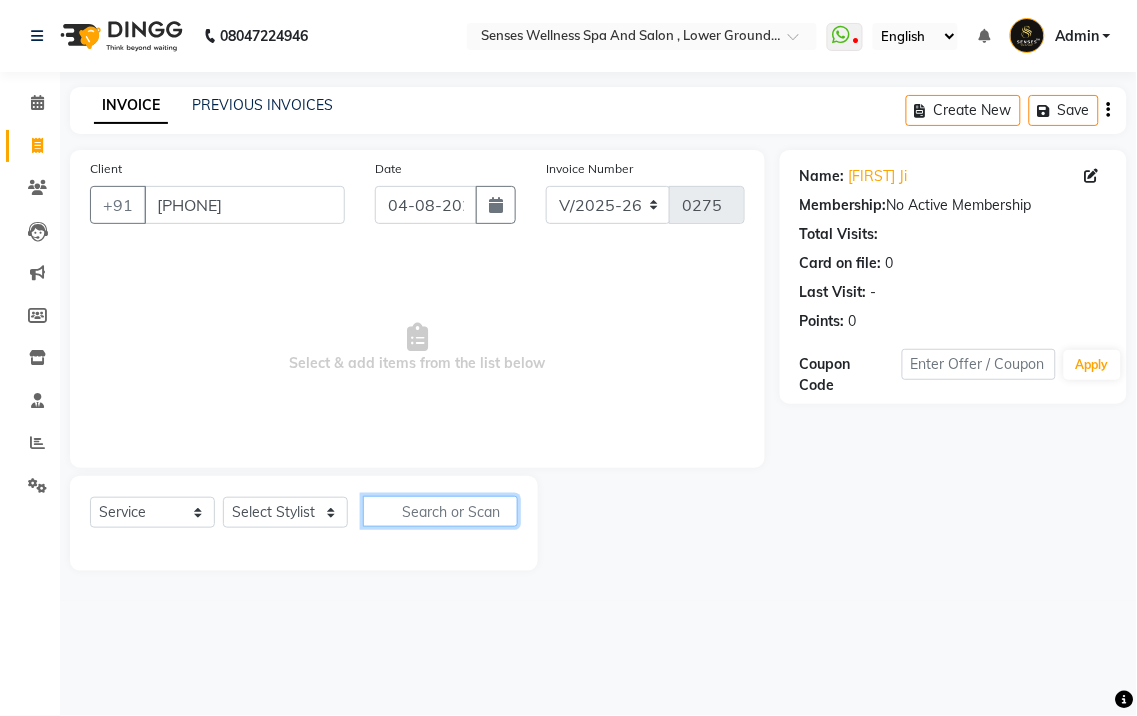 click 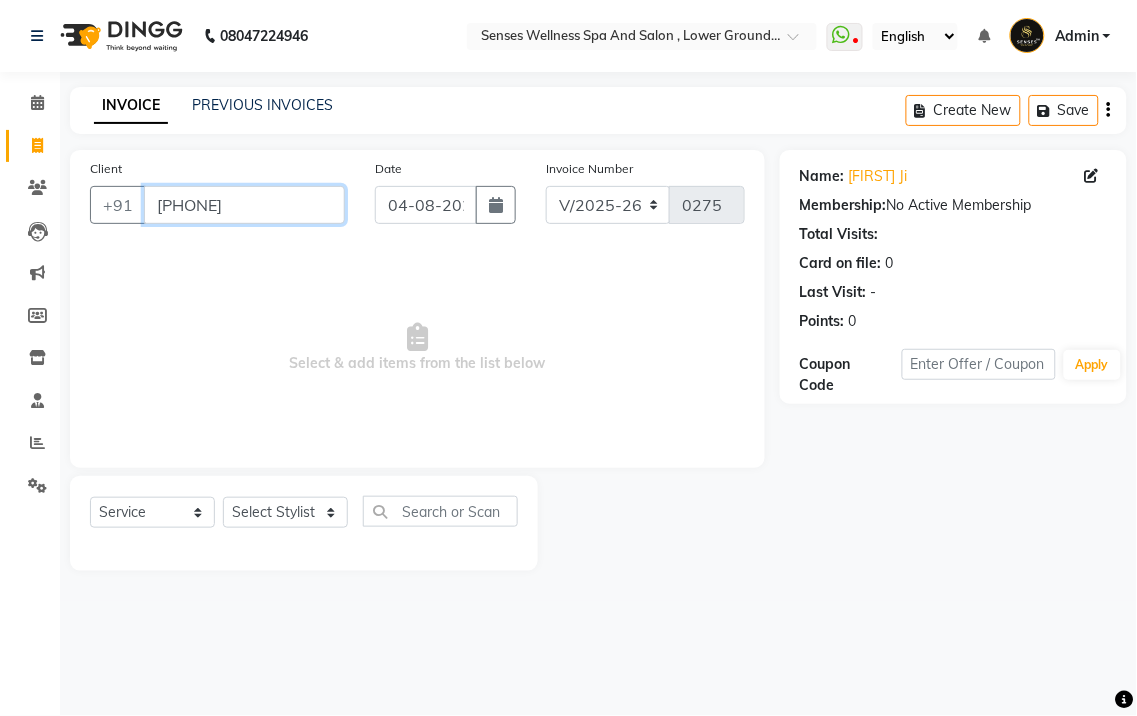 click on "[PHONE]" at bounding box center [244, 205] 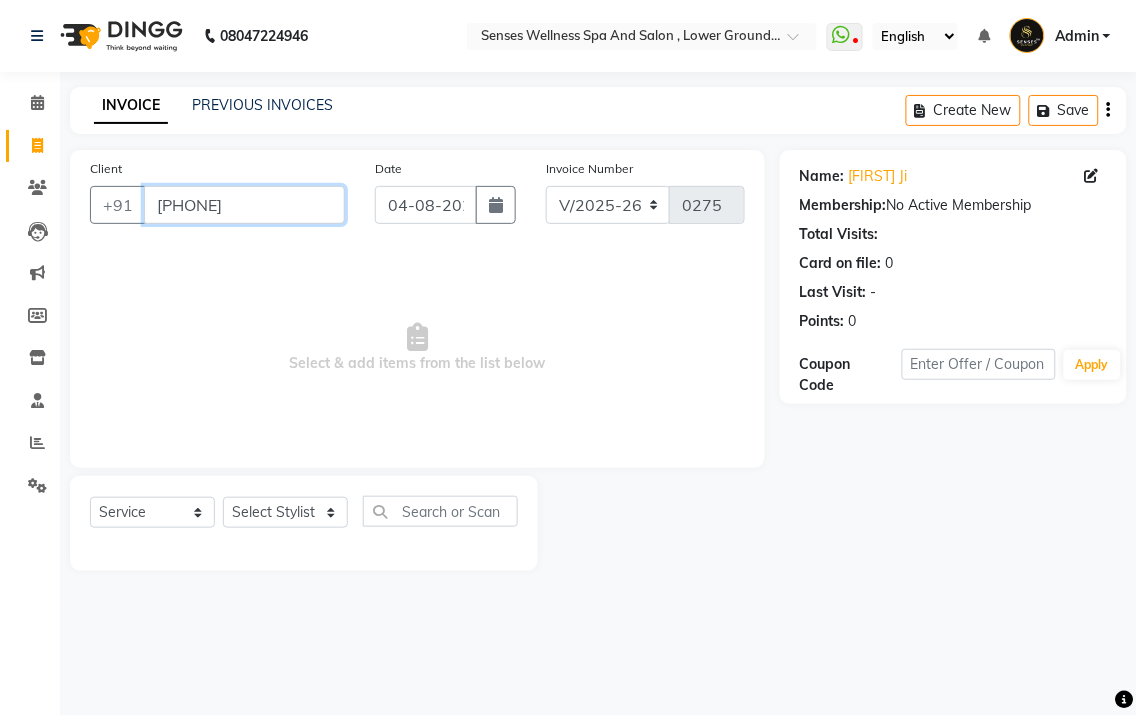 click on "[PHONE]" at bounding box center [244, 205] 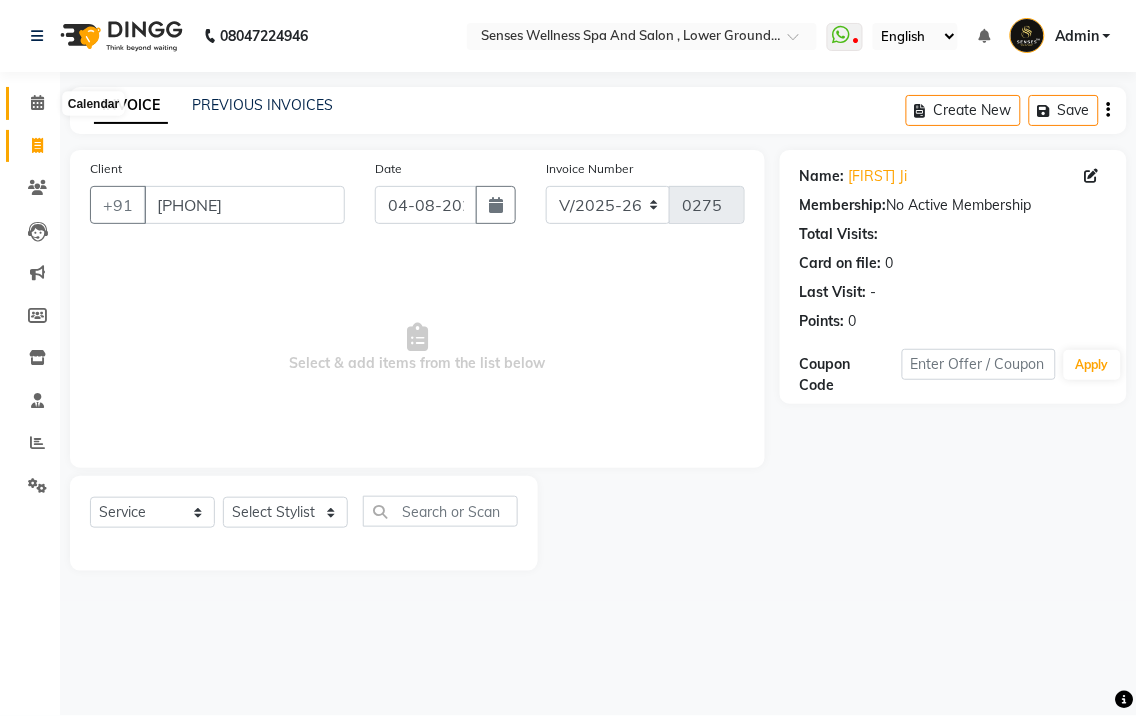 click 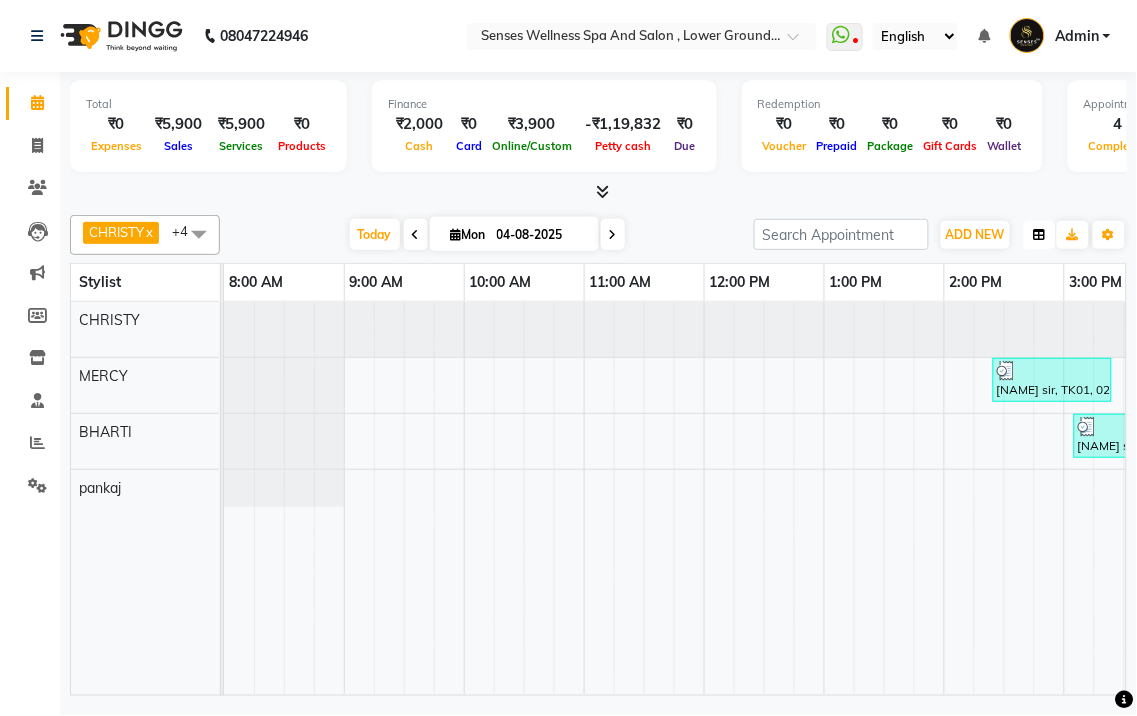 click at bounding box center [1040, 235] 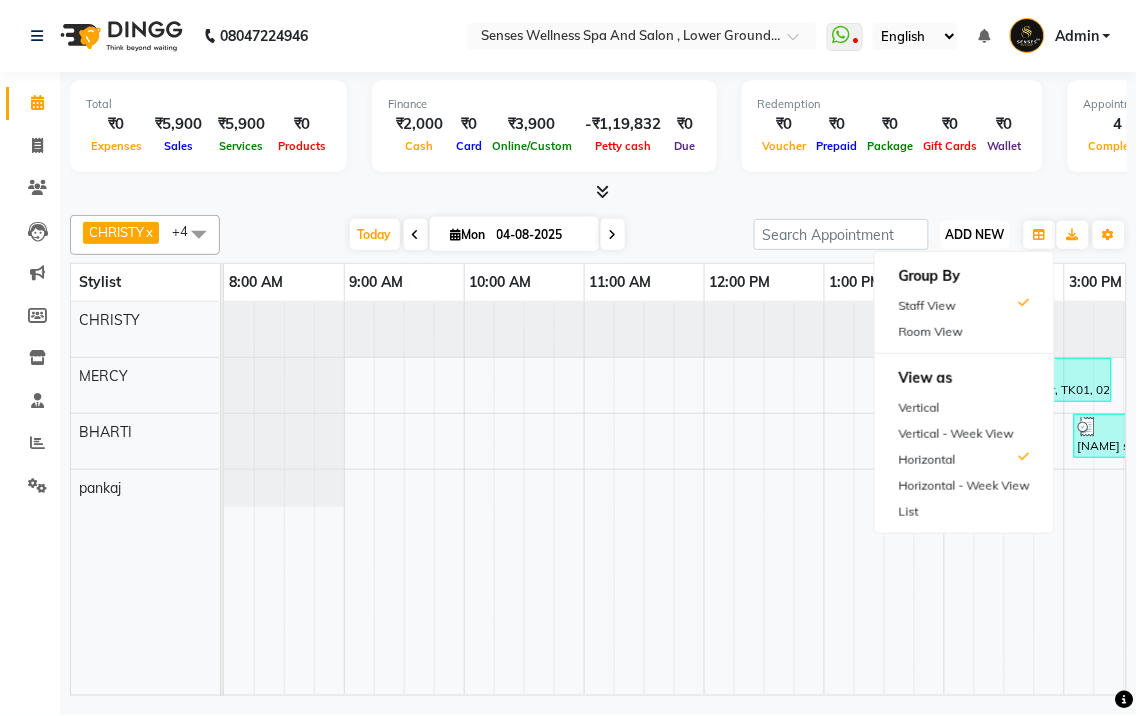 click on "ADD NEW" at bounding box center [975, 234] 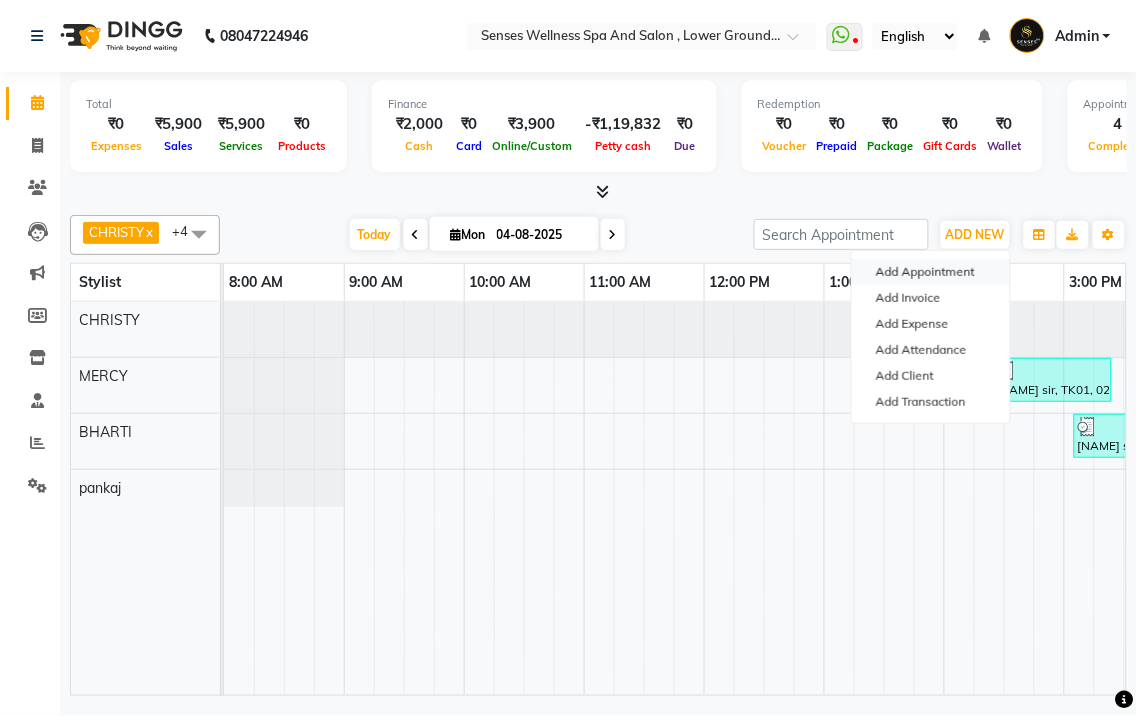 click on "Add Appointment" at bounding box center [931, 272] 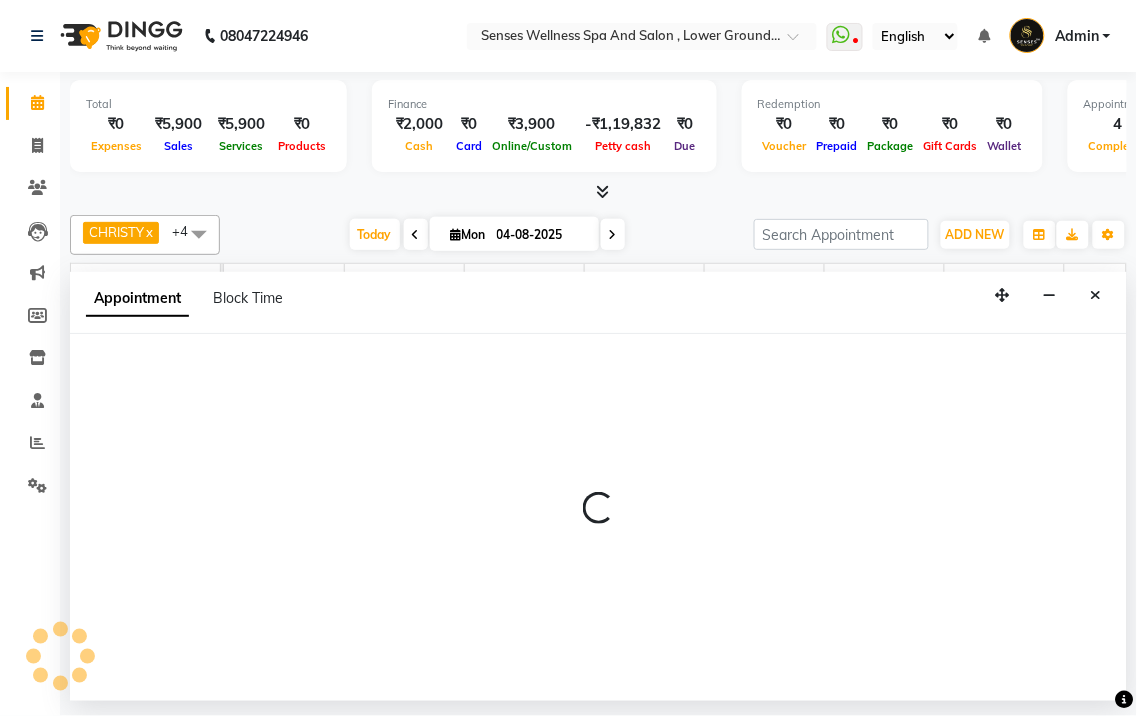 select on "tentative" 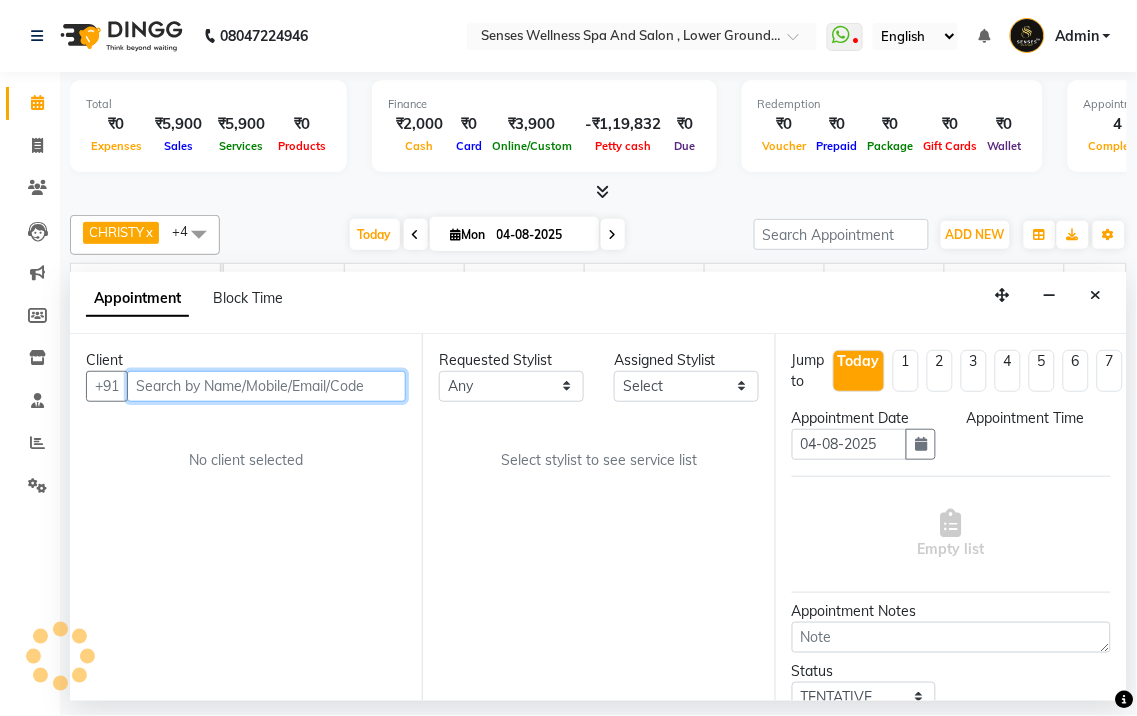 select on "540" 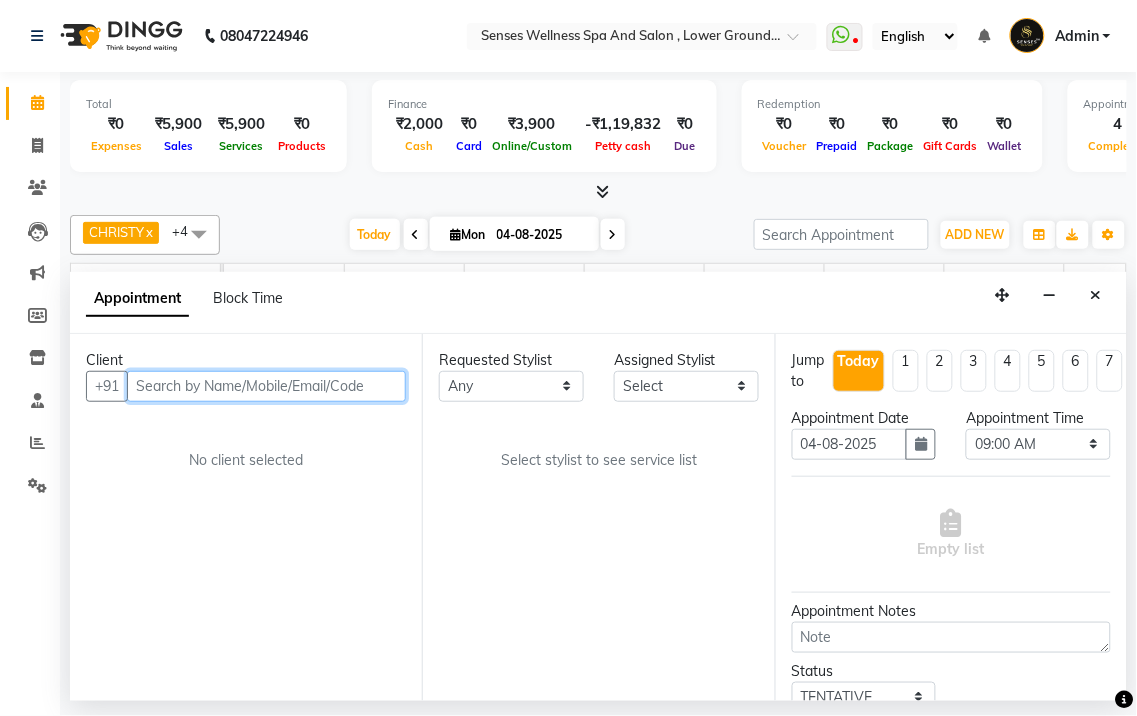 click at bounding box center (266, 386) 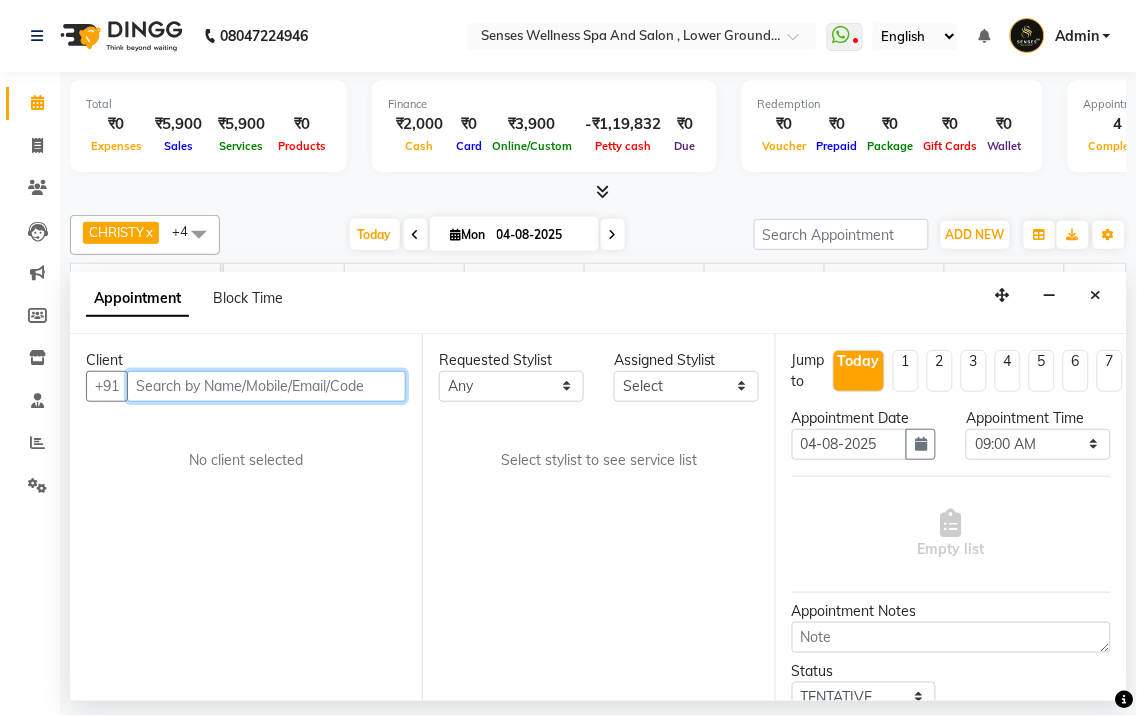 paste on "[PHONE]" 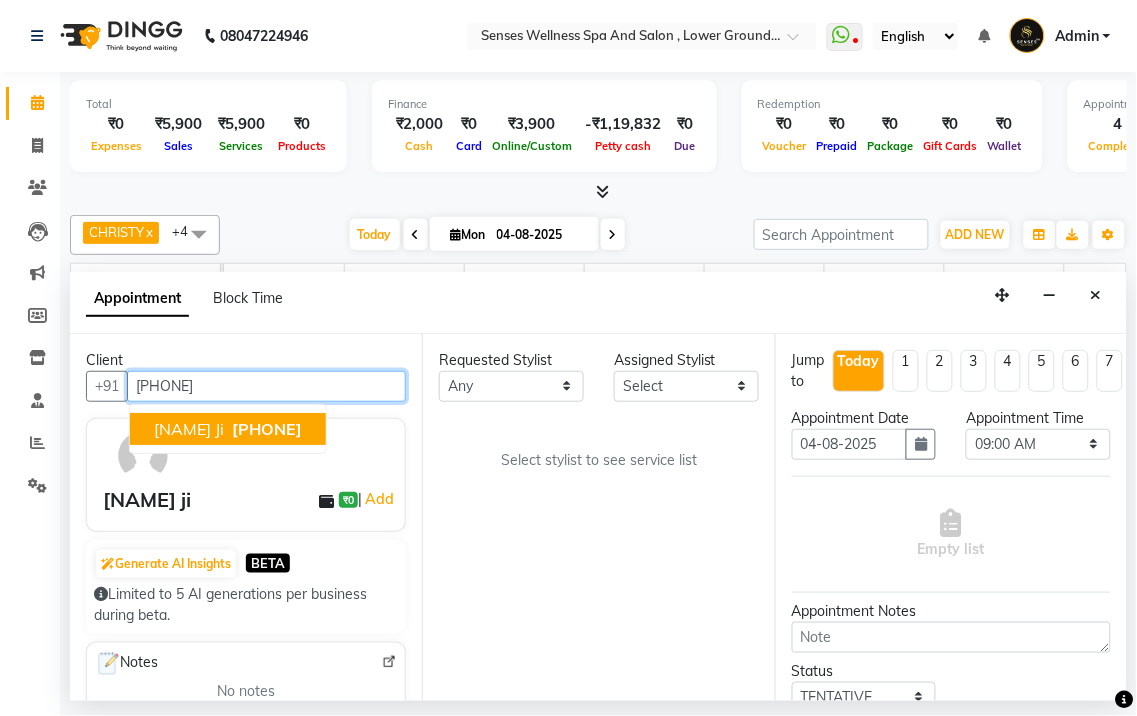 click on "[PHONE]" at bounding box center (267, 429) 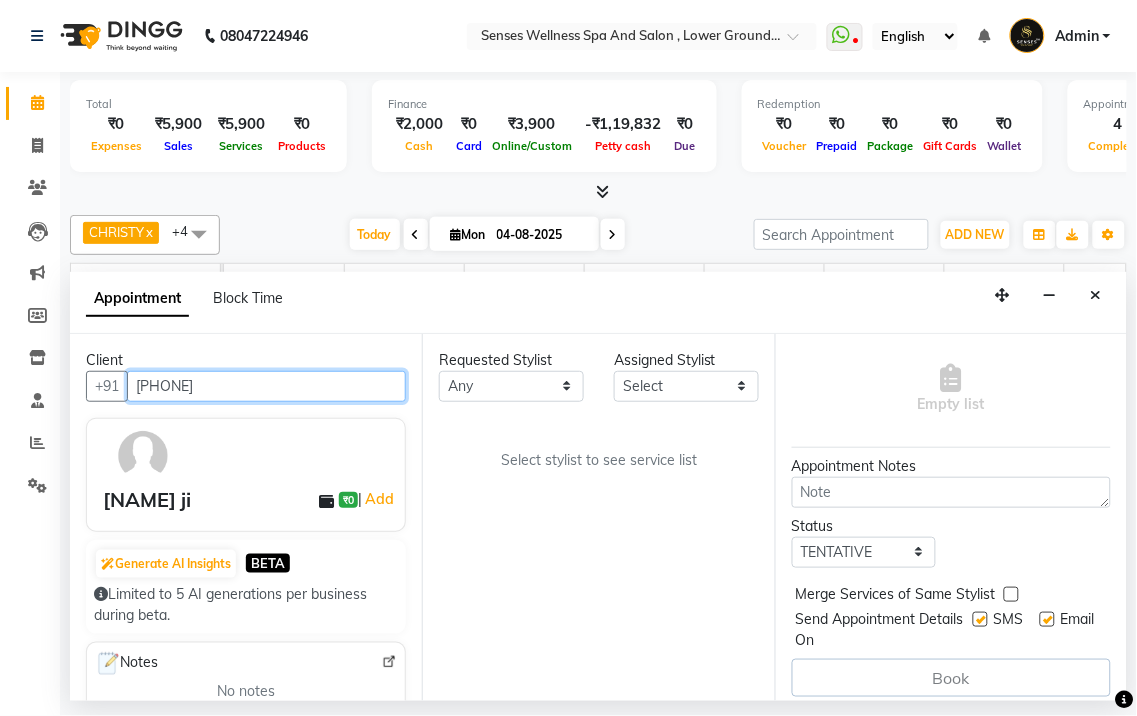 scroll, scrollTop: 173, scrollLeft: 0, axis: vertical 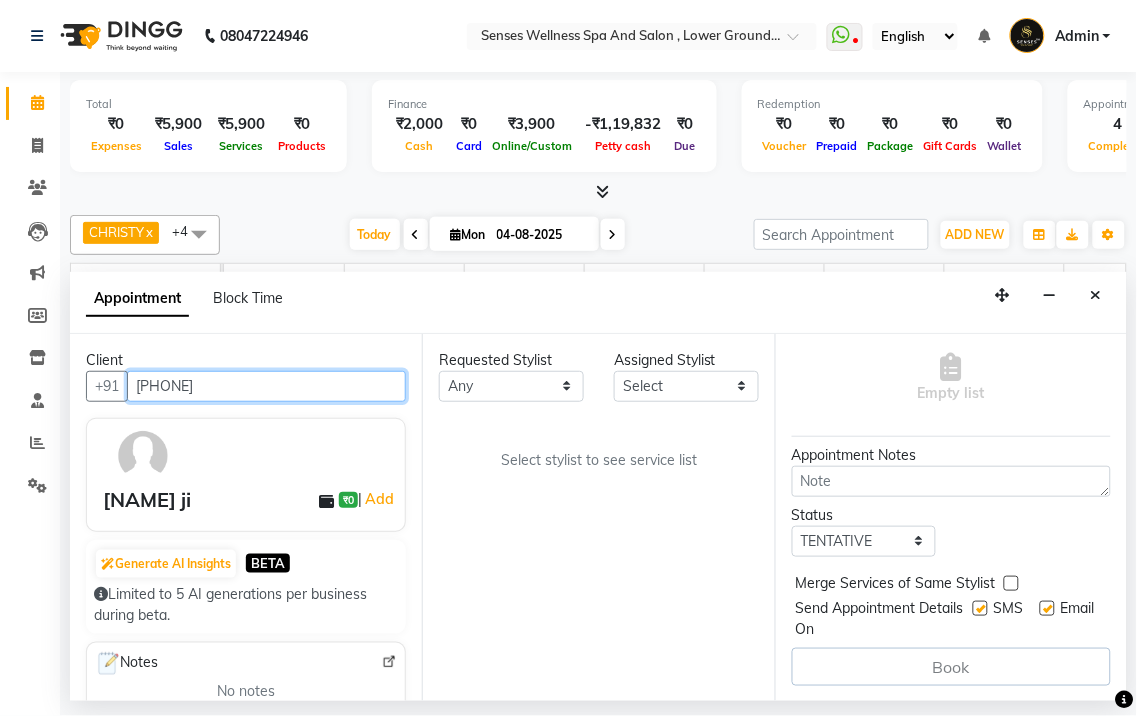 type on "[PHONE]" 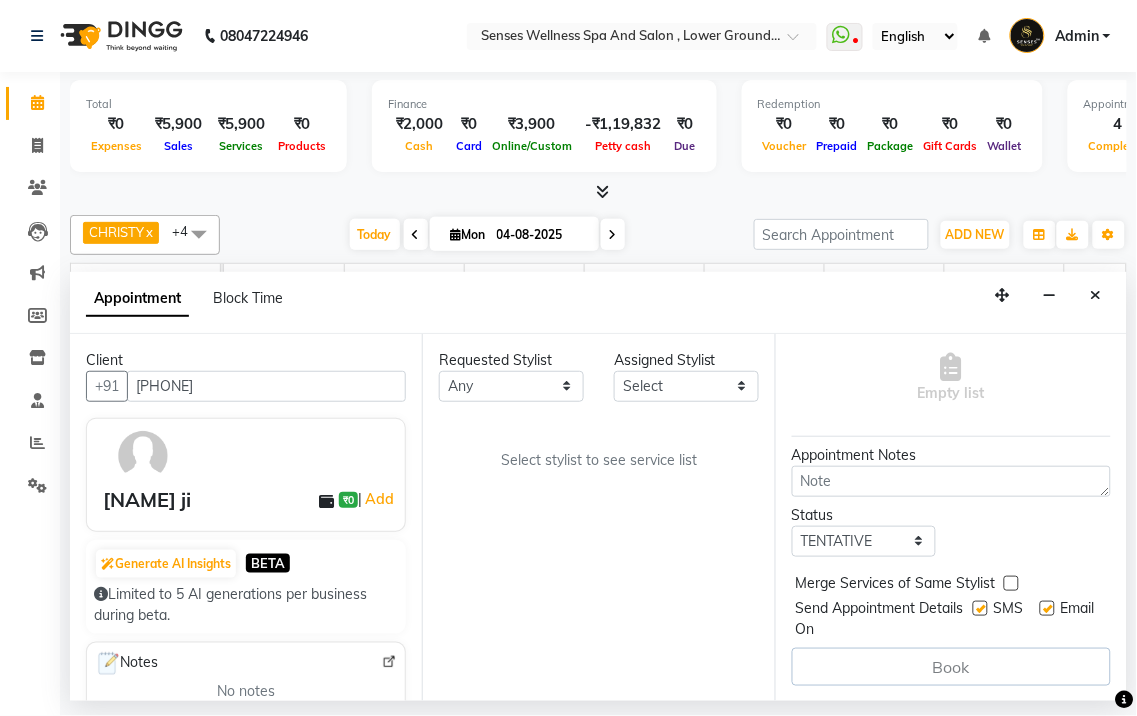 click on "Total ₹0 Expenses ₹5,900 Sales ₹5,900 Services ₹0 Products Finance ₹2,000 Cash ₹0 Card ₹3,900 Online/Custom -₹1,19,832 Petty cash ₹0 Due Redemption ₹0 Voucher ₹0 Prepaid ₹0 Package ₹0 Gift Cards ₹0 Wallet Appointment 4 Completed 0 Upcoming 0 Ongoing 0 No show Other sales ₹0 Packages ₹0 Memberships ₹0 Vouchers ₹0 Prepaids ₹0 Gift Cards [NAME] x [NAME] x [NAME] x [NAME] x [NAME] x +4 Select All [NAME] [NAME] [NAME] [NAME] Today Mon 04-08-2025 Toggle Dropdown Add Appointment Add Invoice Add Expense Add Attendance Add Client Add Transaction Toggle Dropdown Add Appointment Add Invoice Add Expense Add Attendance Add Client ADD NEW Toggle Dropdown Add Appointment Add Invoice Add Expense Add Attendance Add Client Add Transaction [NAME] x [NAME] x [NAME] x [NAME] x [NAME] x +4 Select All [NAME] [NAME] [NAME] [NAME] Group By Staff View Room View View as Vertical Vertical - Week View Horizontal Horizontal - Week View List Manage Tags" 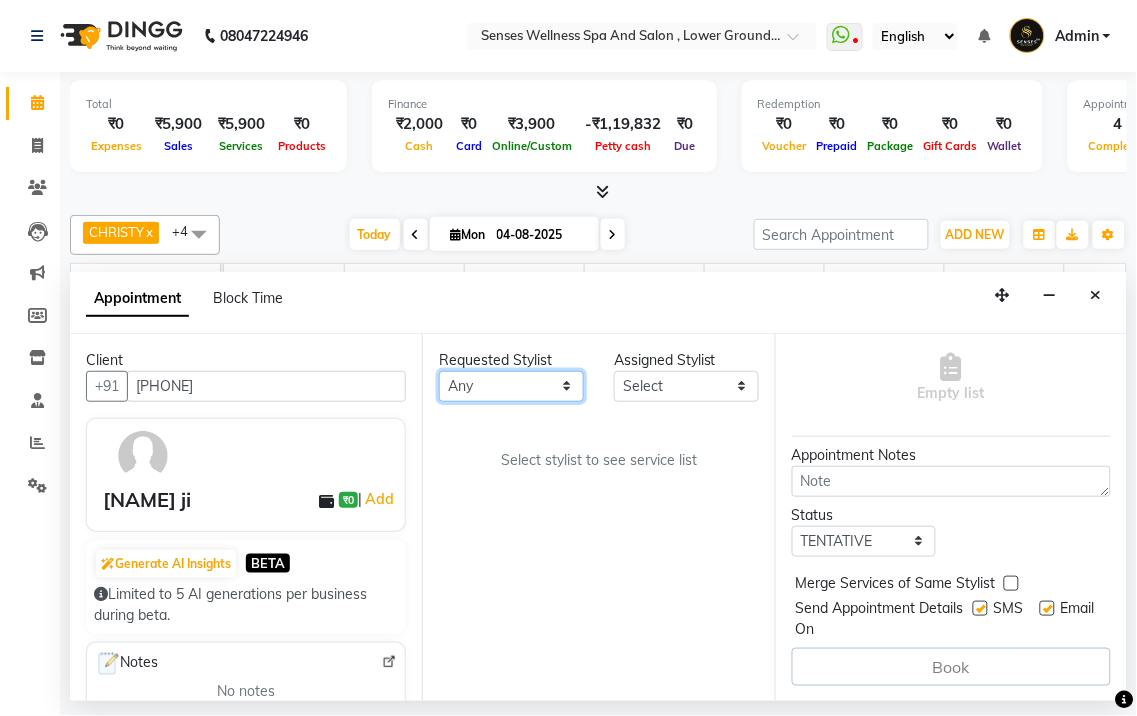 click on "Any [NAME] [NAME] [NAME] [NAME]" at bounding box center (511, 386) 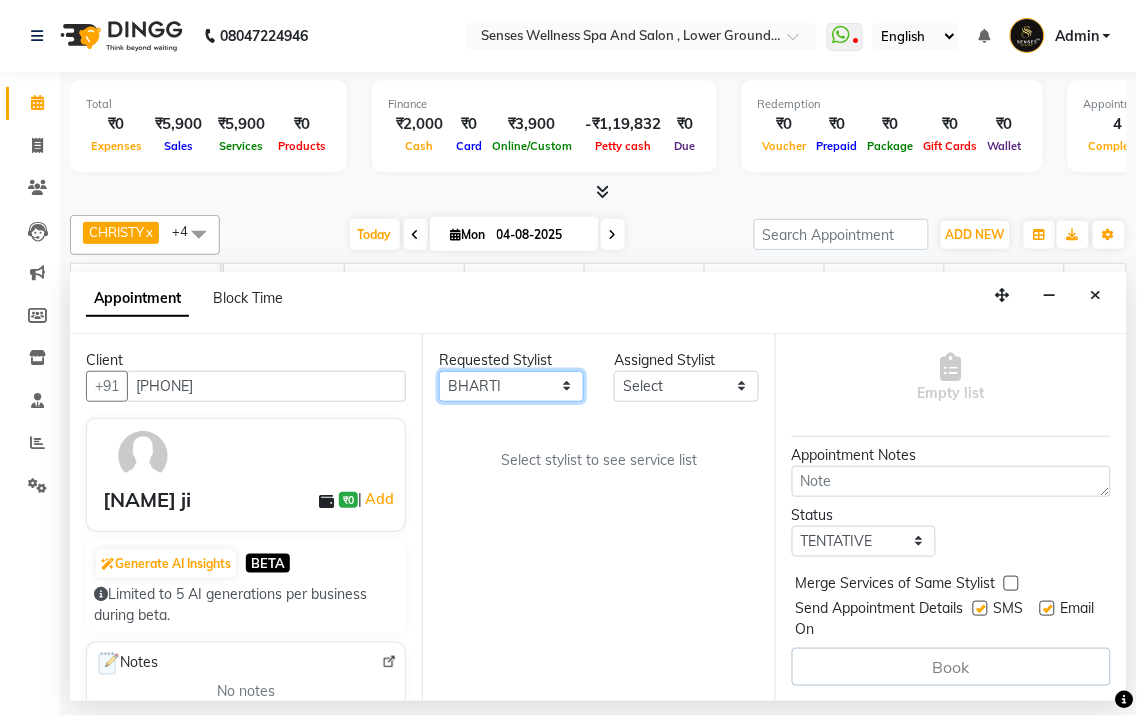 click on "Any [NAME] [NAME] [NAME] [NAME]" at bounding box center (511, 386) 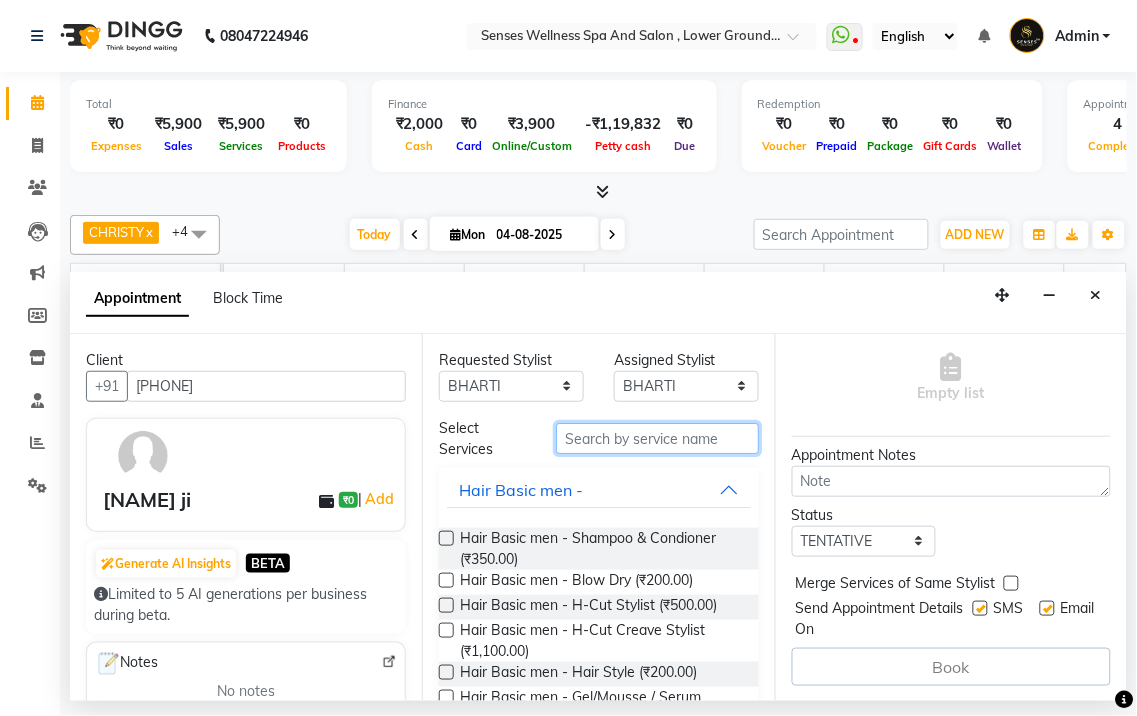 click at bounding box center [657, 438] 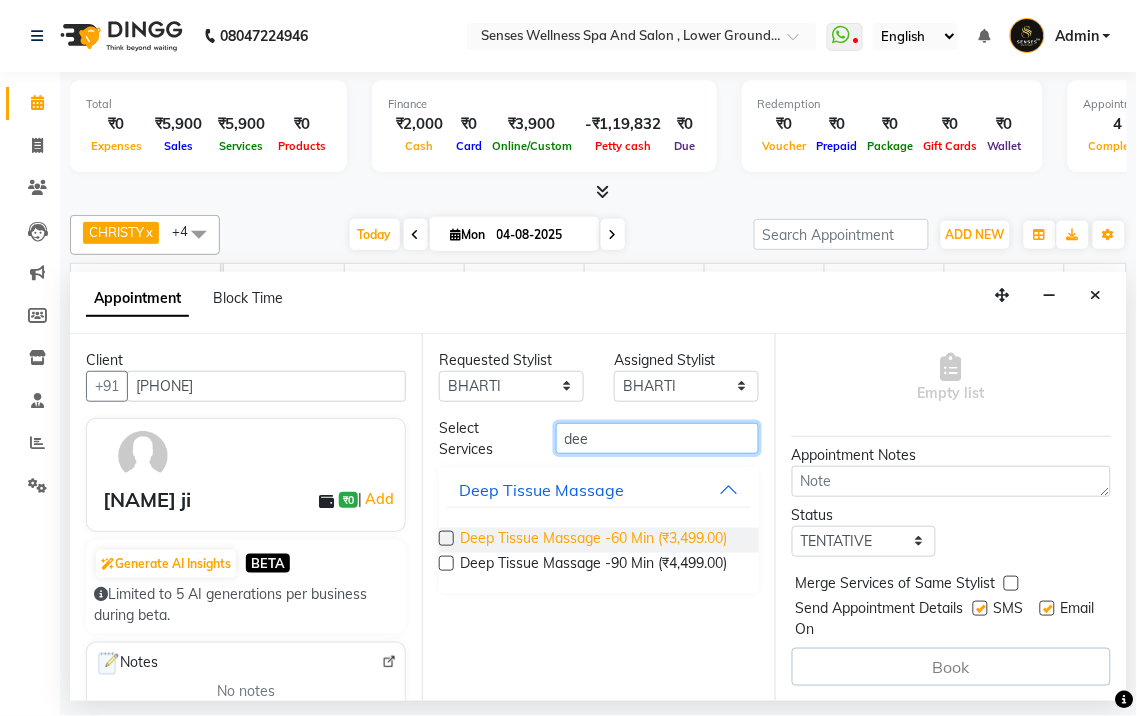 type on "dee" 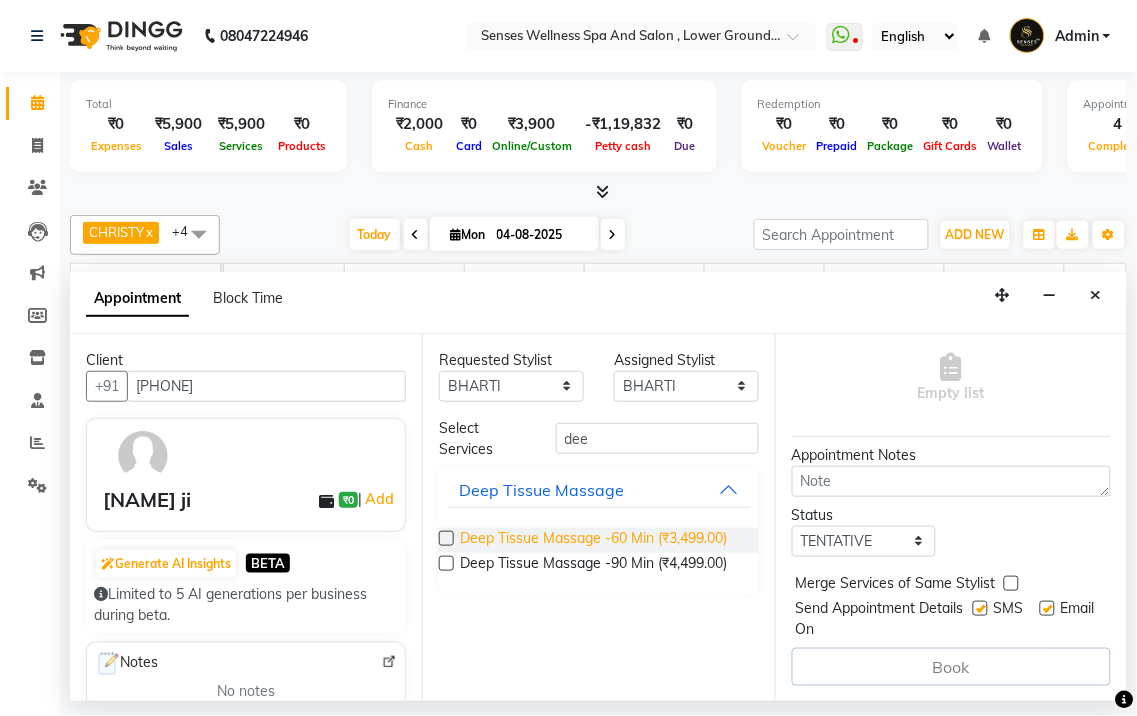 click on "Deep Tissue Massage -60 Min (₹3,499.00)" at bounding box center (593, 540) 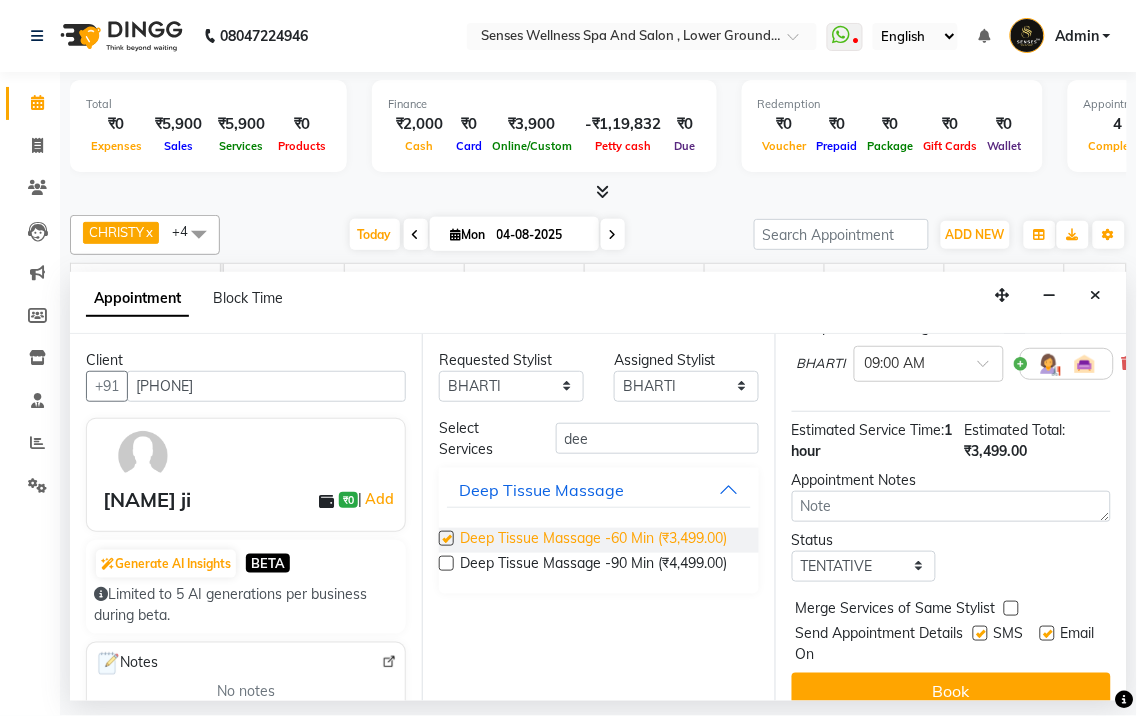 checkbox on "false" 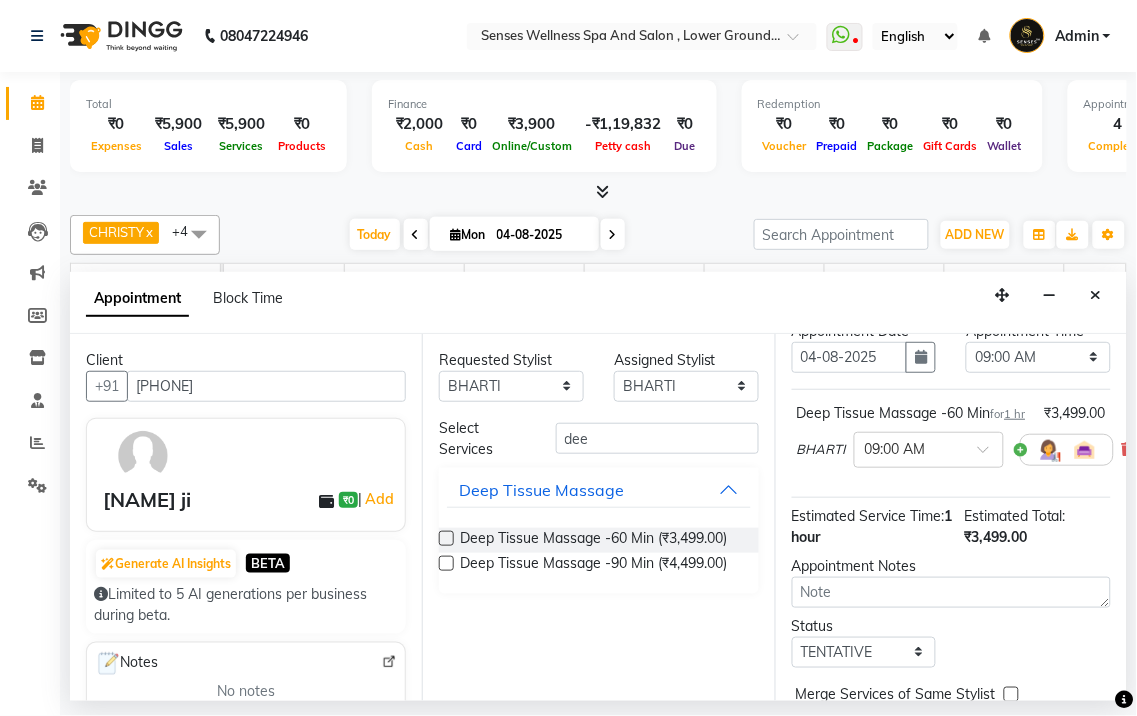 scroll, scrollTop: 0, scrollLeft: 0, axis: both 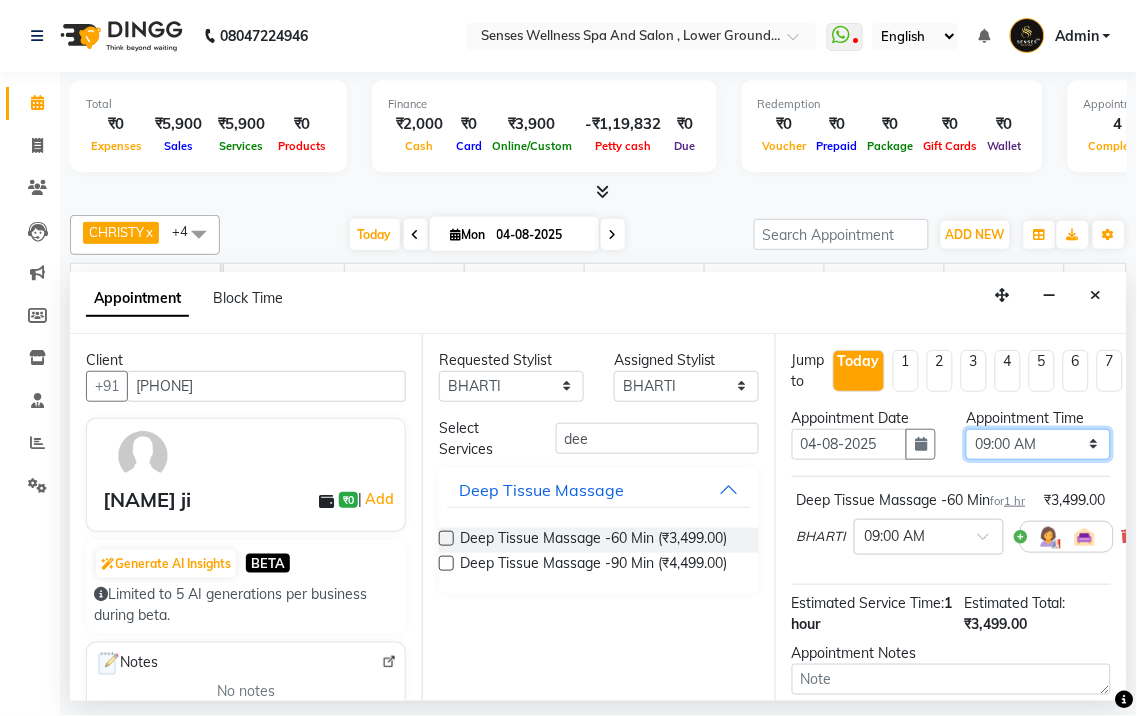 click on "Select 09:00 AM 09:10 AM 09:20 AM 09:30 AM 09:40 AM 09:50 AM 10:00 AM 10:10 AM 10:20 AM 10:30 AM 10:40 AM 10:50 AM 11:00 AM 11:10 AM 11:20 AM 11:30 AM 11:40 AM 11:50 AM 12:00 PM 12:10 PM 12:20 PM 12:30 PM 12:40 PM 12:50 PM 01:00 PM 01:10 PM 01:20 PM 01:30 PM 01:40 PM 01:50 PM 02:00 PM 02:10 PM 02:20 PM 02:30 PM 02:40 PM 02:50 PM 03:00 PM 03:10 PM 03:20 PM 03:30 PM 03:40 PM 03:50 PM 04:00 PM 04:10 PM 04:20 PM 04:30 PM 04:40 PM 04:50 PM 05:00 PM 05:10 PM 05:20 PM 05:30 PM 05:40 PM 05:50 PM 06:00 PM 06:10 PM 06:20 PM 06:30 PM 06:40 PM 06:50 PM 07:00 PM 07:10 PM 07:20 PM 07:30 PM 07:40 PM 07:50 PM 08:00 PM 08:10 PM 08:20 PM 08:30 PM 08:40 PM 08:50 PM 09:00 PM 09:10 PM 09:20 PM 09:30 PM 09:40 PM 09:50 PM 10:00 PM" at bounding box center (1038, 444) 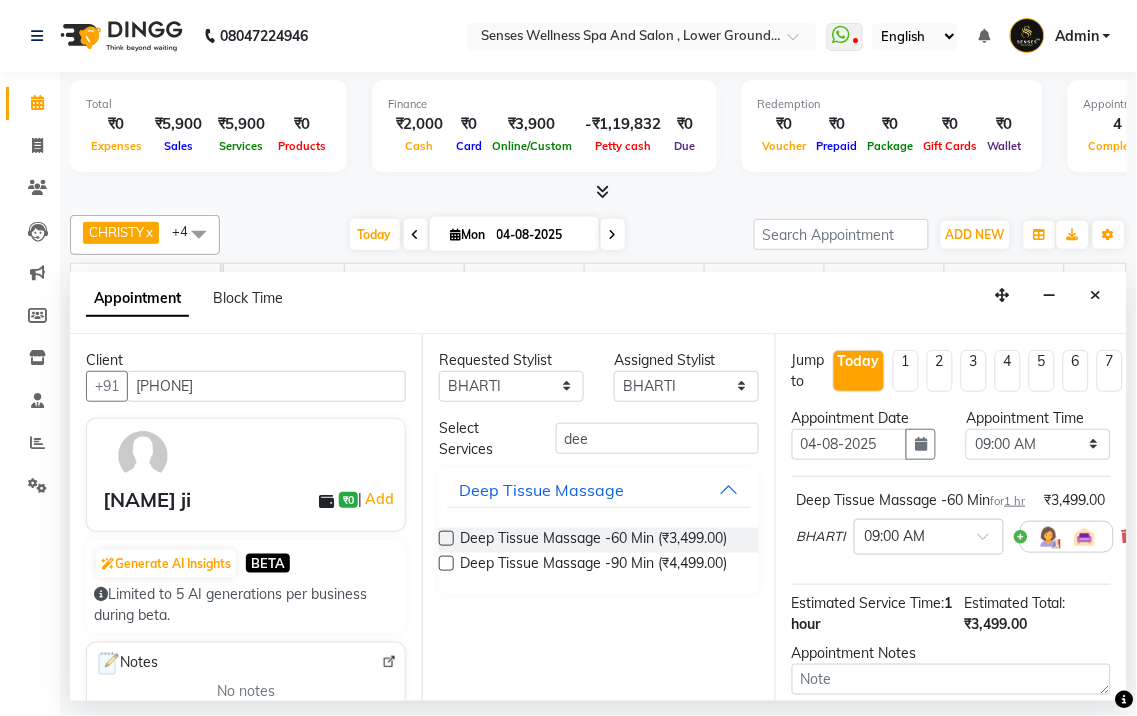 click on "Appointment Block Time" at bounding box center (598, 303) 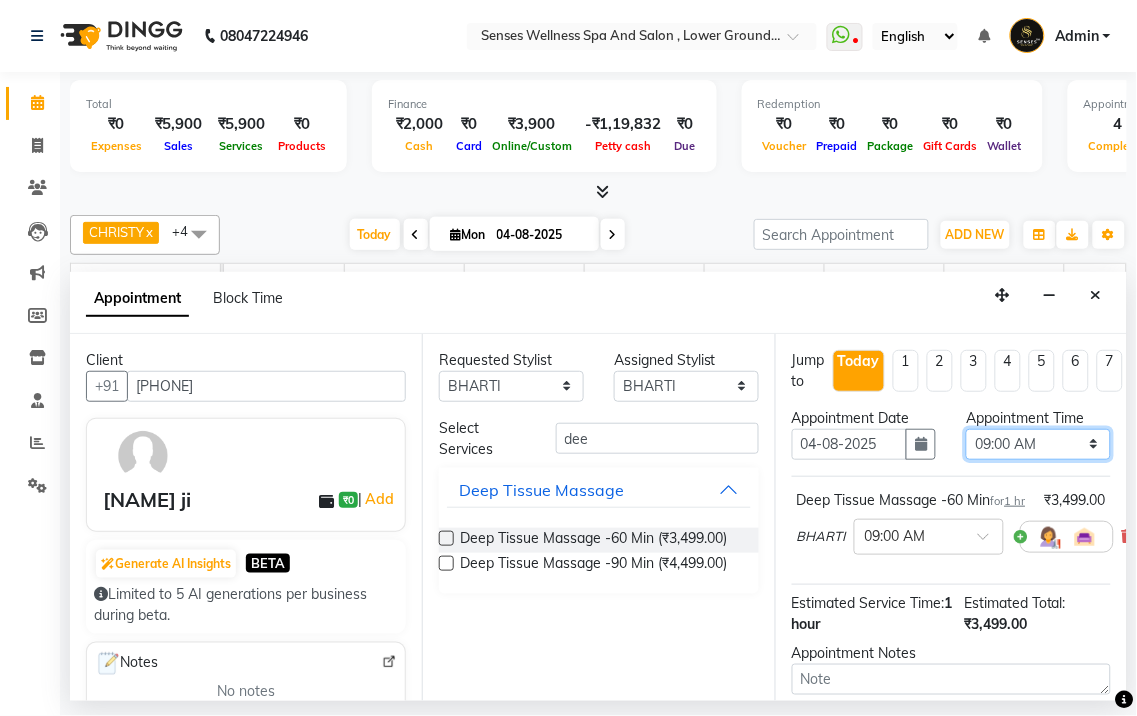 click on "Select 09:00 AM 09:10 AM 09:20 AM 09:30 AM 09:40 AM 09:50 AM 10:00 AM 10:10 AM 10:20 AM 10:30 AM 10:40 AM 10:50 AM 11:00 AM 11:10 AM 11:20 AM 11:30 AM 11:40 AM 11:50 AM 12:00 PM 12:10 PM 12:20 PM 12:30 PM 12:40 PM 12:50 PM 01:00 PM 01:10 PM 01:20 PM 01:30 PM 01:40 PM 01:50 PM 02:00 PM 02:10 PM 02:20 PM 02:30 PM 02:40 PM 02:50 PM 03:00 PM 03:10 PM 03:20 PM 03:30 PM 03:40 PM 03:50 PM 04:00 PM 04:10 PM 04:20 PM 04:30 PM 04:40 PM 04:50 PM 05:00 PM 05:10 PM 05:20 PM 05:30 PM 05:40 PM 05:50 PM 06:00 PM 06:10 PM 06:20 PM 06:30 PM 06:40 PM 06:50 PM 07:00 PM 07:10 PM 07:20 PM 07:30 PM 07:40 PM 07:50 PM 08:00 PM 08:10 PM 08:20 PM 08:30 PM 08:40 PM 08:50 PM 09:00 PM 09:10 PM 09:20 PM 09:30 PM 09:40 PM 09:50 PM 10:00 PM" at bounding box center (1038, 444) 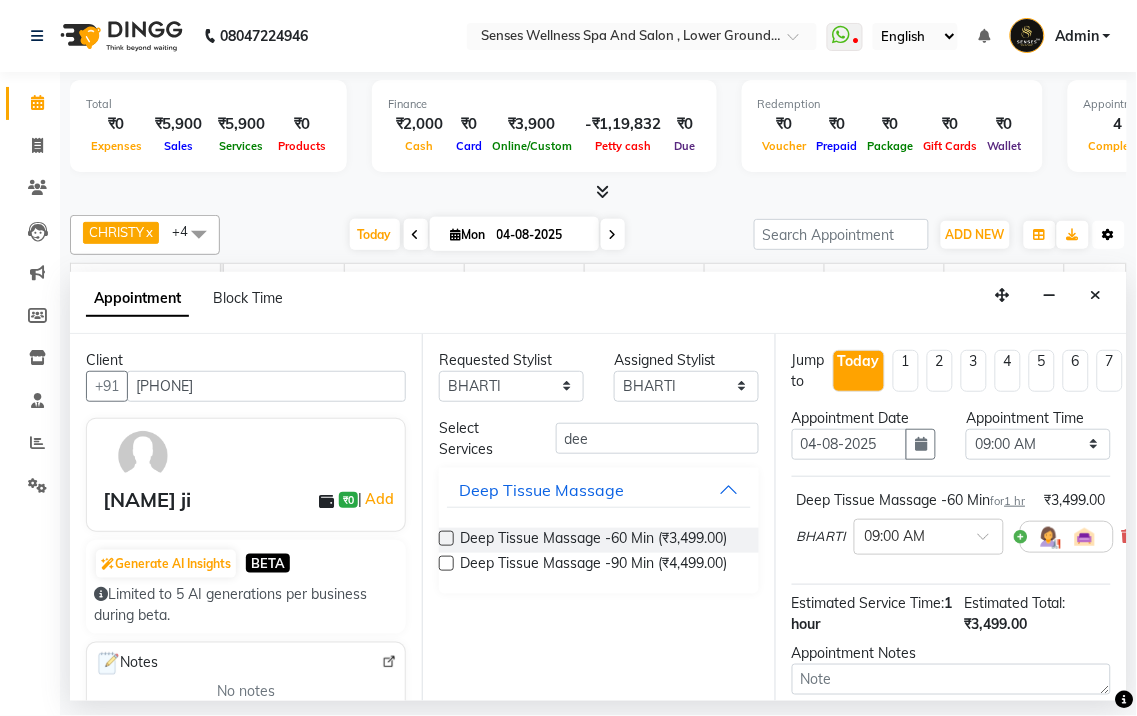 click on "Toggle Dropdown" at bounding box center (1109, 235) 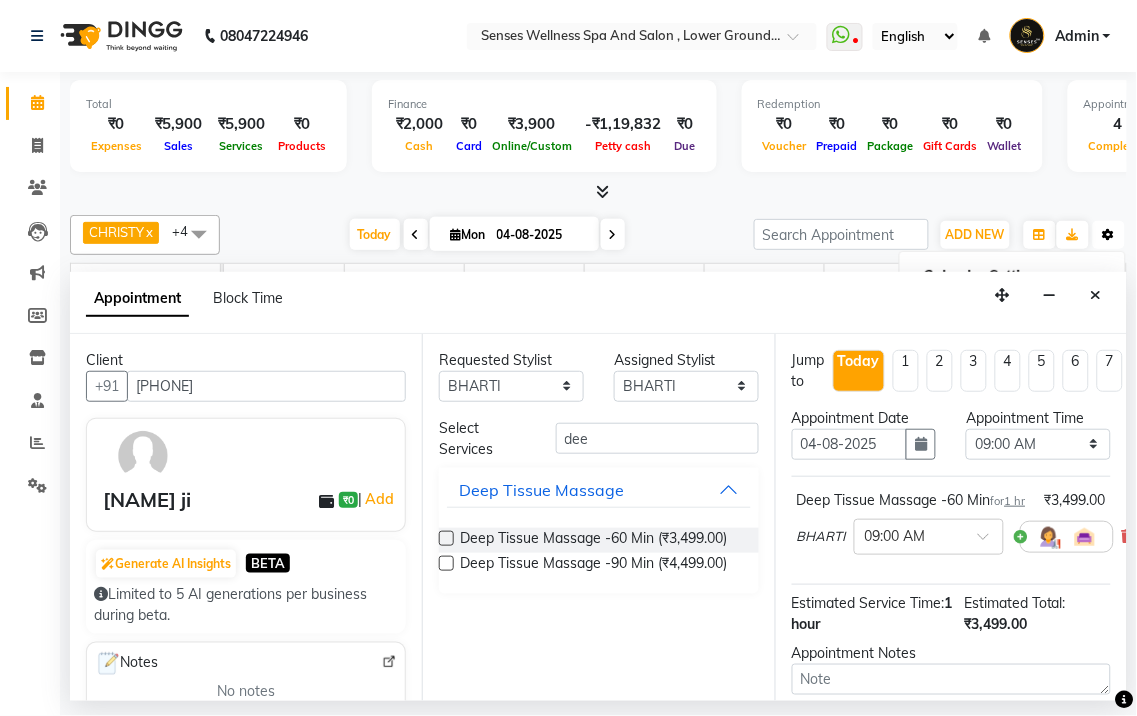 click on "Toggle Dropdown" at bounding box center [1109, 235] 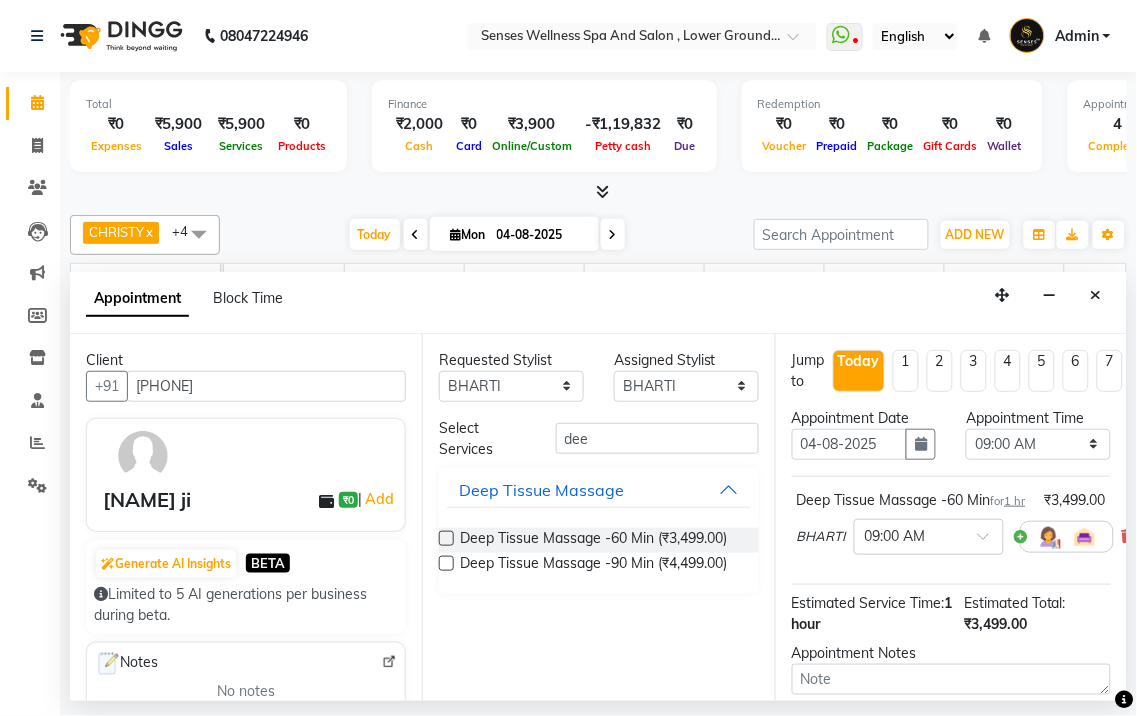 click on "Appointment Time Select 09:00 AM 09:10 AM 09:20 AM 09:30 AM 09:40 AM 09:50 AM 10:00 AM 10:10 AM 10:20 AM 10:30 AM 10:40 AM 10:50 AM 11:00 AM 11:10 AM 11:20 AM 11:30 AM 11:40 AM 11:50 AM 12:00 PM 12:10 PM 12:20 PM 12:30 PM 12:40 PM 12:50 PM 01:00 PM 01:10 PM 01:20 PM 01:30 PM 01:40 PM 01:50 PM 02:00 PM 02:10 PM 02:20 PM 02:30 PM 02:40 PM 02:50 PM 03:00 PM 03:10 PM 03:20 PM 03:30 PM 03:40 PM 03:50 PM 04:00 PM 04:10 PM 04:20 PM 04:30 PM 04:40 PM 04:50 PM 05:00 PM 05:10 PM 05:20 PM 05:30 PM 05:40 PM 05:50 PM 06:00 PM 06:10 PM 06:20 PM 06:30 PM 06:40 PM 06:50 PM 07:00 PM 07:10 PM 07:20 PM 07:30 PM 07:40 PM 07:50 PM 08:00 PM 08:10 PM 08:20 PM 08:30 PM 08:40 PM 08:50 PM 09:00 PM 09:10 PM 09:20 PM 09:30 PM 09:40 PM 09:50 PM 10:00 PM" at bounding box center (1038, 442) 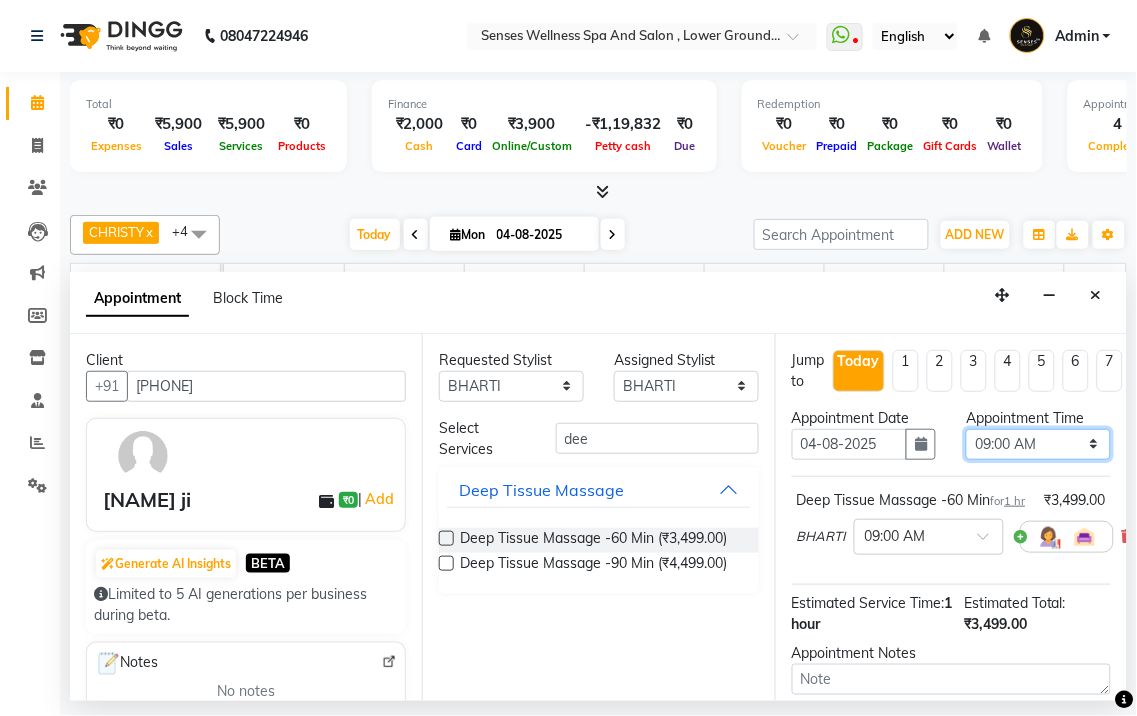 click on "Select 09:00 AM 09:10 AM 09:20 AM 09:30 AM 09:40 AM 09:50 AM 10:00 AM 10:10 AM 10:20 AM 10:30 AM 10:40 AM 10:50 AM 11:00 AM 11:10 AM 11:20 AM 11:30 AM 11:40 AM 11:50 AM 12:00 PM 12:10 PM 12:20 PM 12:30 PM 12:40 PM 12:50 PM 01:00 PM 01:10 PM 01:20 PM 01:30 PM 01:40 PM 01:50 PM 02:00 PM 02:10 PM 02:20 PM 02:30 PM 02:40 PM 02:50 PM 03:00 PM 03:10 PM 03:20 PM 03:30 PM 03:40 PM 03:50 PM 04:00 PM 04:10 PM 04:20 PM 04:30 PM 04:40 PM 04:50 PM 05:00 PM 05:10 PM 05:20 PM 05:30 PM 05:40 PM 05:50 PM 06:00 PM 06:10 PM 06:20 PM 06:30 PM 06:40 PM 06:50 PM 07:00 PM 07:10 PM 07:20 PM 07:30 PM 07:40 PM 07:50 PM 08:00 PM 08:10 PM 08:20 PM 08:30 PM 08:40 PM 08:50 PM 09:00 PM 09:10 PM 09:20 PM 09:30 PM 09:40 PM 09:50 PM 10:00 PM" at bounding box center (1038, 444) 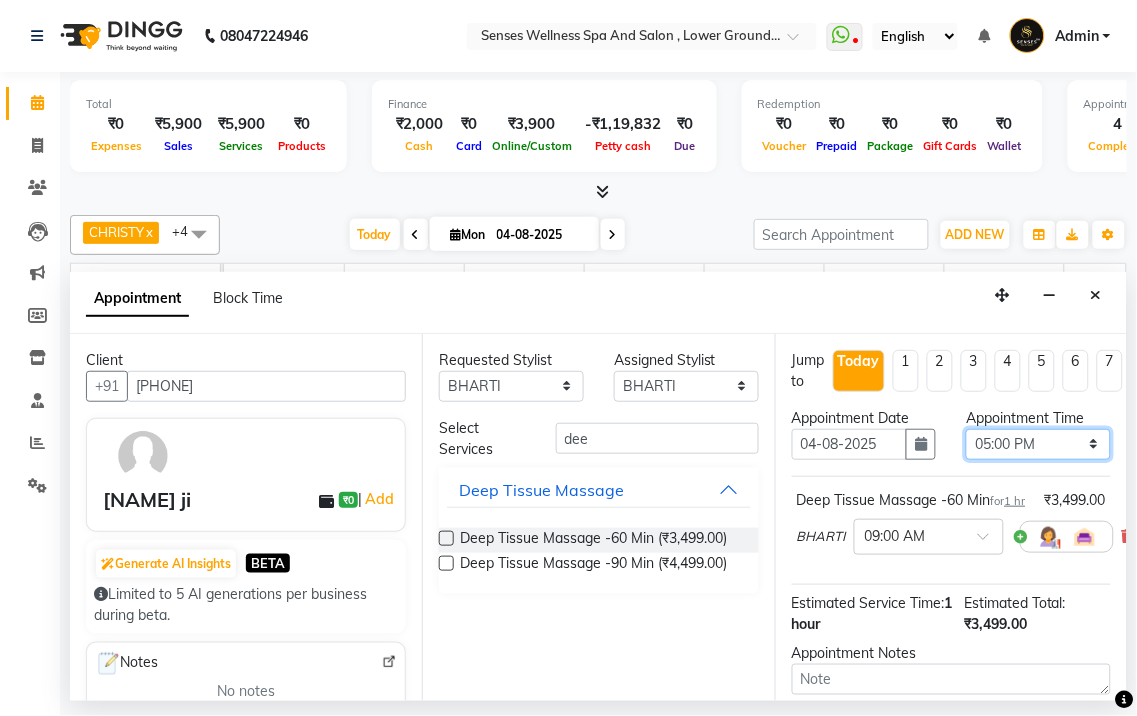 click on "Select 09:00 AM 09:10 AM 09:20 AM 09:30 AM 09:40 AM 09:50 AM 10:00 AM 10:10 AM 10:20 AM 10:30 AM 10:40 AM 10:50 AM 11:00 AM 11:10 AM 11:20 AM 11:30 AM 11:40 AM 11:50 AM 12:00 PM 12:10 PM 12:20 PM 12:30 PM 12:40 PM 12:50 PM 01:00 PM 01:10 PM 01:20 PM 01:30 PM 01:40 PM 01:50 PM 02:00 PM 02:10 PM 02:20 PM 02:30 PM 02:40 PM 02:50 PM 03:00 PM 03:10 PM 03:20 PM 03:30 PM 03:40 PM 03:50 PM 04:00 PM 04:10 PM 04:20 PM 04:30 PM 04:40 PM 04:50 PM 05:00 PM 05:10 PM 05:20 PM 05:30 PM 05:40 PM 05:50 PM 06:00 PM 06:10 PM 06:20 PM 06:30 PM 06:40 PM 06:50 PM 07:00 PM 07:10 PM 07:20 PM 07:30 PM 07:40 PM 07:50 PM 08:00 PM 08:10 PM 08:20 PM 08:30 PM 08:40 PM 08:50 PM 09:00 PM 09:10 PM 09:20 PM 09:30 PM 09:40 PM 09:50 PM 10:00 PM" at bounding box center [1038, 444] 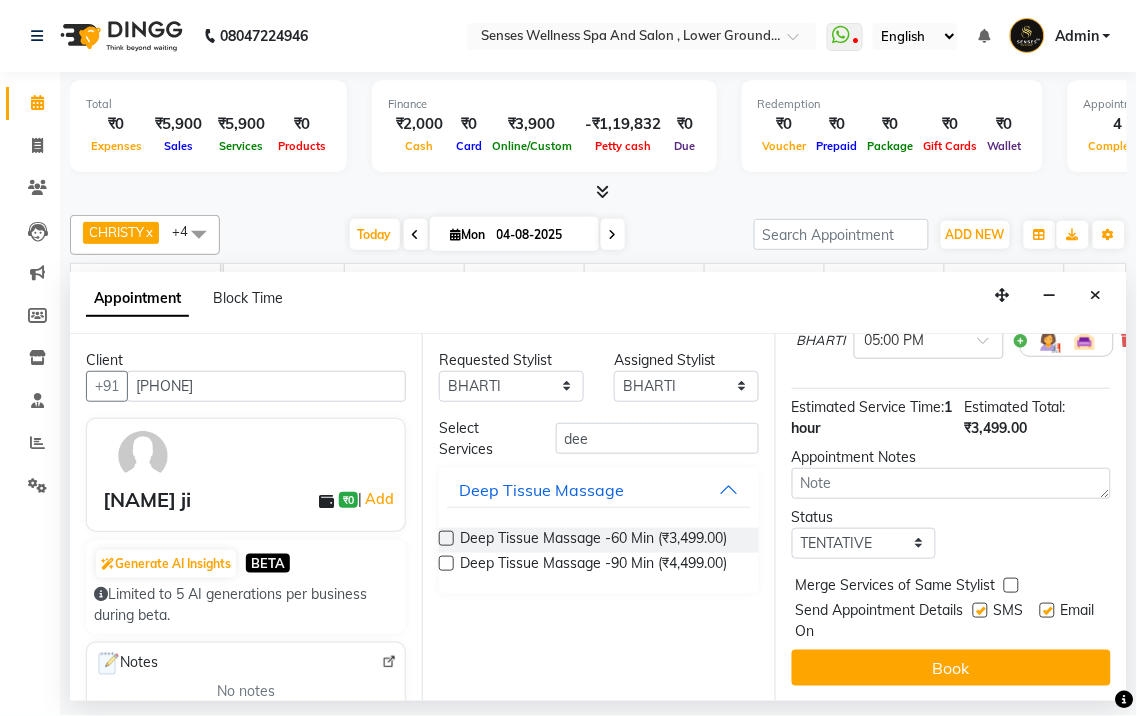 scroll, scrollTop: 233, scrollLeft: 0, axis: vertical 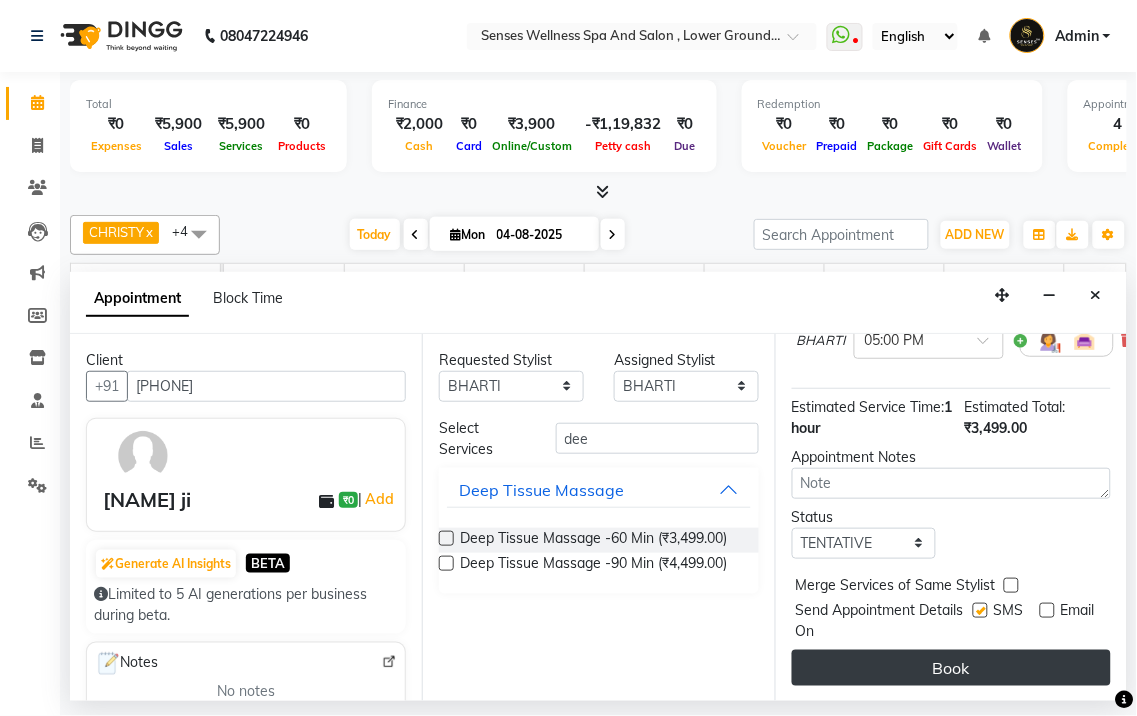 click on "Book" at bounding box center (951, 668) 